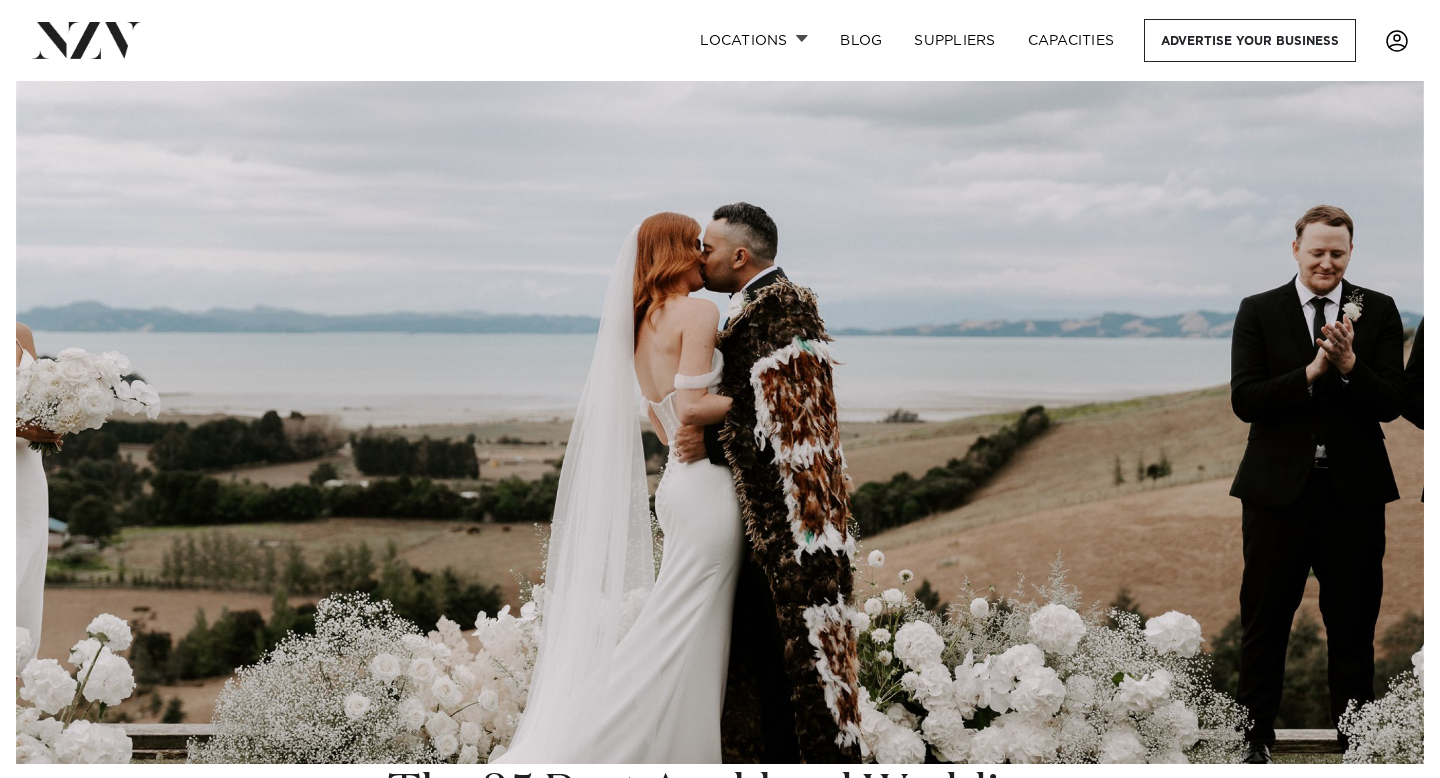 scroll, scrollTop: 0, scrollLeft: 0, axis: both 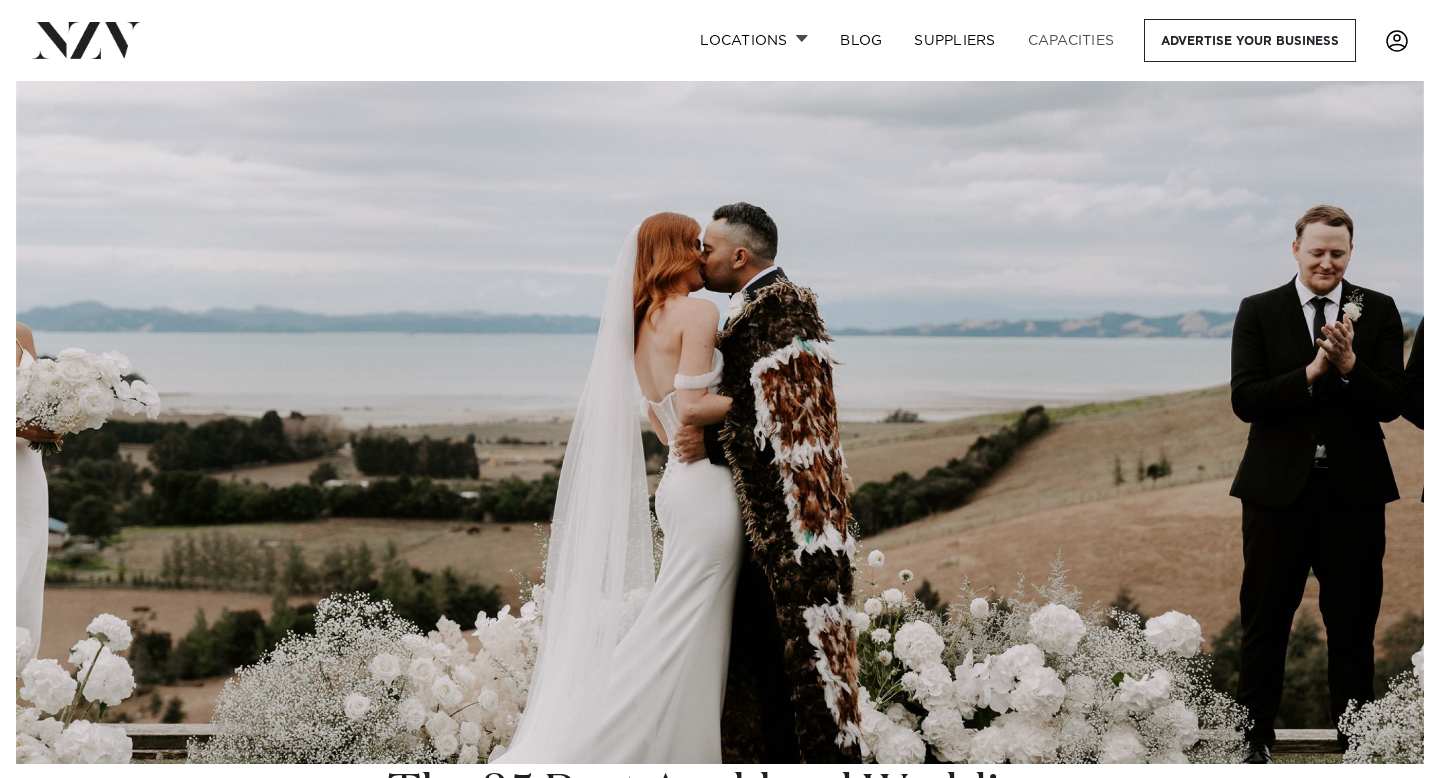 click on "Capacities" at bounding box center [1071, 40] 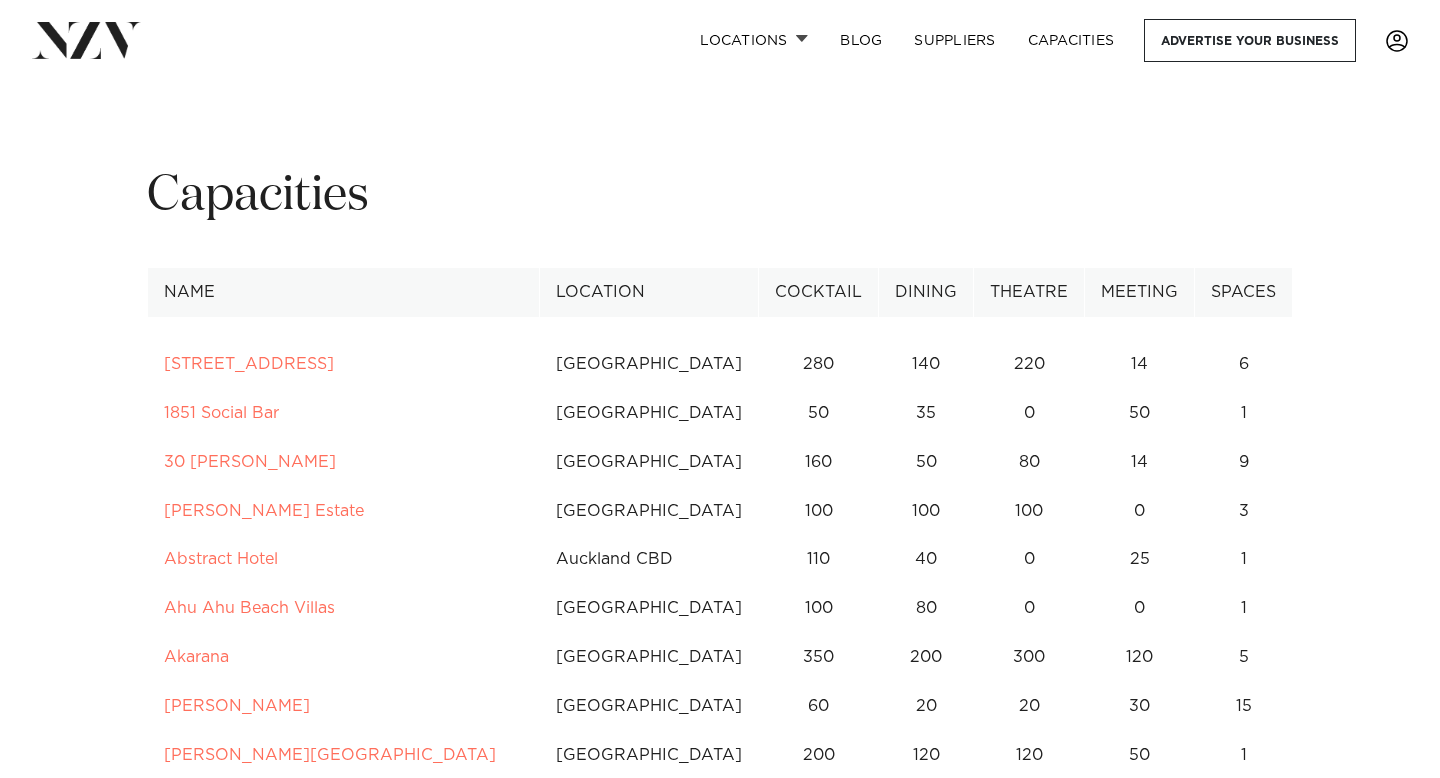 scroll, scrollTop: 0, scrollLeft: 0, axis: both 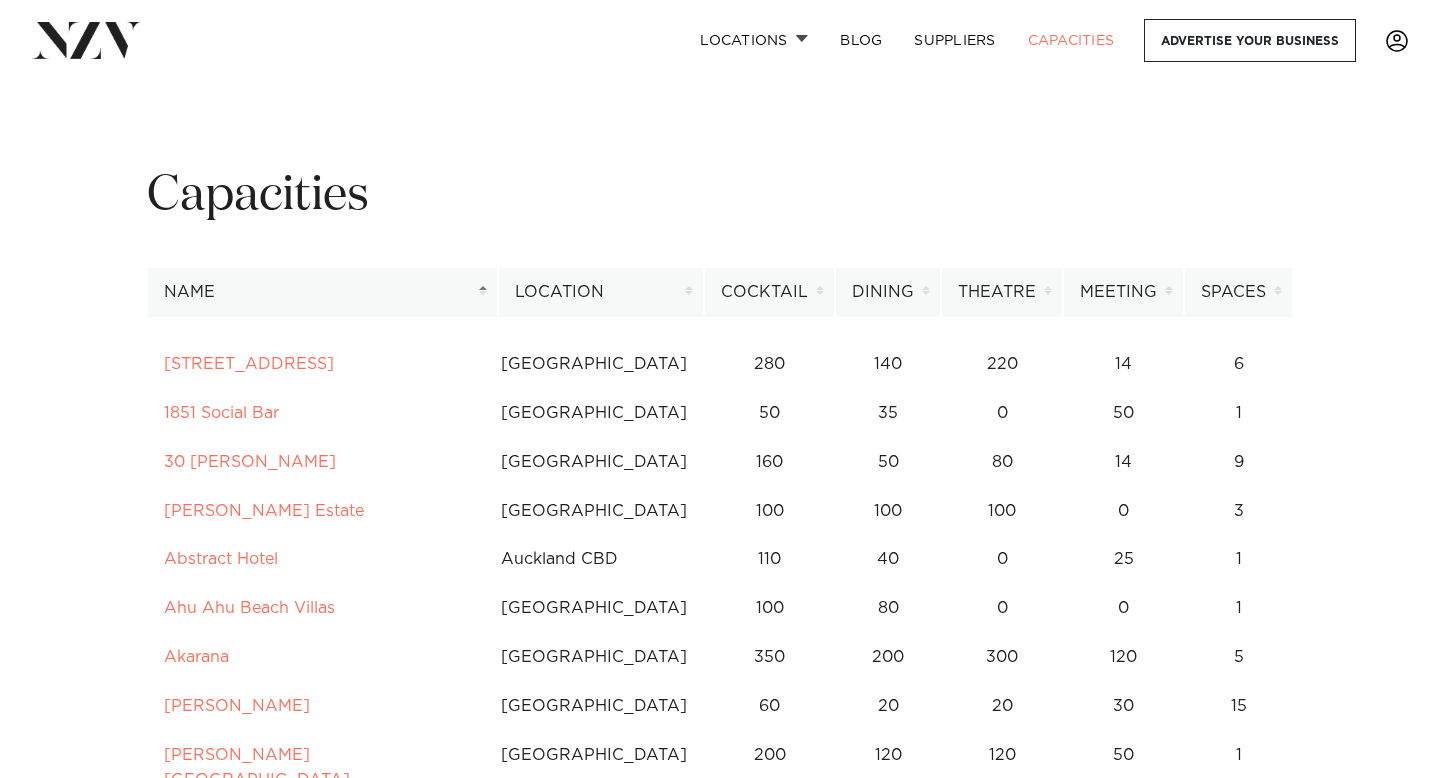 click on "Location" at bounding box center [601, 292] 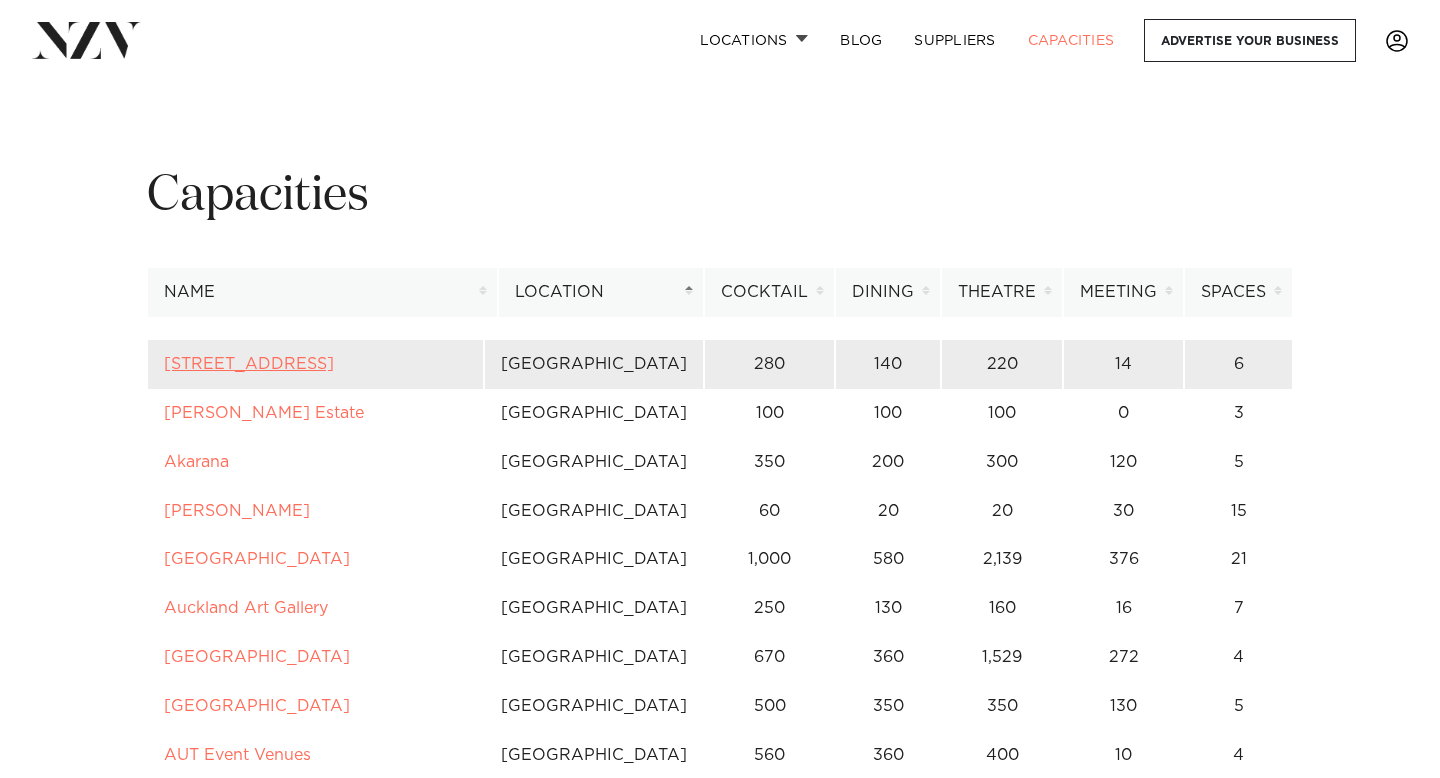 click on "12 Madden Street" at bounding box center (249, 364) 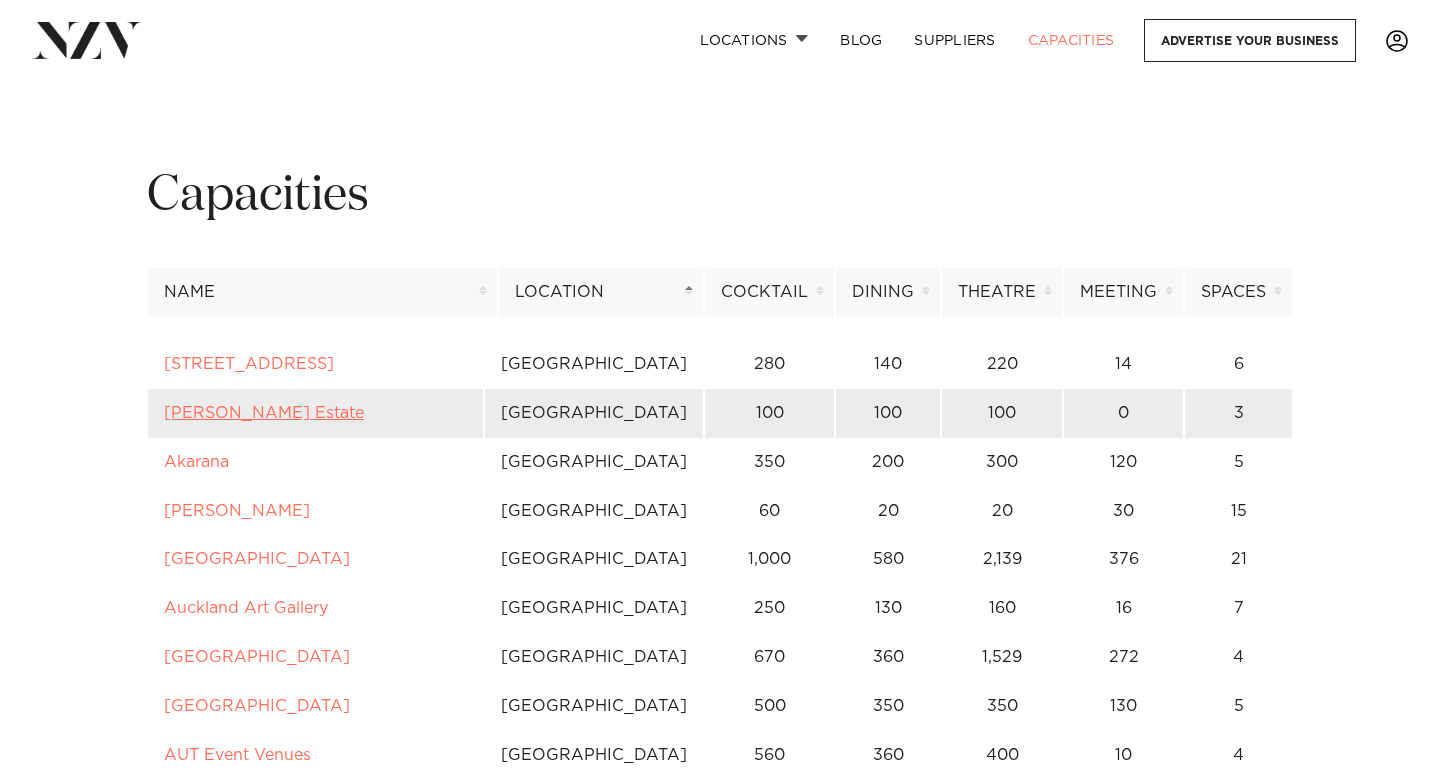 click on "Abel Estate" at bounding box center [264, 413] 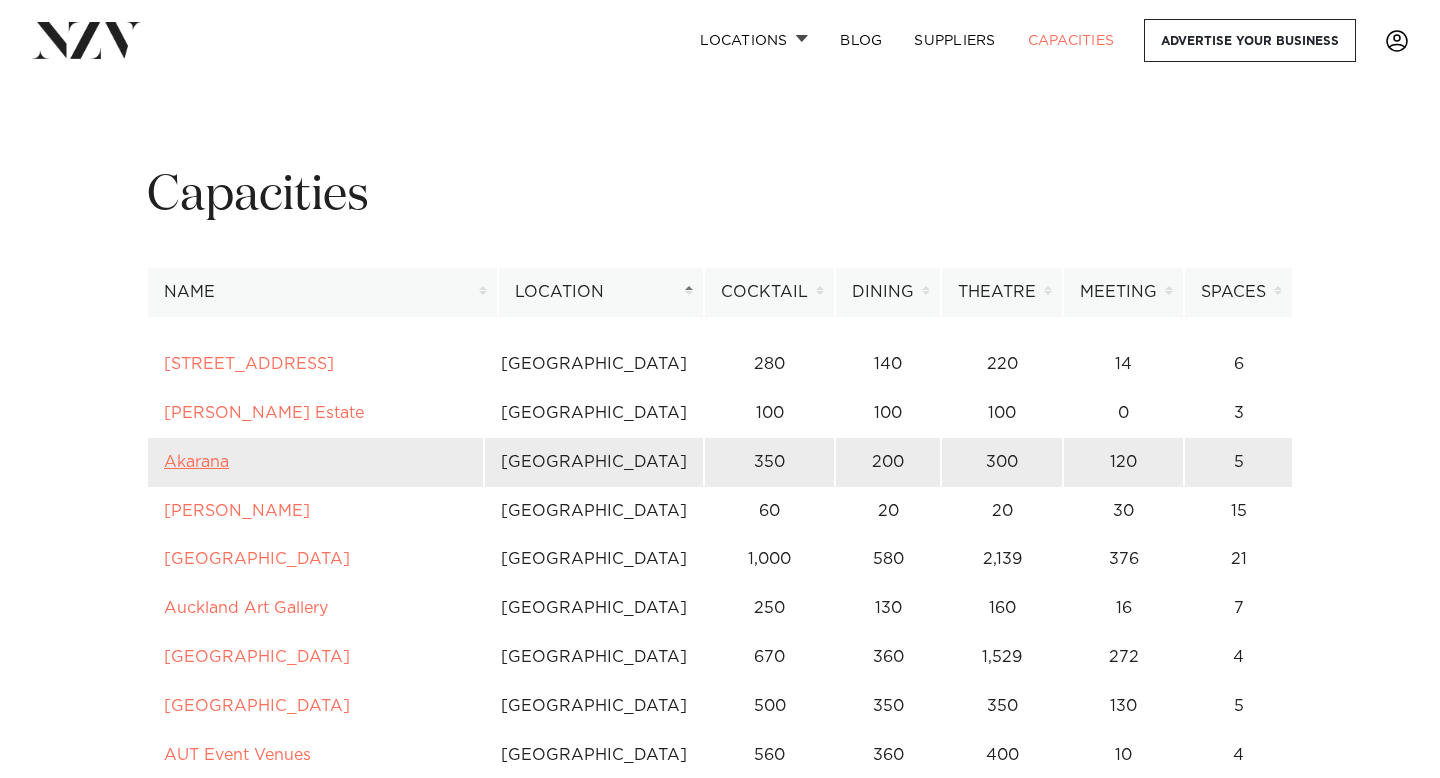 click on "Akarana" at bounding box center [196, 462] 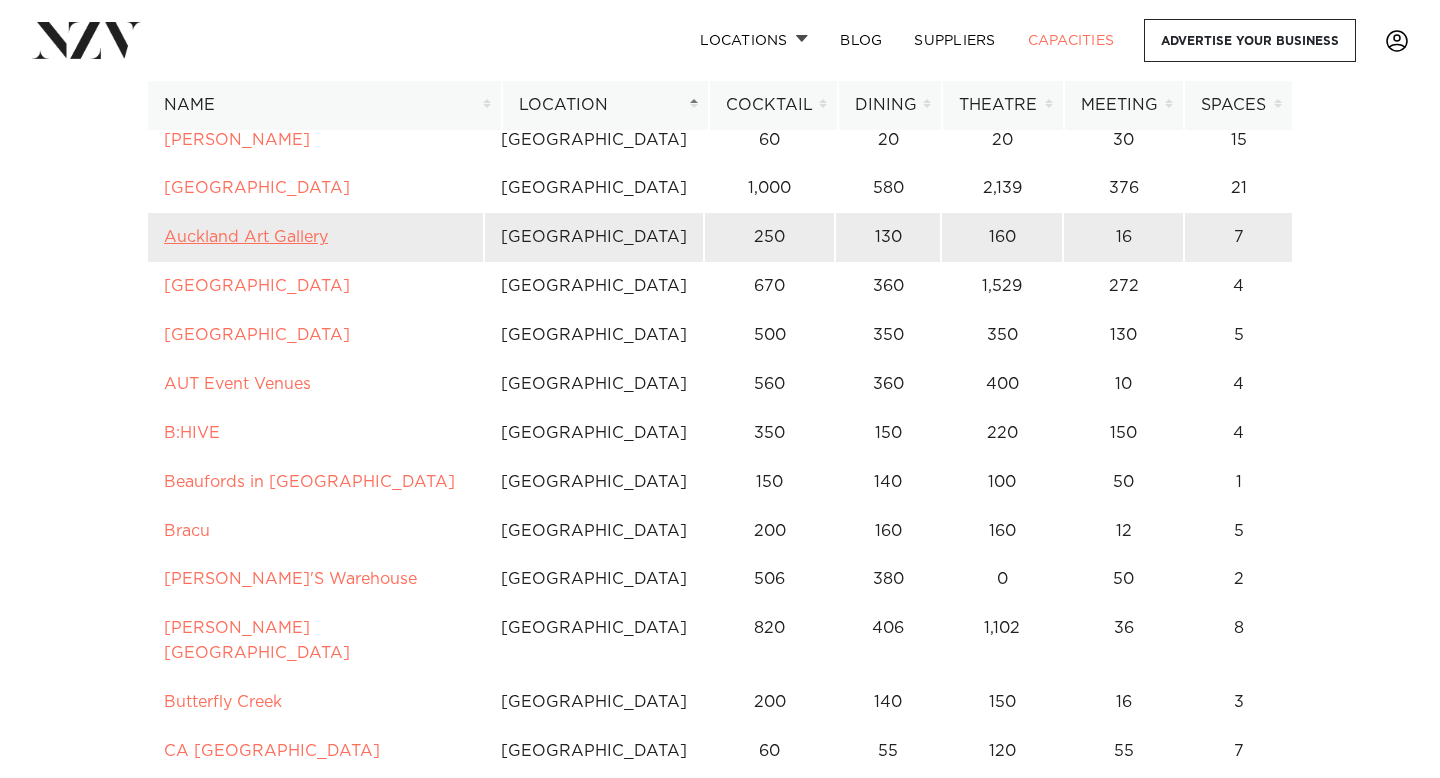 scroll, scrollTop: 385, scrollLeft: 0, axis: vertical 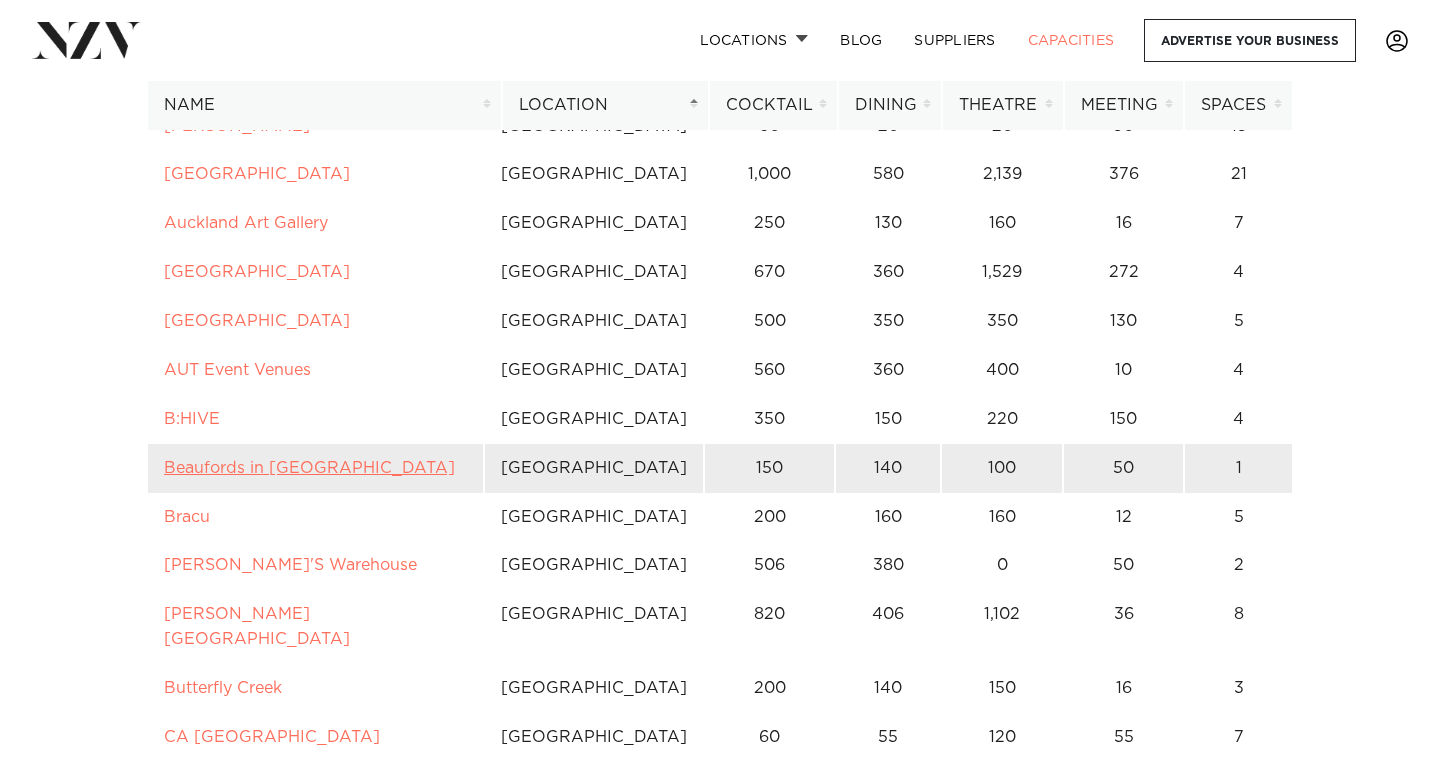 click on "Beaufords in Totara Park" at bounding box center (309, 468) 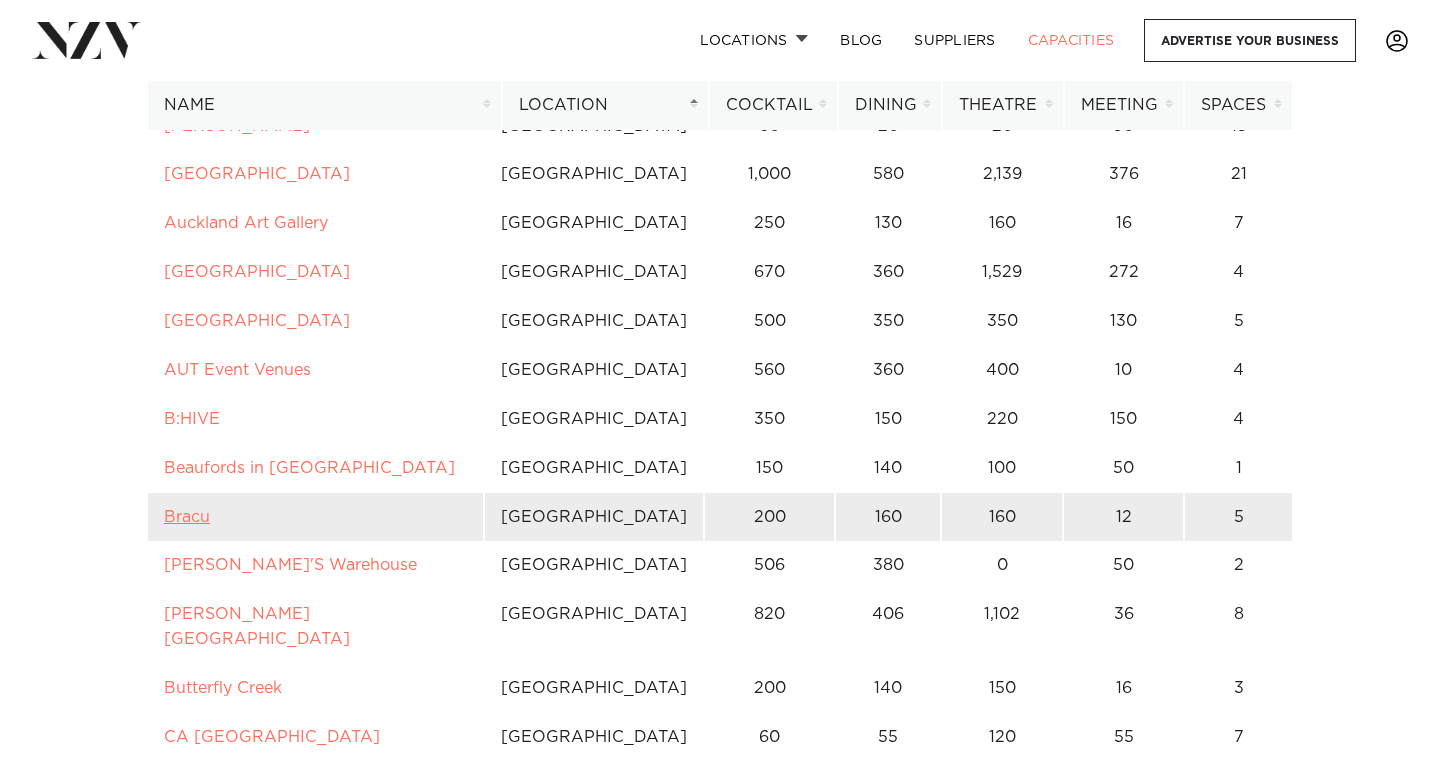 click on "Bracu" at bounding box center [187, 517] 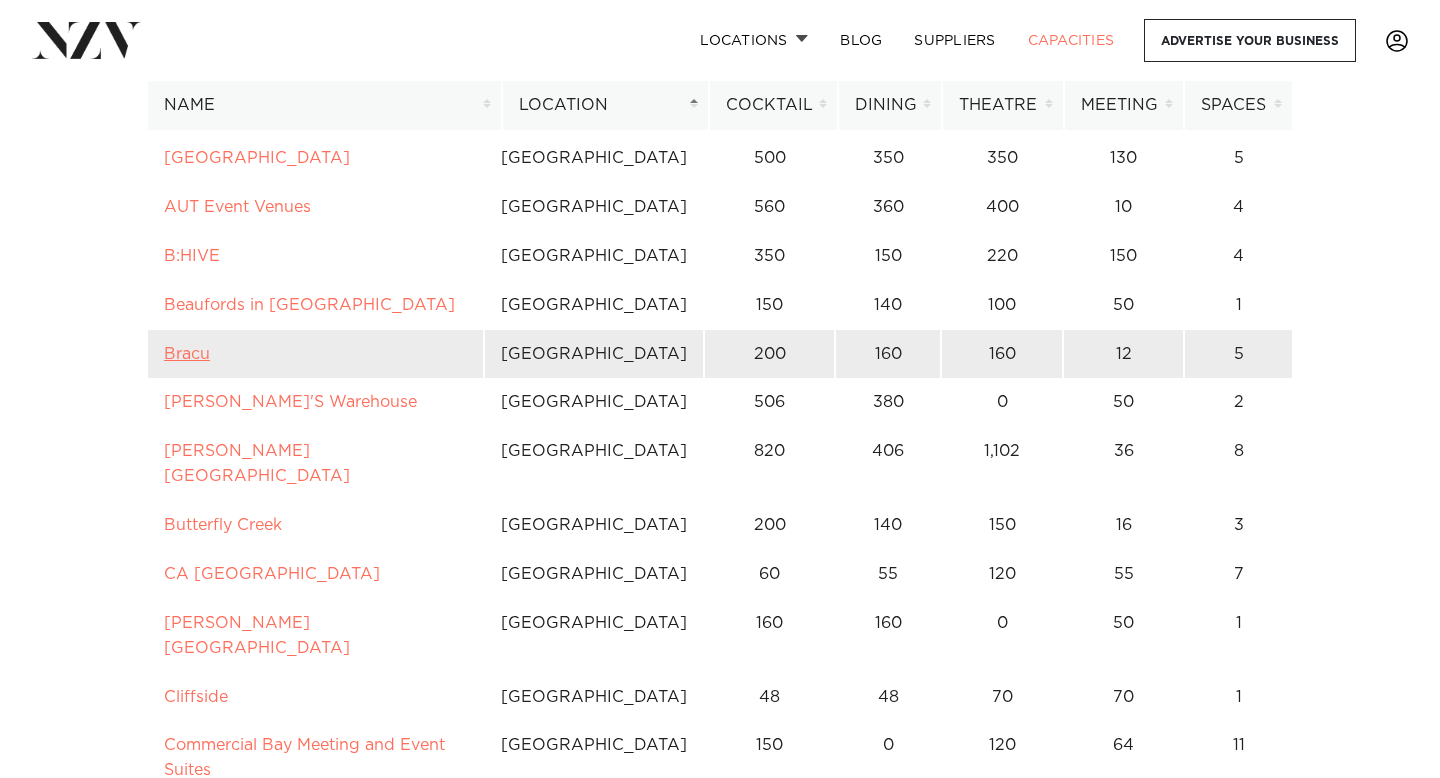 scroll, scrollTop: 559, scrollLeft: 0, axis: vertical 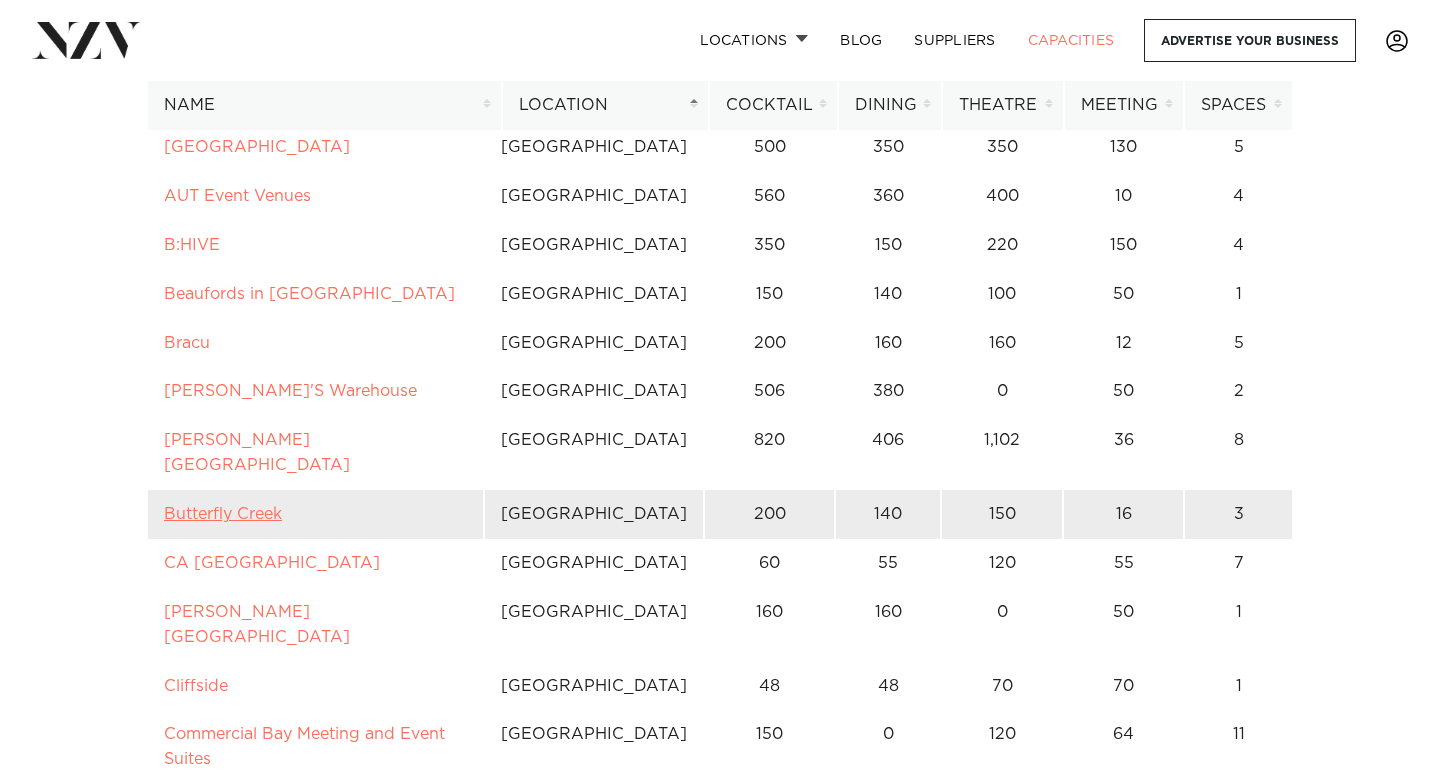 click on "Butterfly Creek" at bounding box center (223, 514) 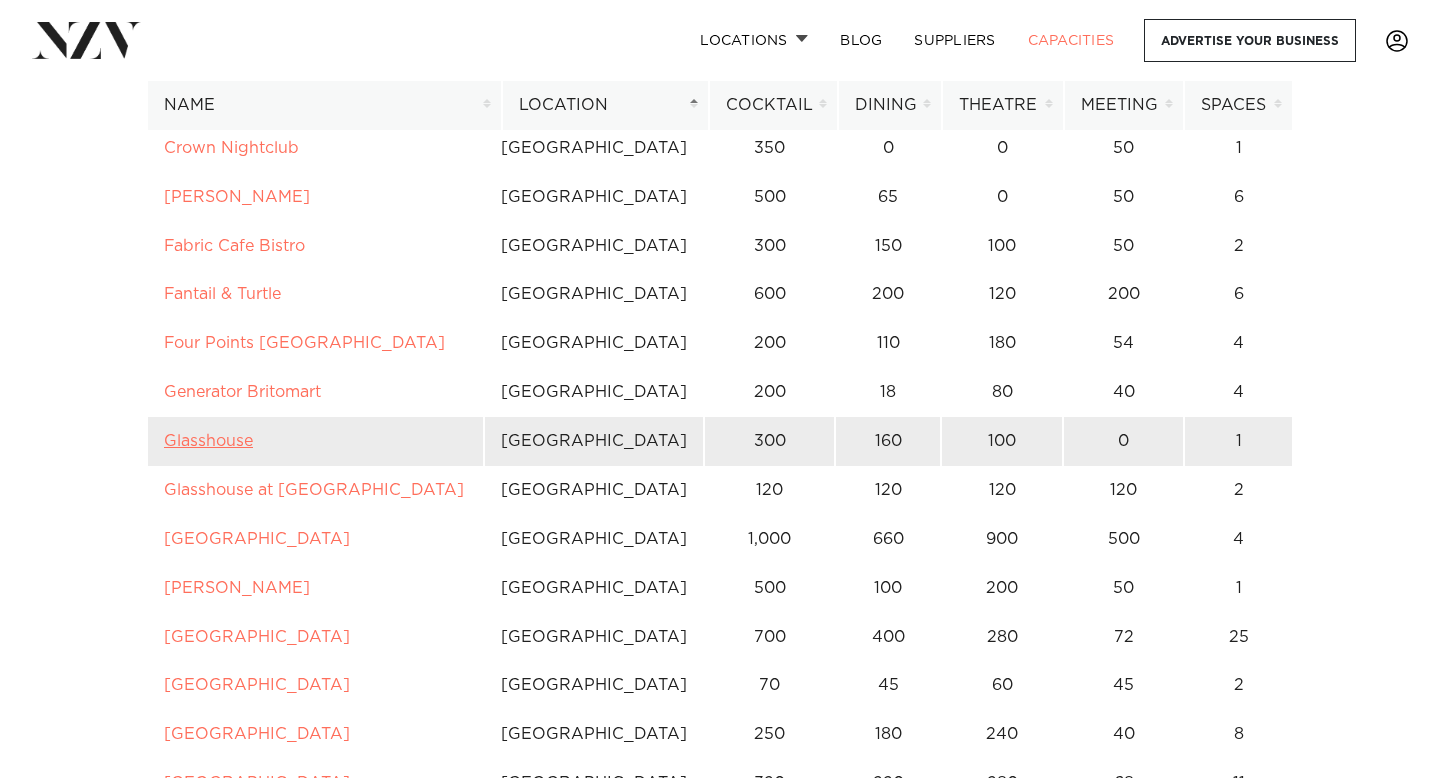 scroll, scrollTop: 1346, scrollLeft: 0, axis: vertical 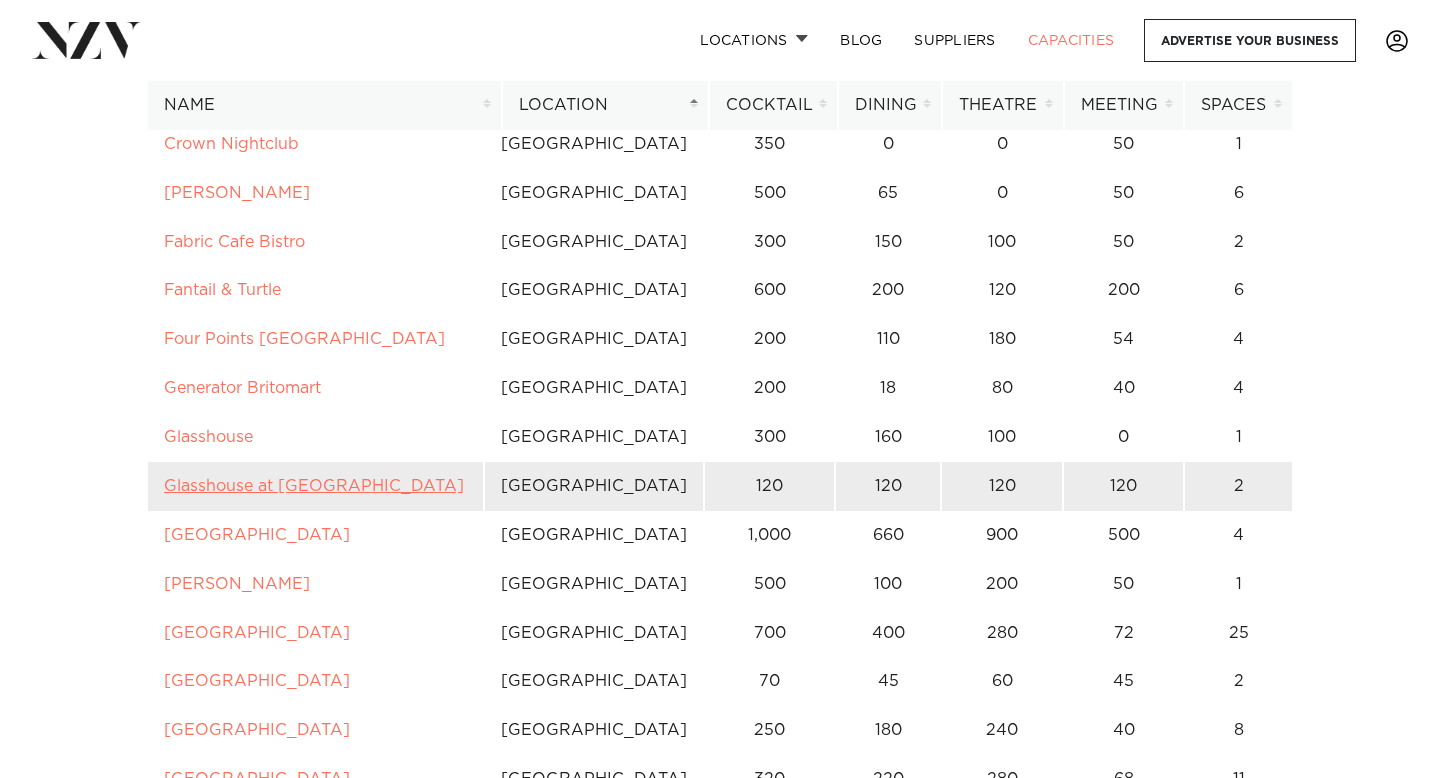 click on "Glasshouse at [GEOGRAPHIC_DATA]" at bounding box center [314, 486] 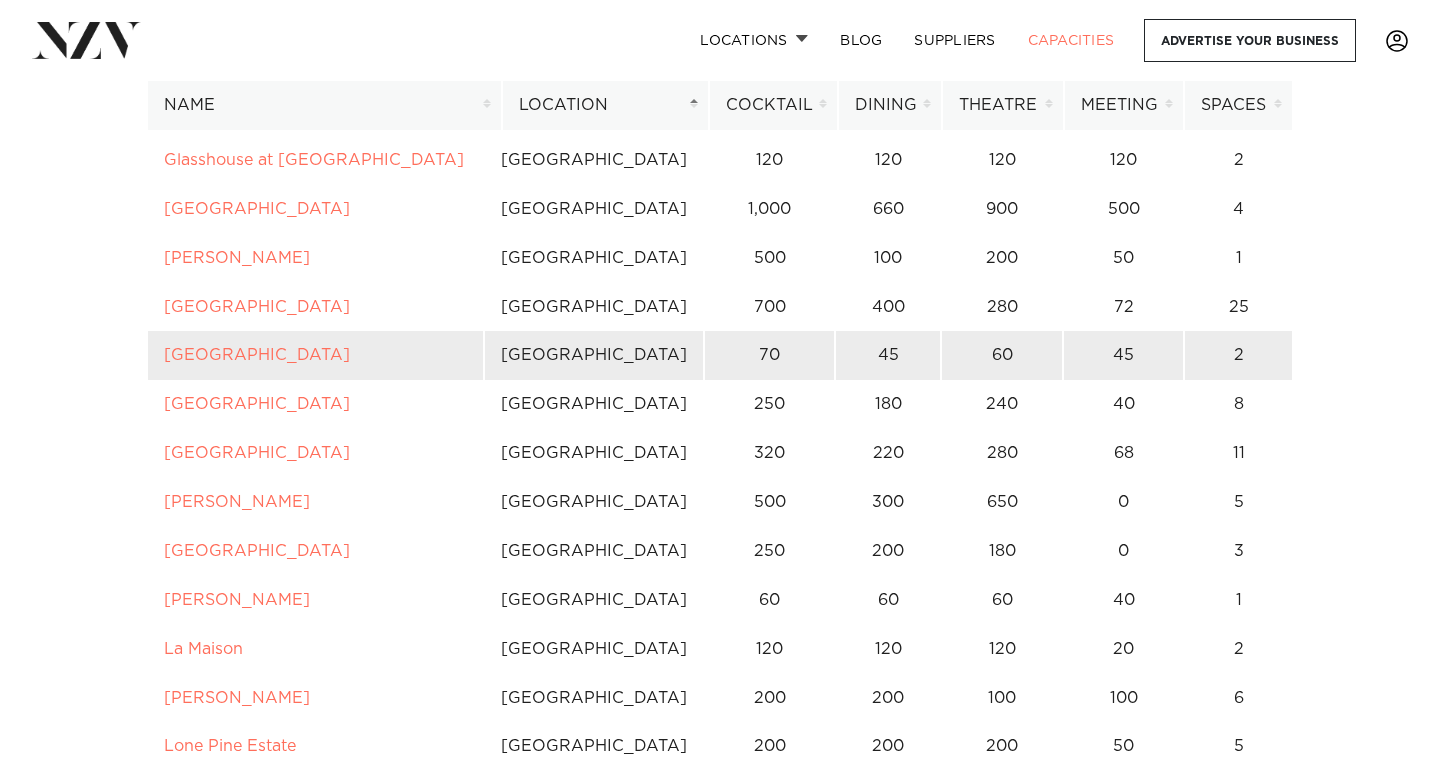 scroll, scrollTop: 1682, scrollLeft: 0, axis: vertical 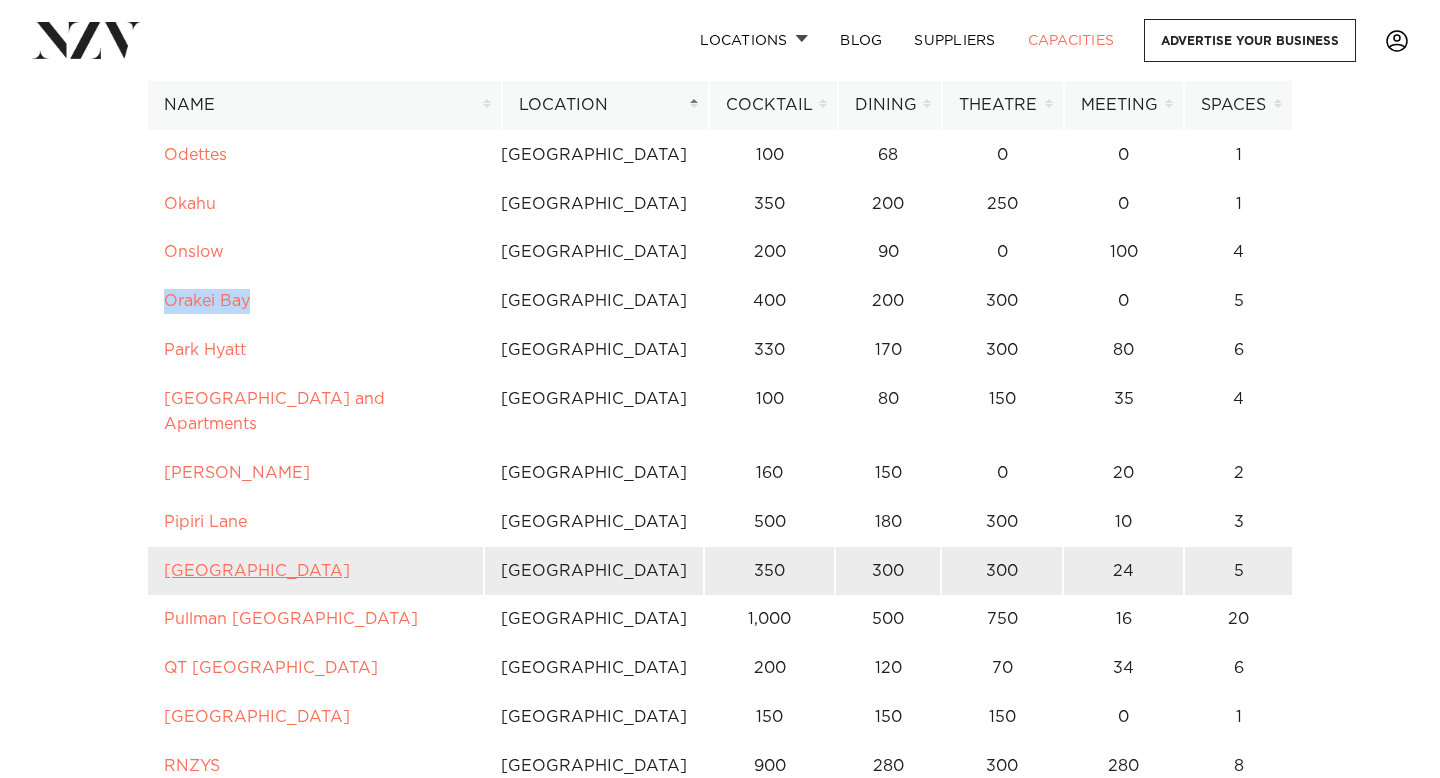 click on "Puketutu Island Estate" at bounding box center [257, 571] 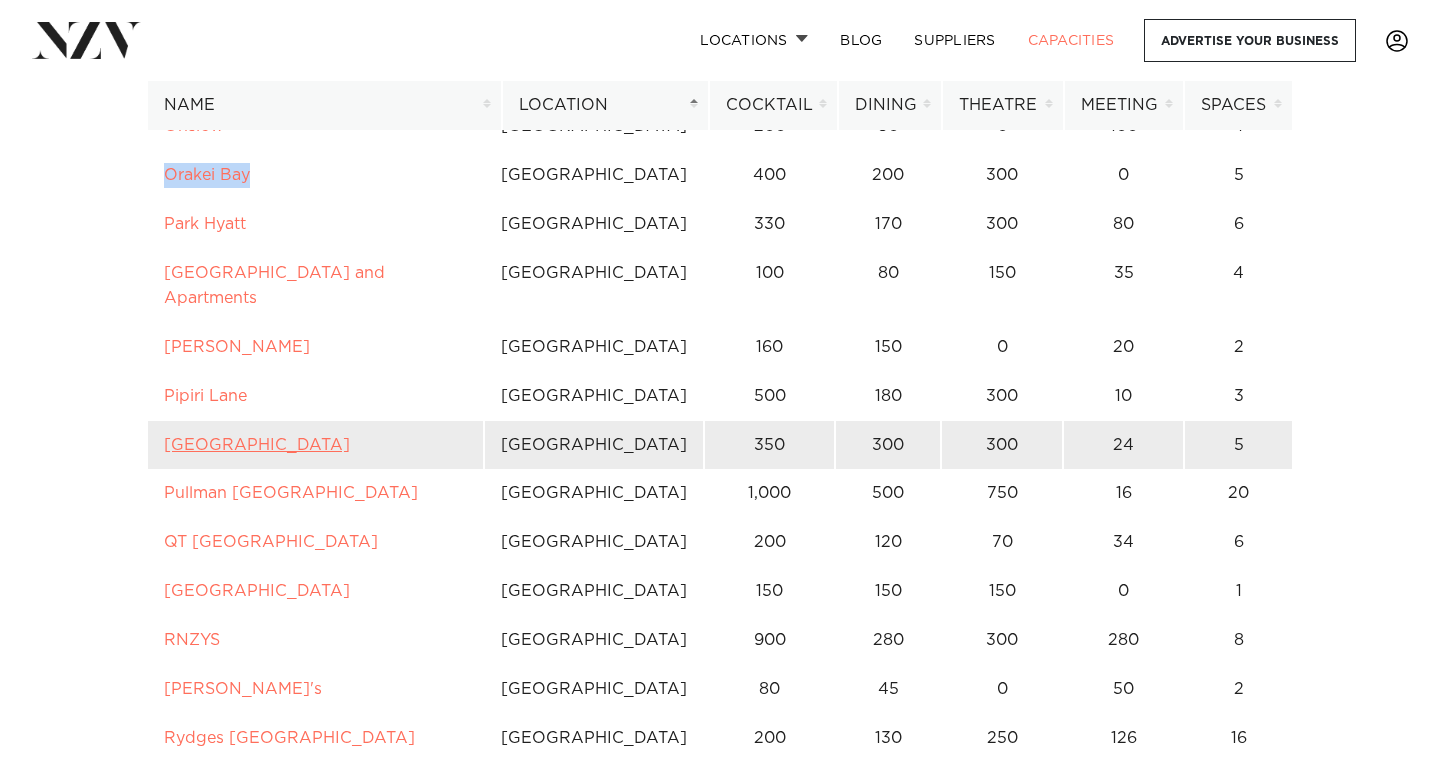 scroll, scrollTop: 3123, scrollLeft: 0, axis: vertical 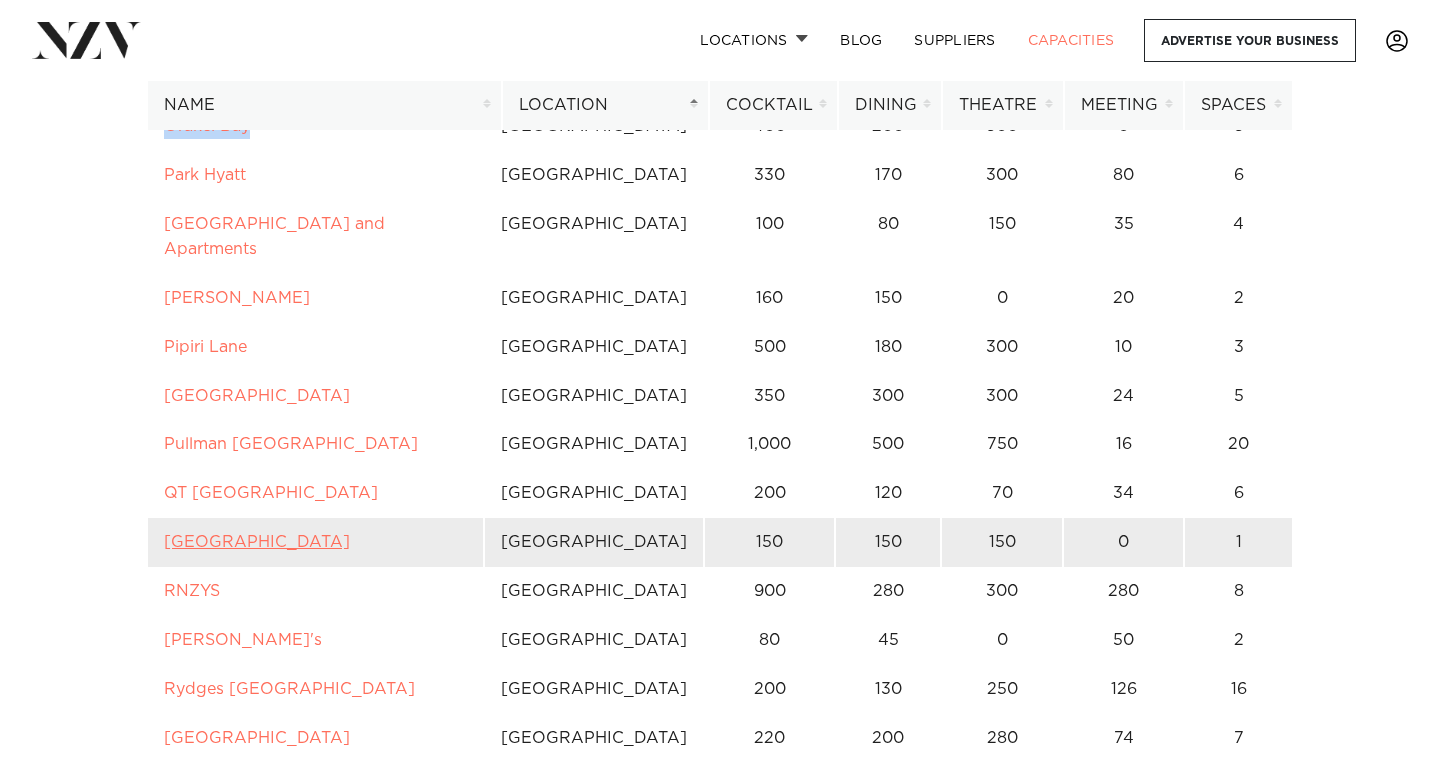 click on "Riverhaven Artland" at bounding box center [257, 542] 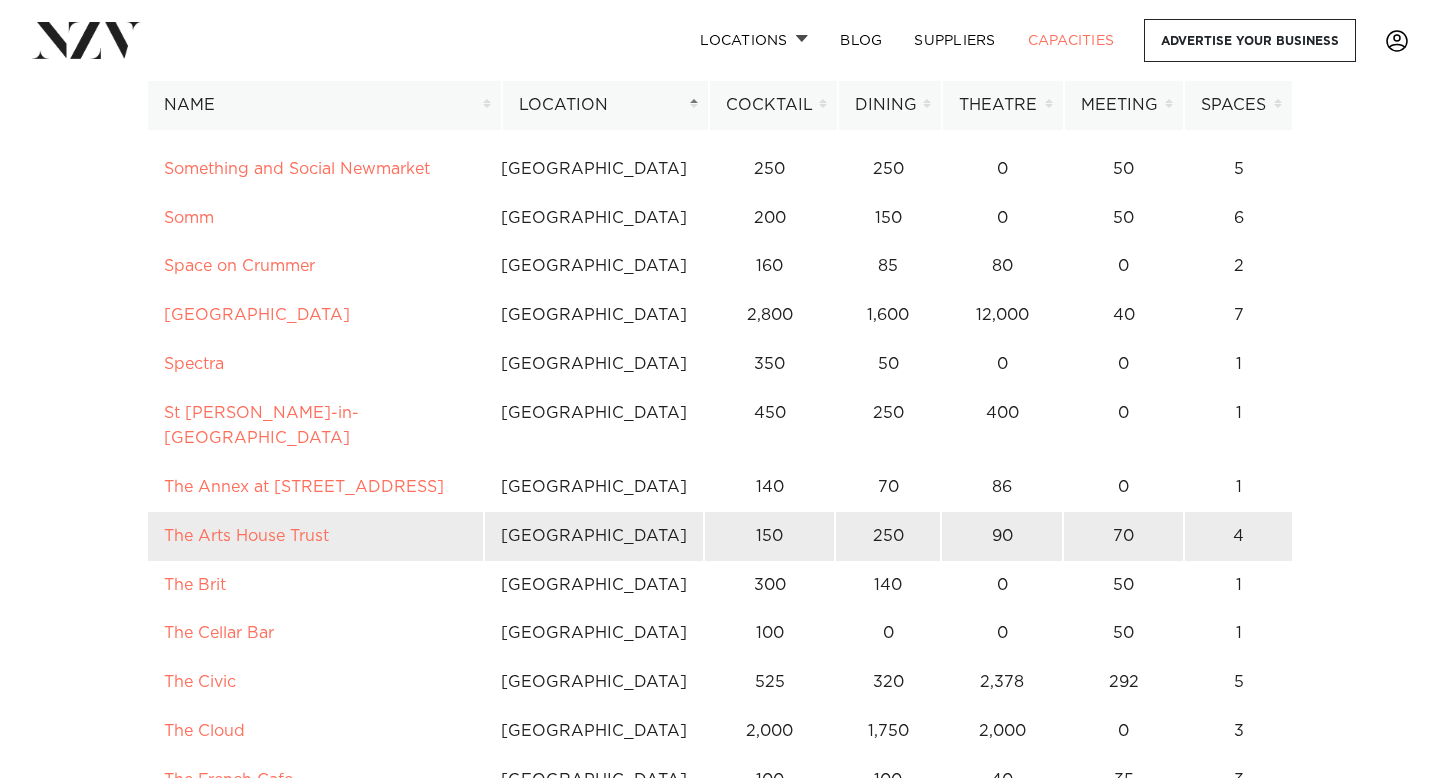 scroll, scrollTop: 4060, scrollLeft: 0, axis: vertical 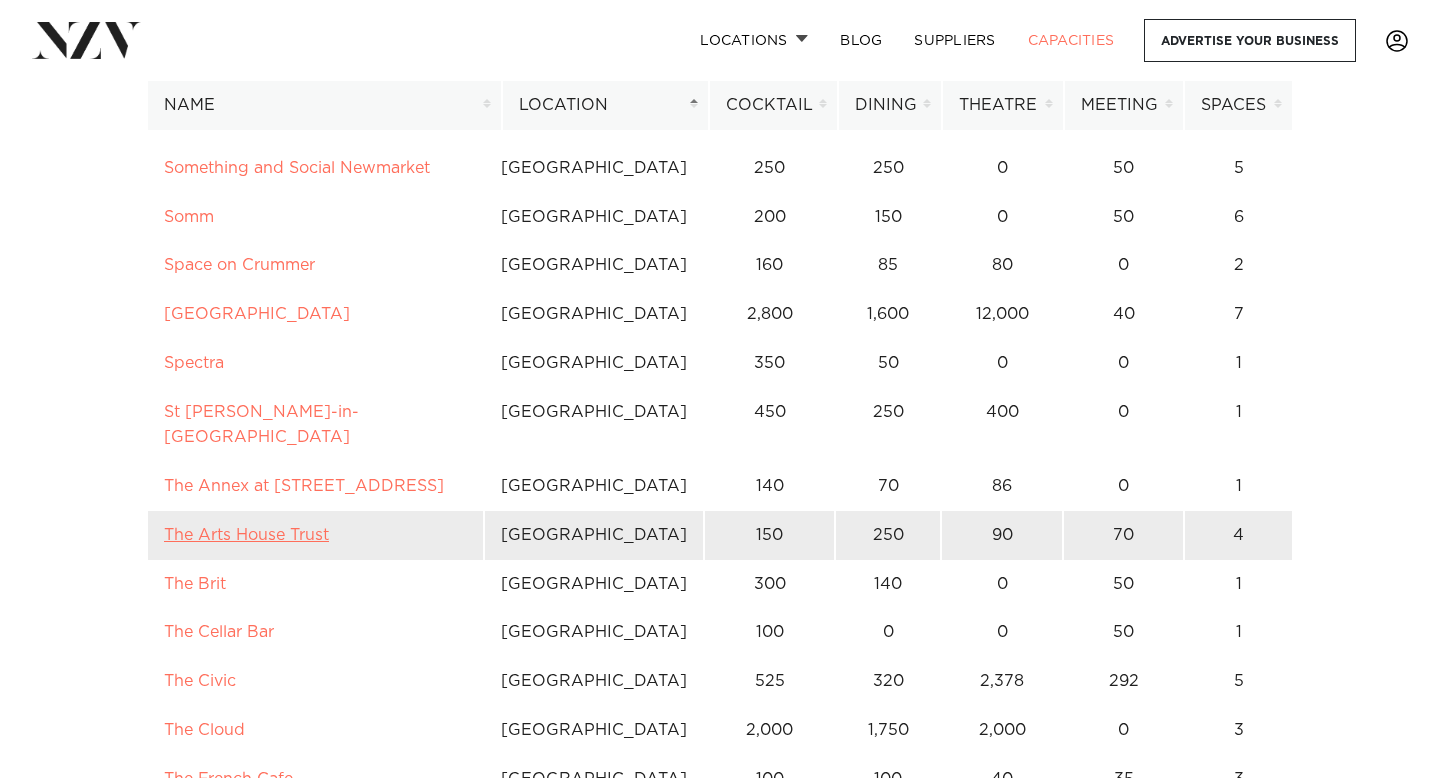 click on "The Arts House Trust" at bounding box center [246, 535] 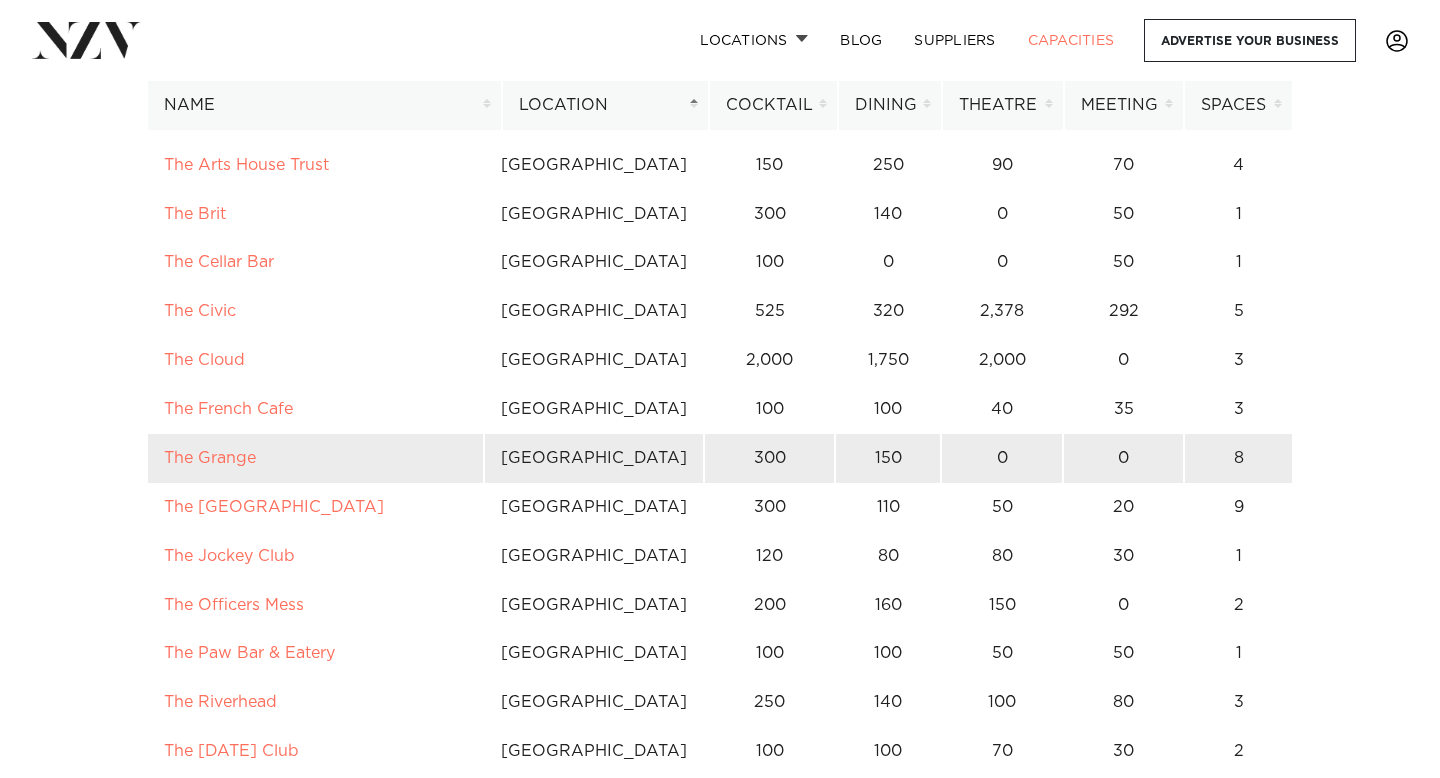 scroll, scrollTop: 4490, scrollLeft: 0, axis: vertical 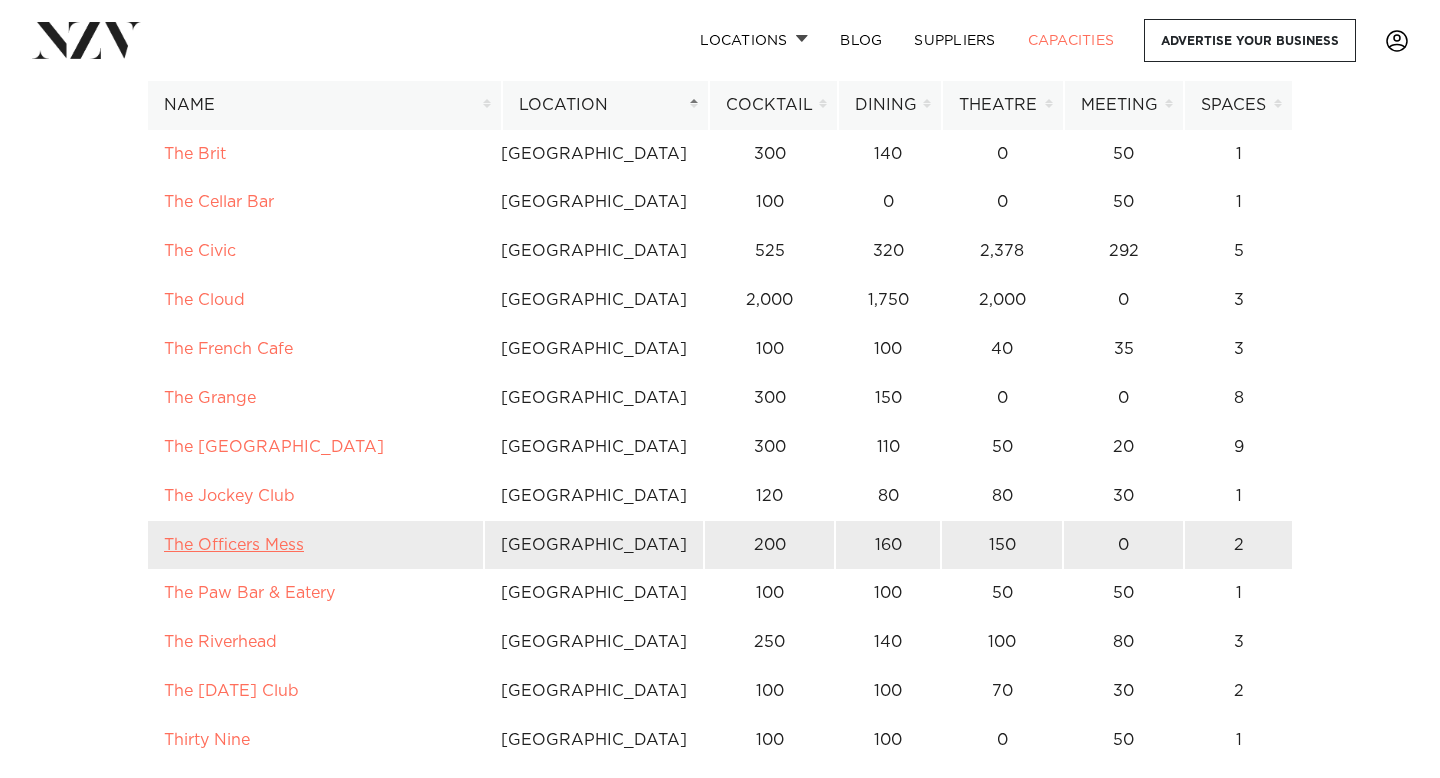click on "The Officers Mess" at bounding box center (234, 545) 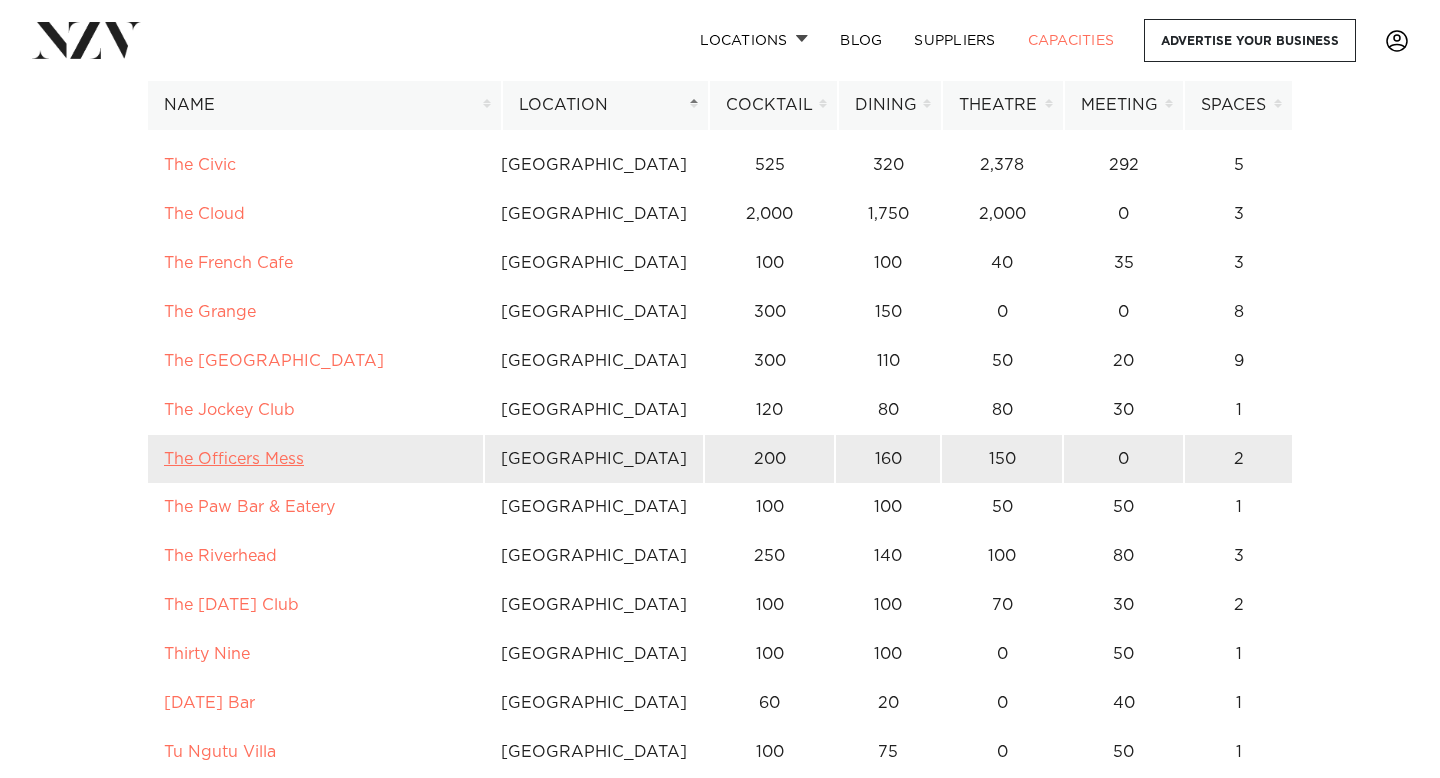 scroll, scrollTop: 4579, scrollLeft: 0, axis: vertical 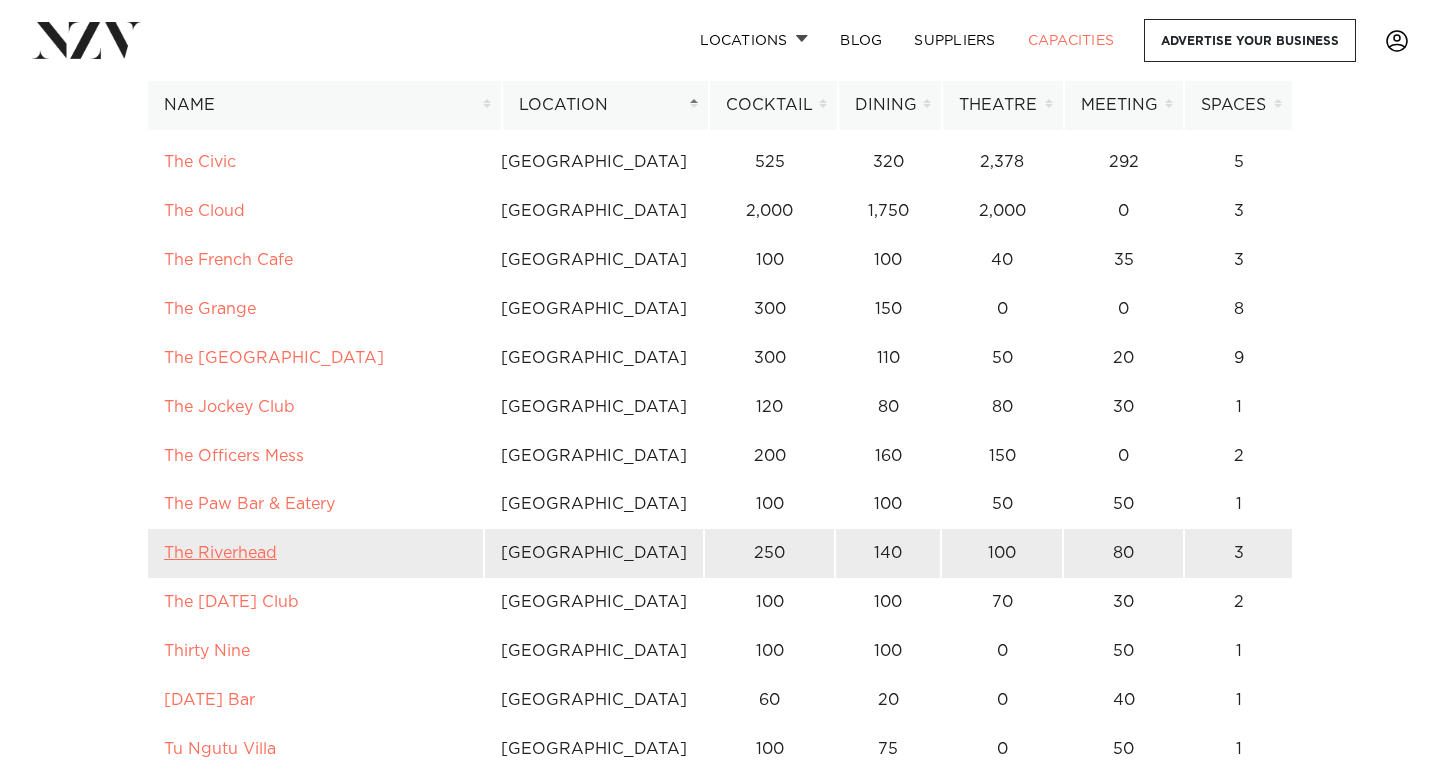 click on "The Riverhead" at bounding box center [220, 553] 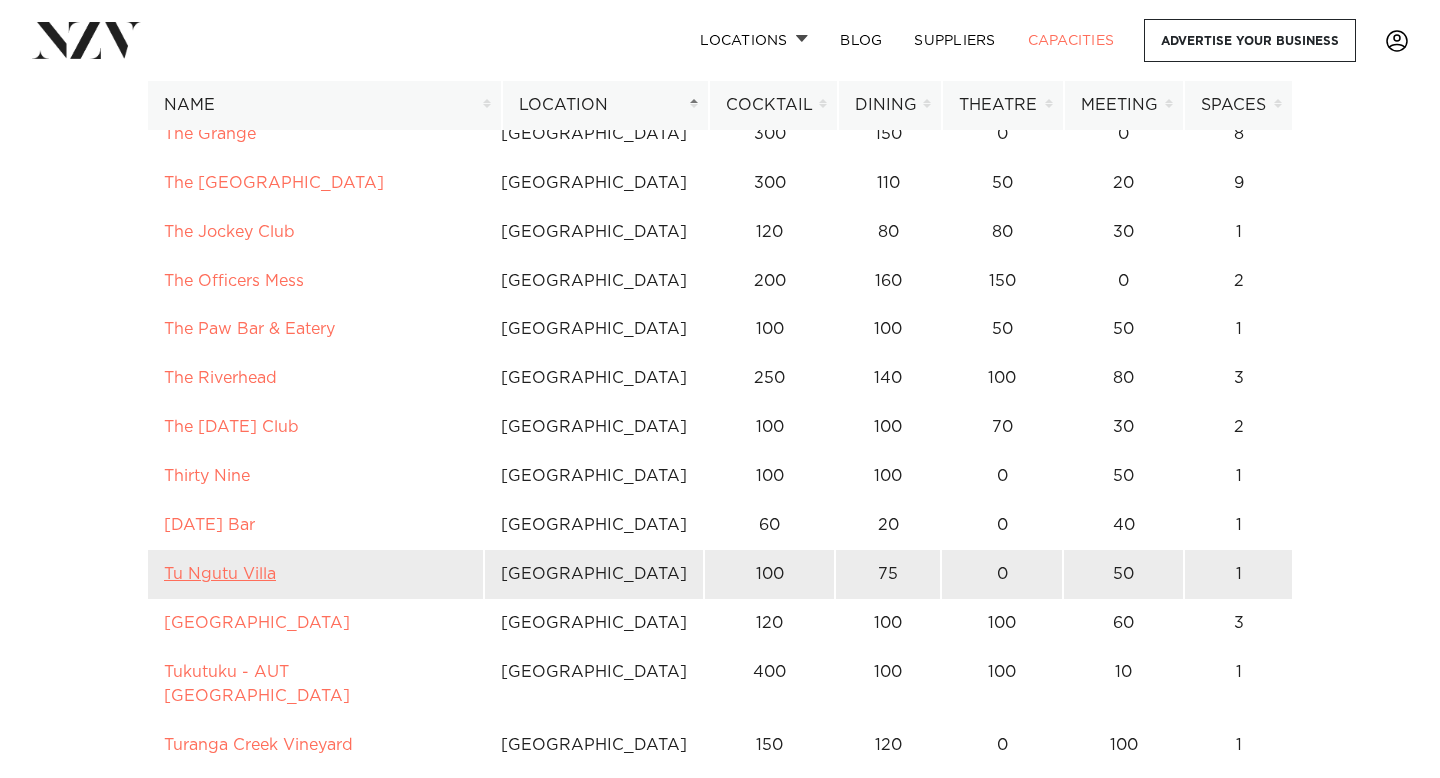 scroll, scrollTop: 4757, scrollLeft: 0, axis: vertical 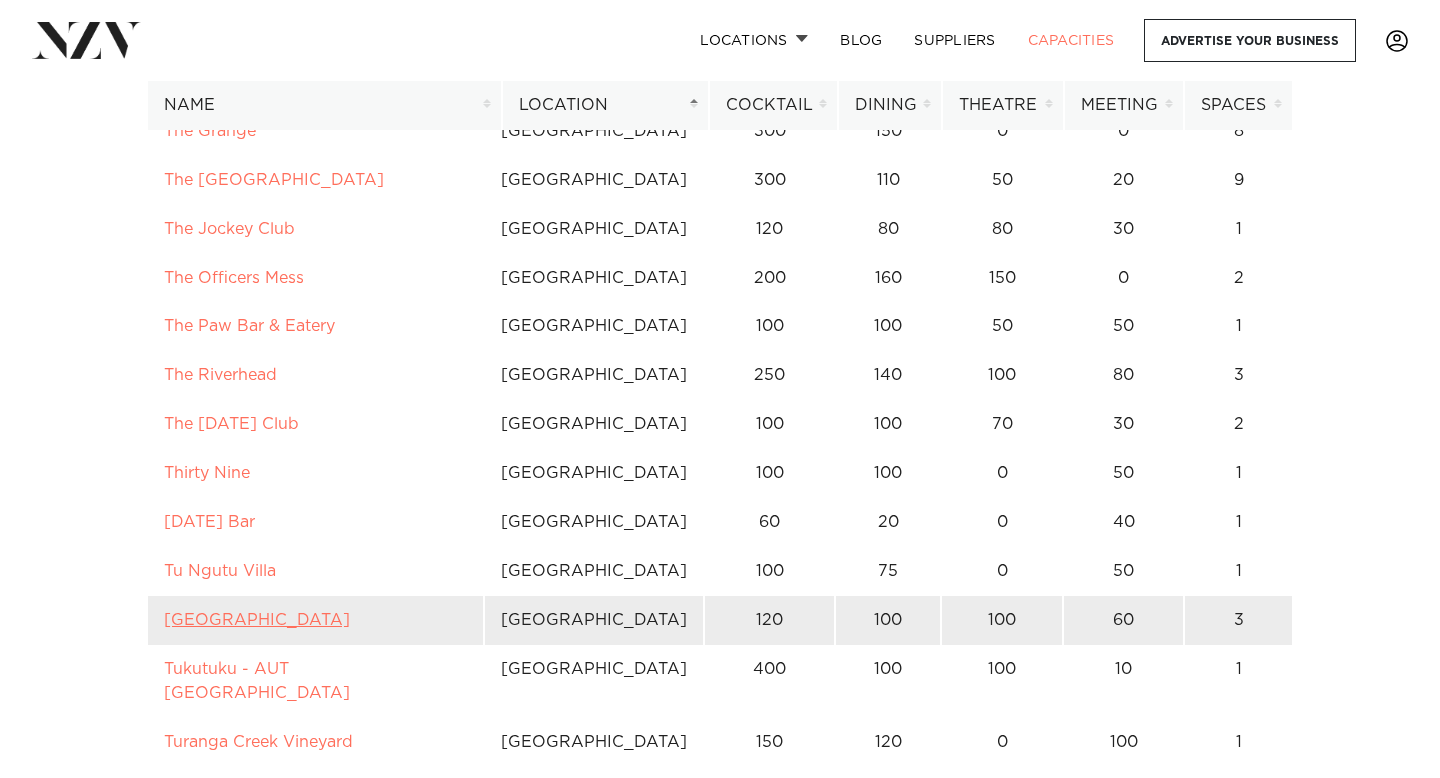 click on "Tui Hills" at bounding box center (257, 620) 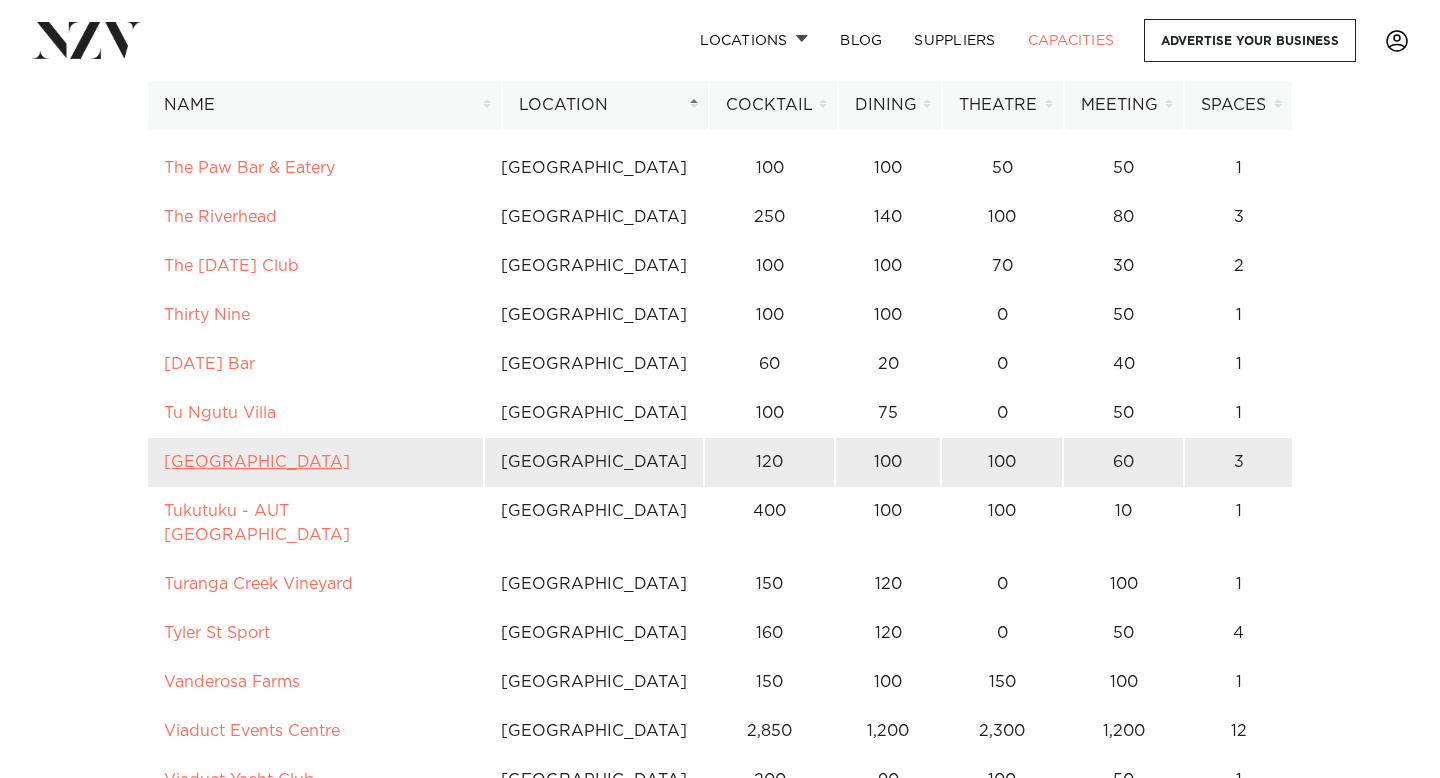 scroll, scrollTop: 4934, scrollLeft: 0, axis: vertical 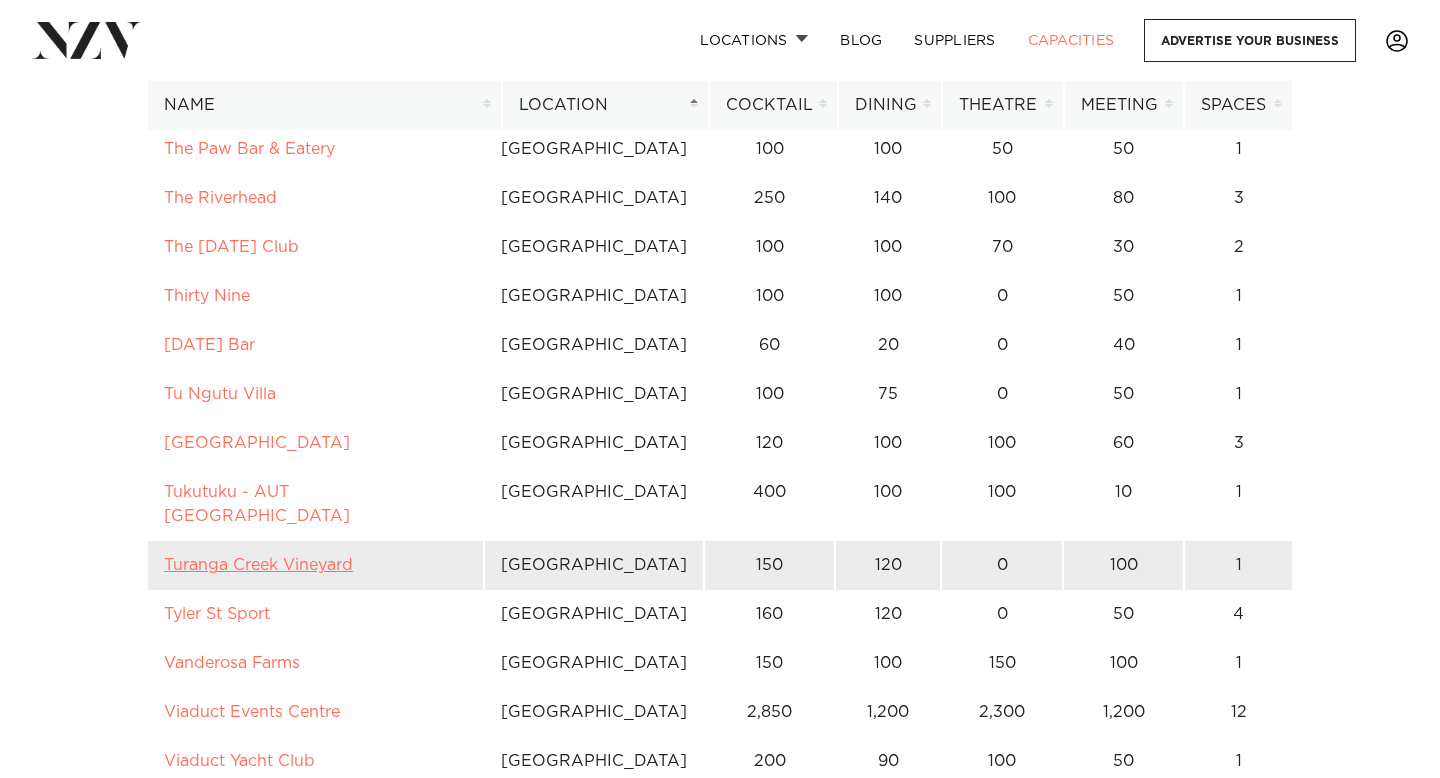 click on "Turanga Creek Vineyard" at bounding box center (258, 565) 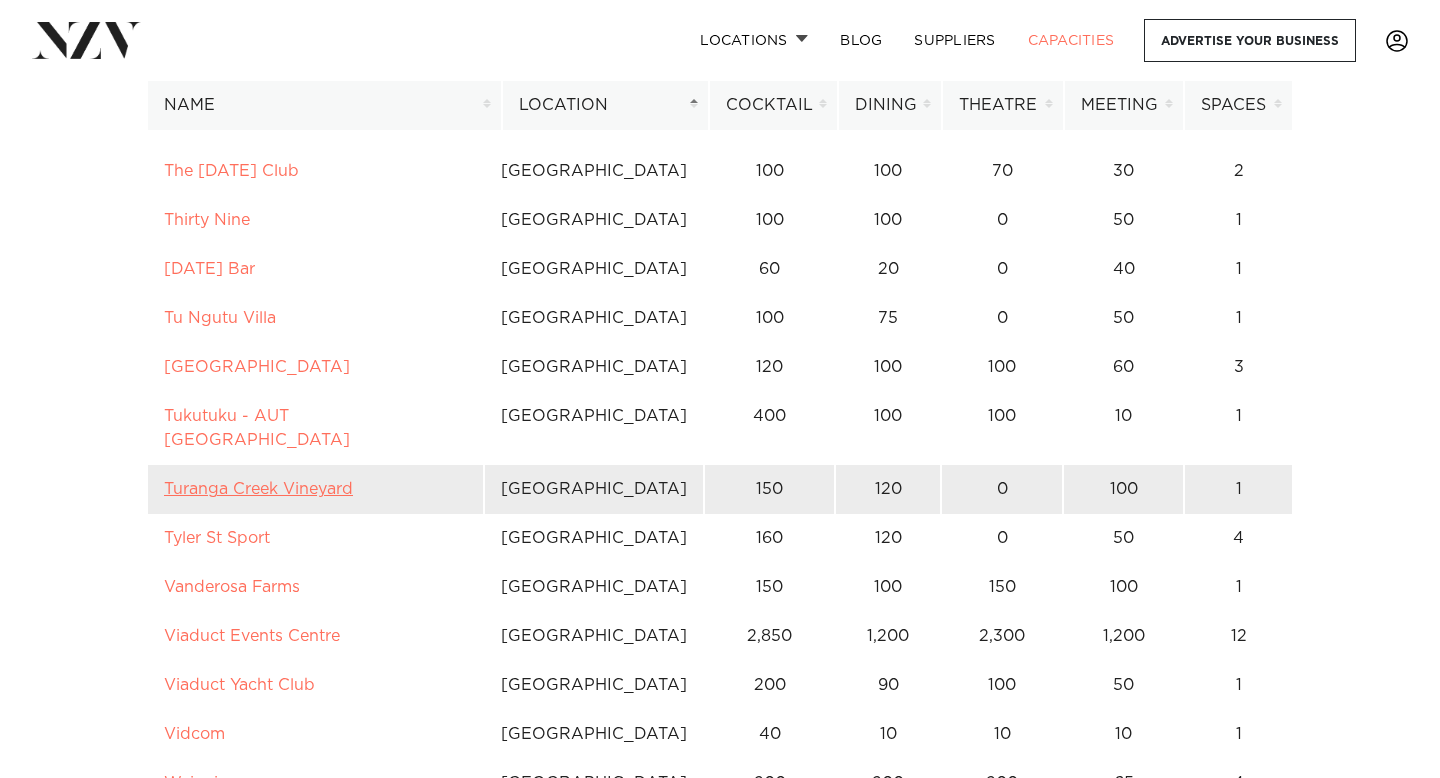 scroll, scrollTop: 5012, scrollLeft: 0, axis: vertical 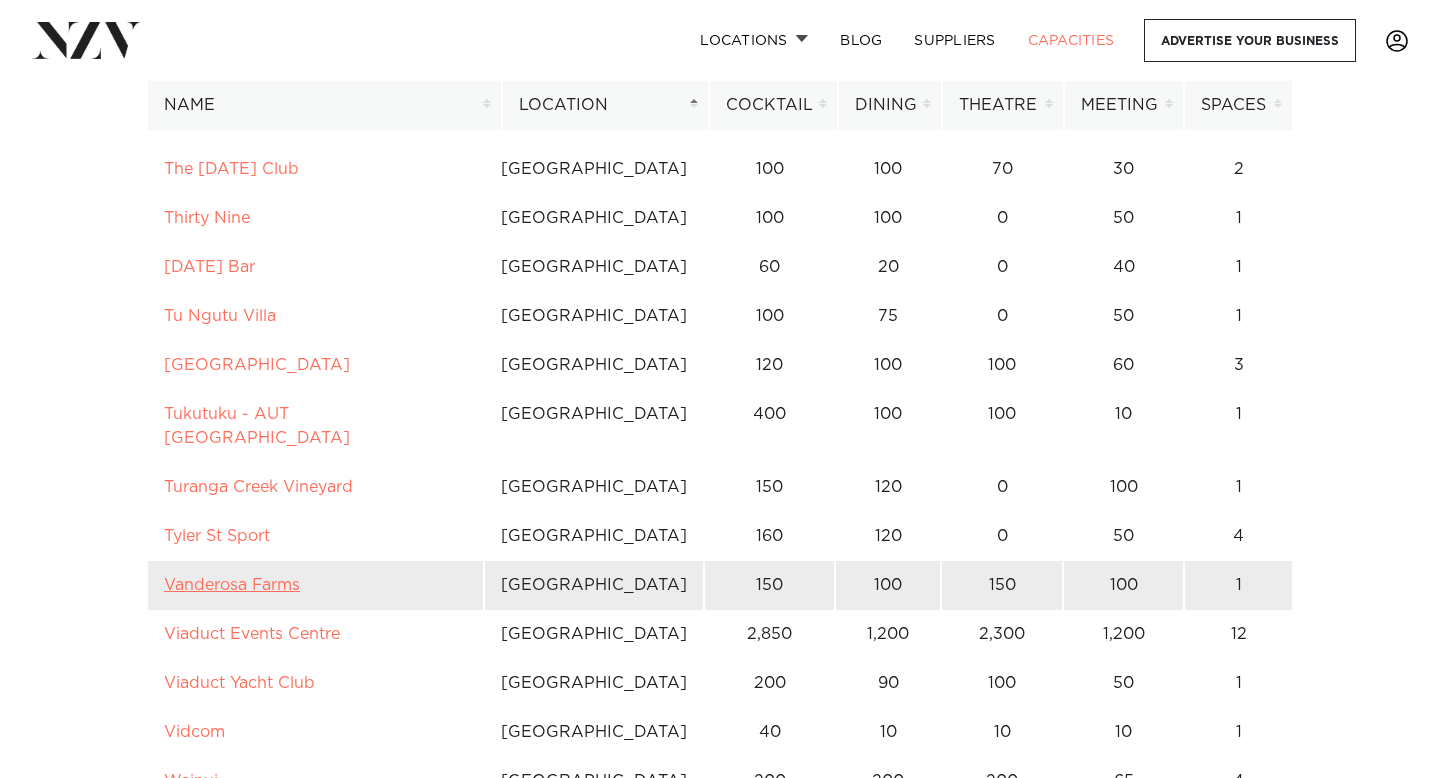 click on "Vanderosa Farms" at bounding box center [232, 585] 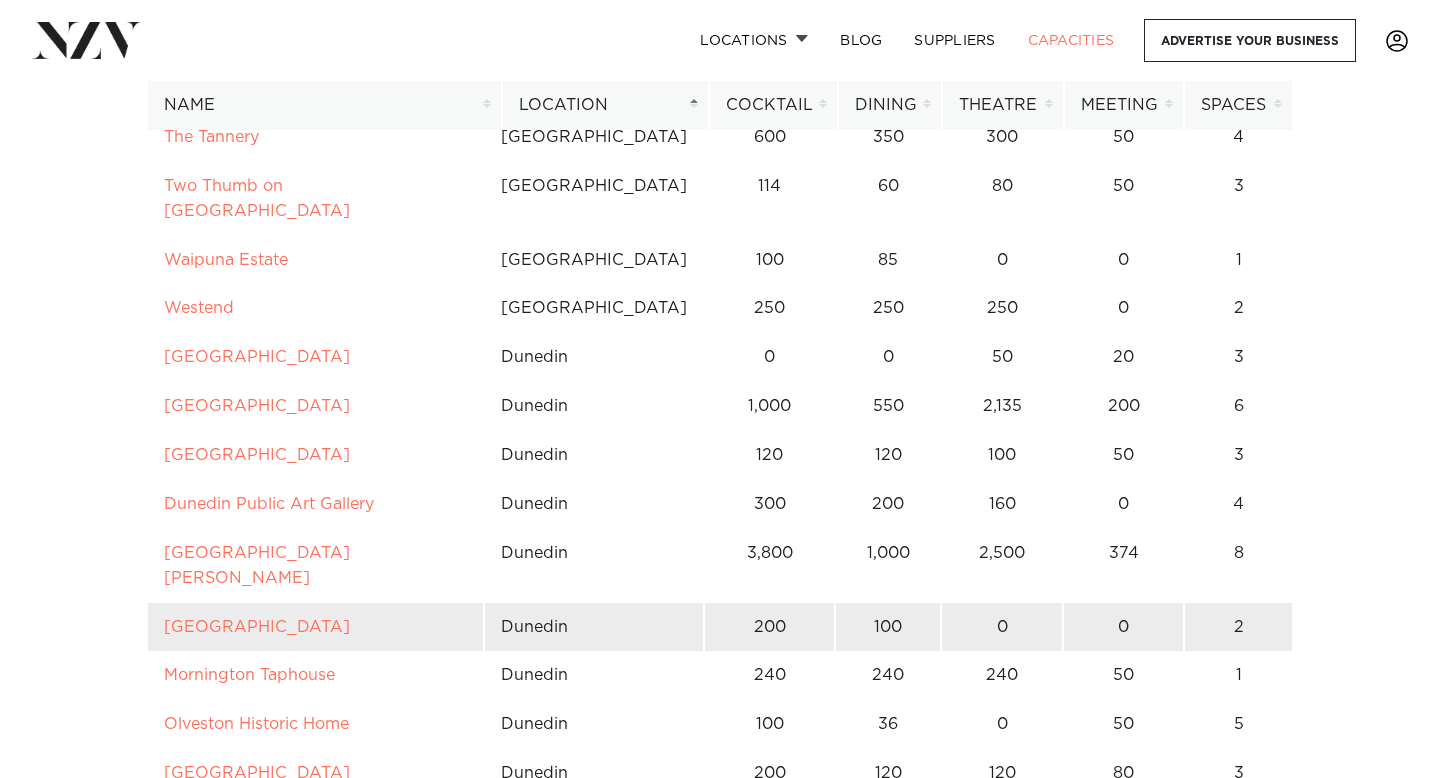 scroll, scrollTop: 8792, scrollLeft: 0, axis: vertical 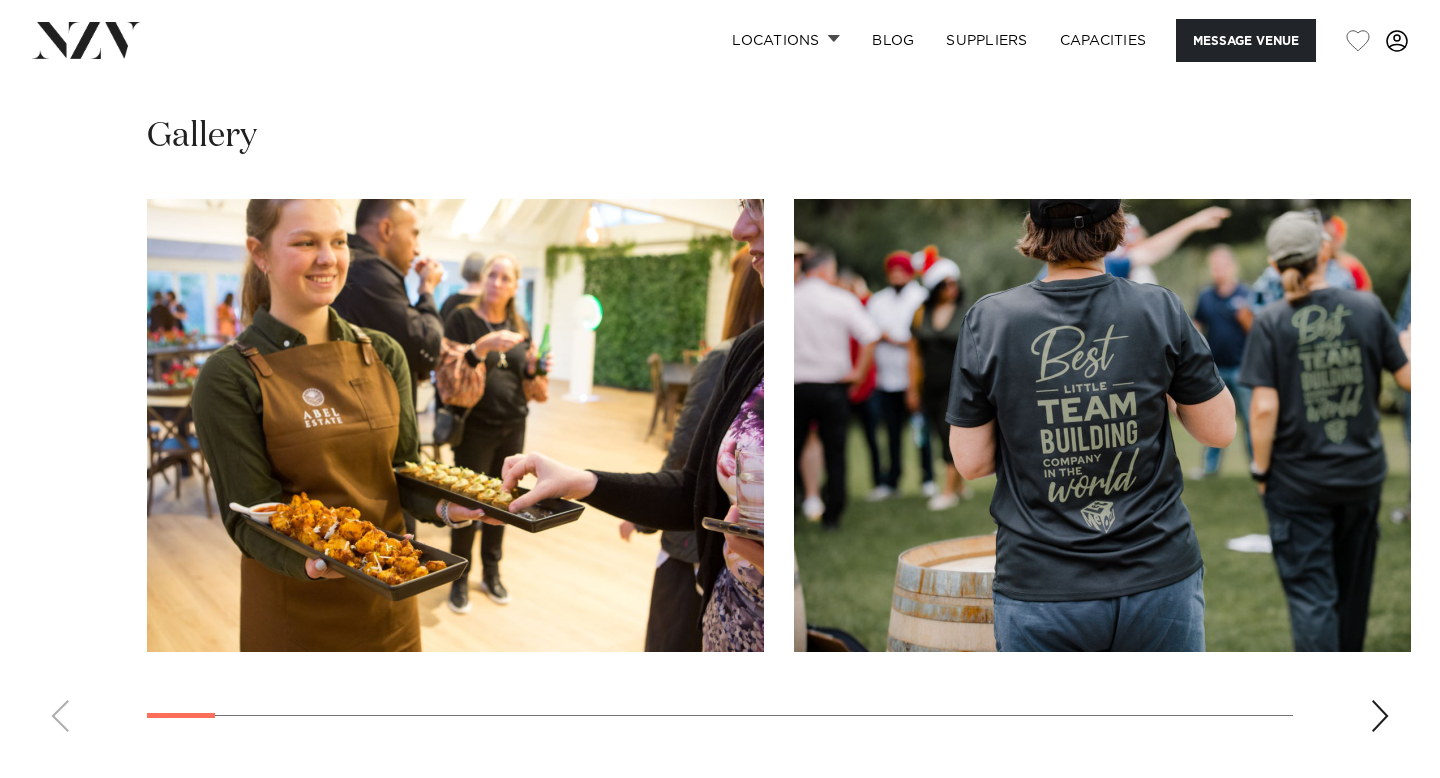 click at bounding box center (1380, 716) 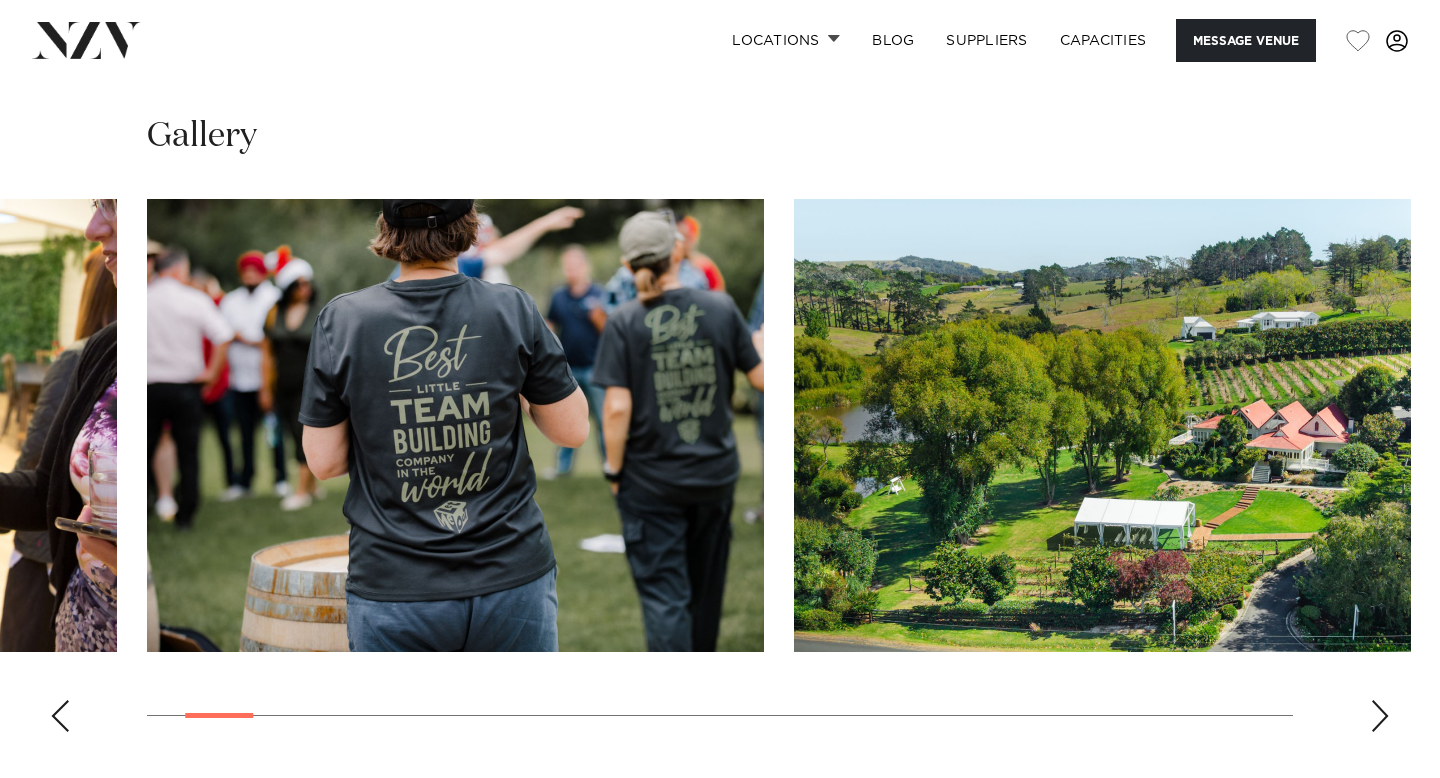 click at bounding box center [1380, 716] 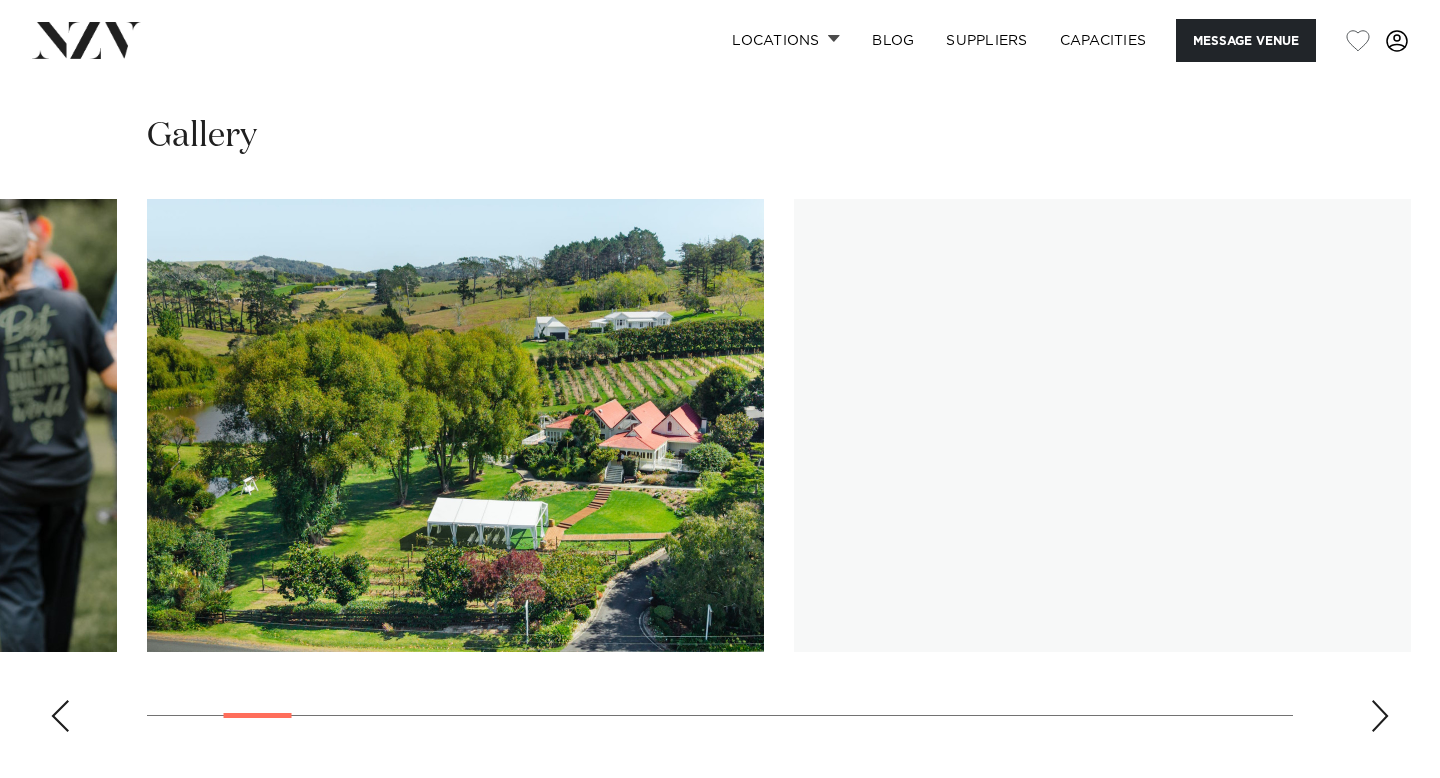 click at bounding box center (1380, 716) 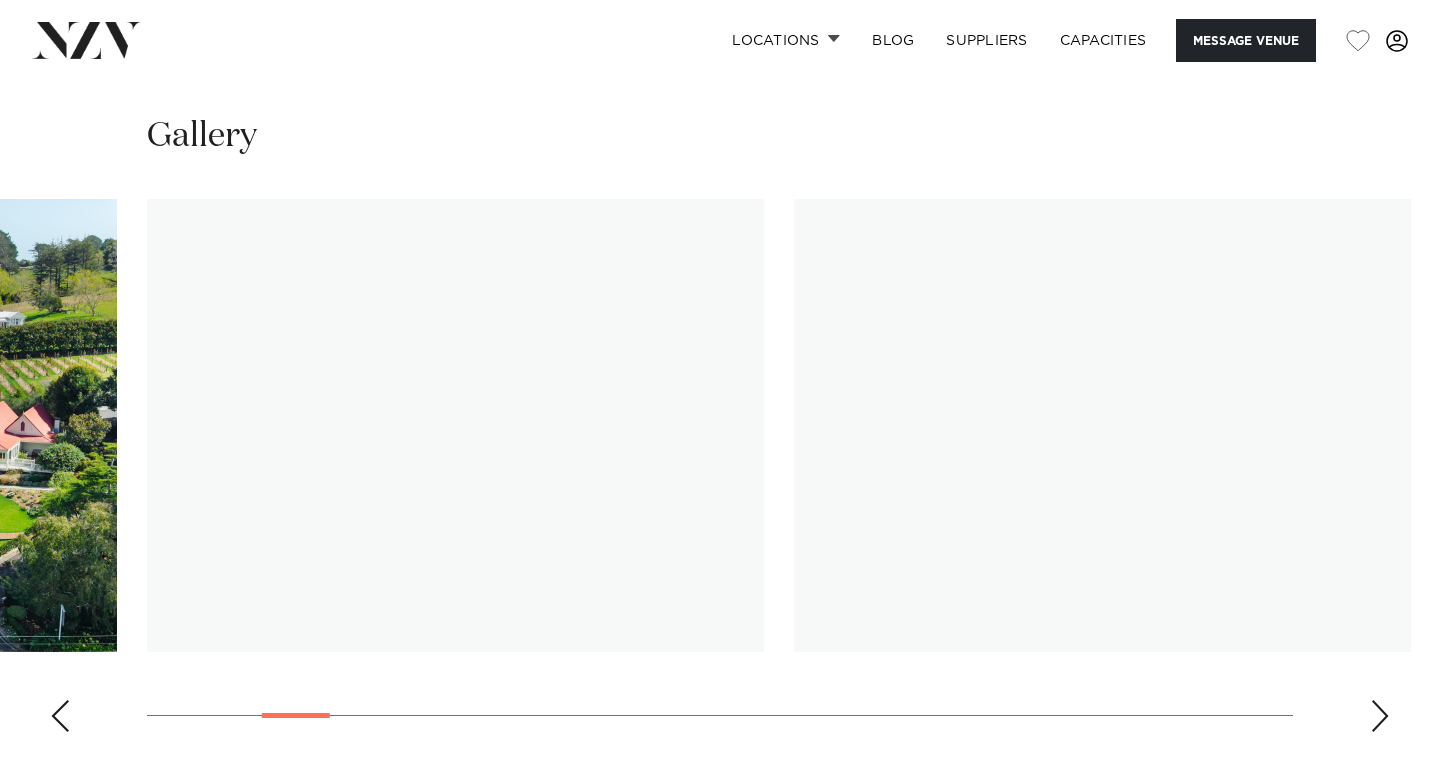 click at bounding box center [1380, 716] 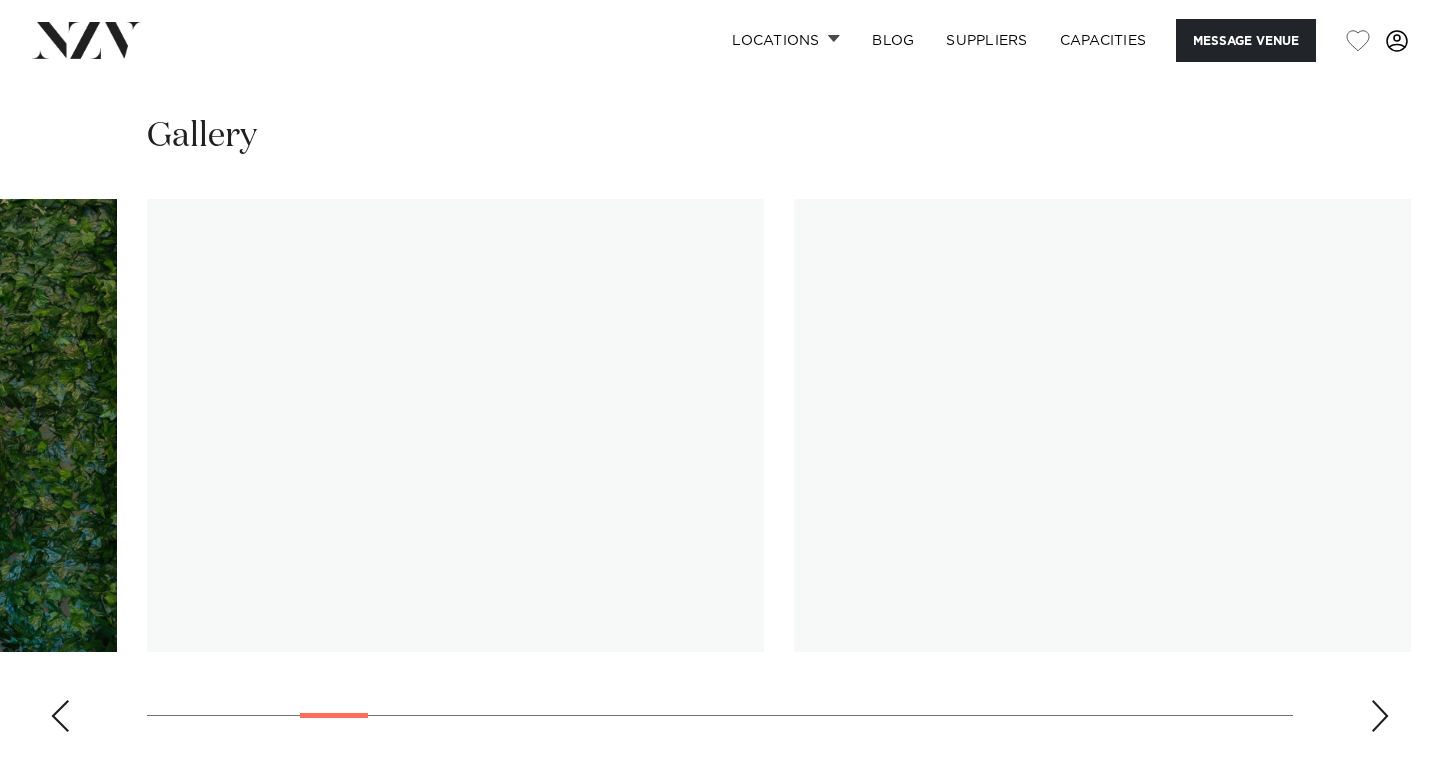 click at bounding box center [1380, 716] 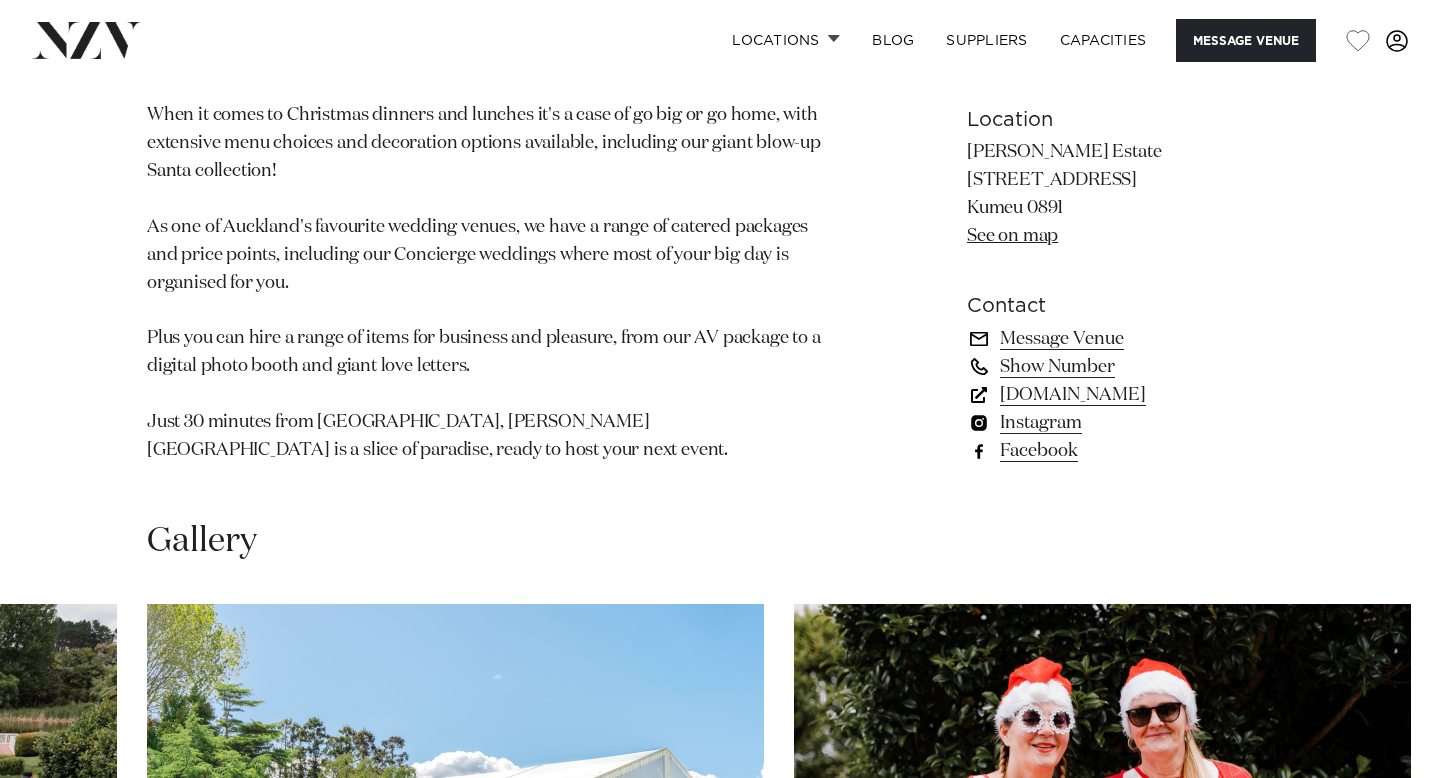 scroll, scrollTop: 1464, scrollLeft: 0, axis: vertical 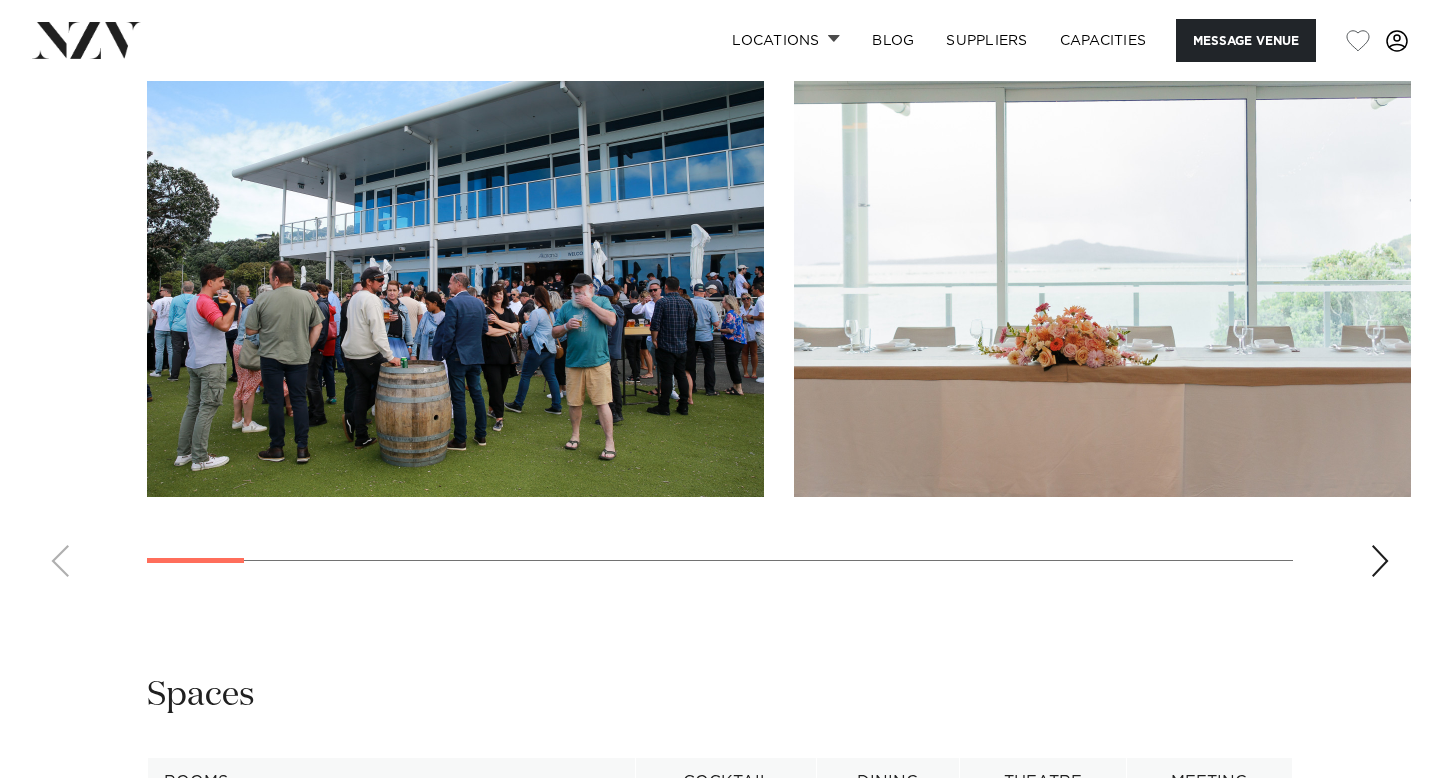 click at bounding box center [1380, 561] 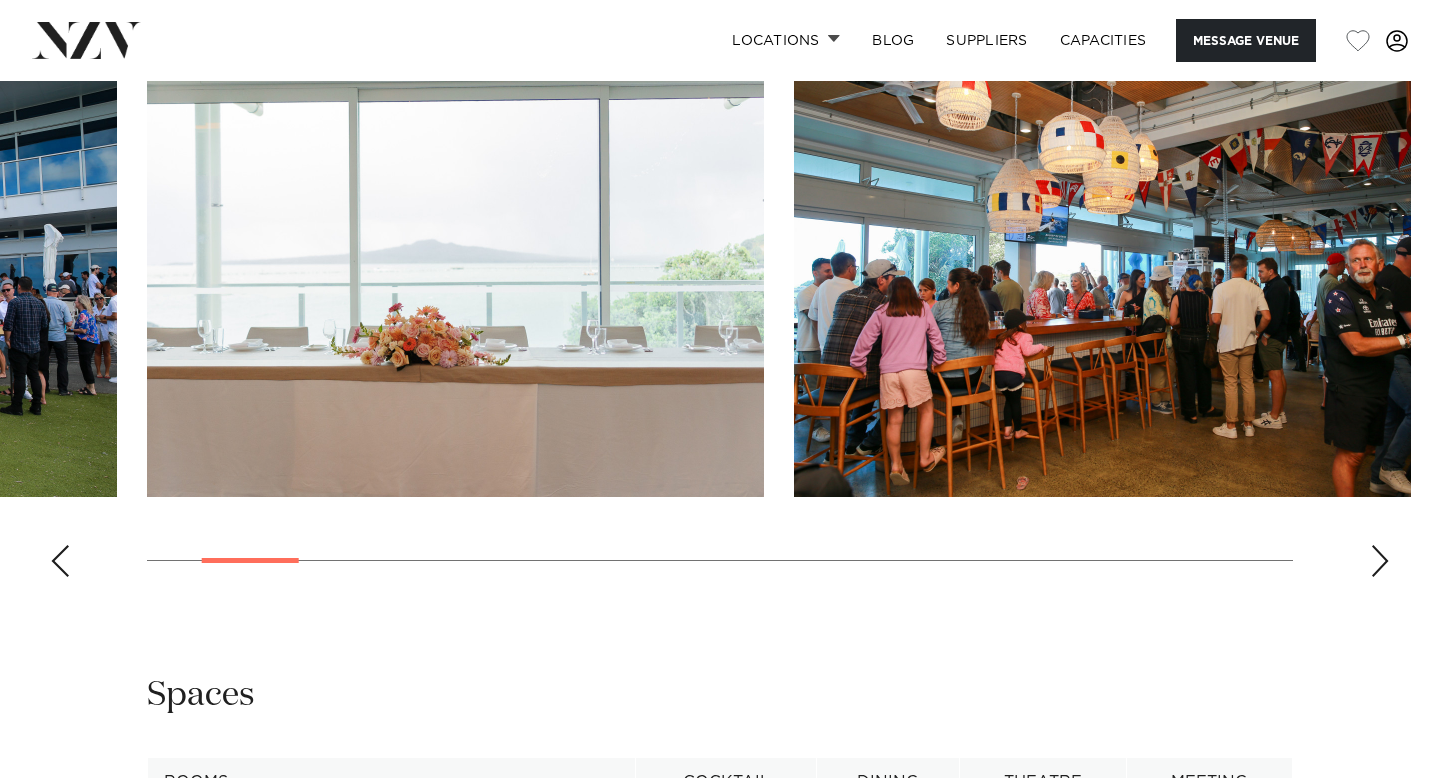 click at bounding box center [1380, 561] 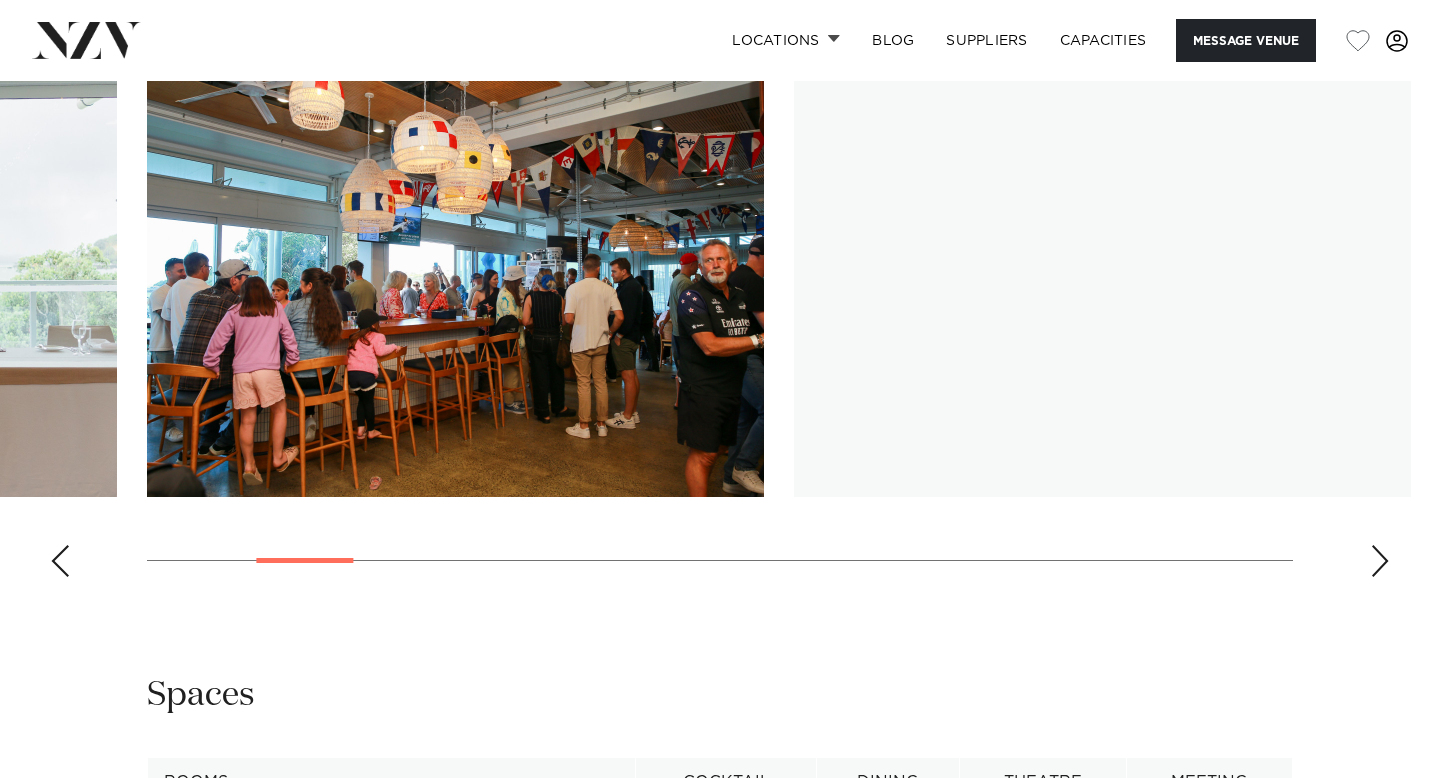 click at bounding box center (1380, 561) 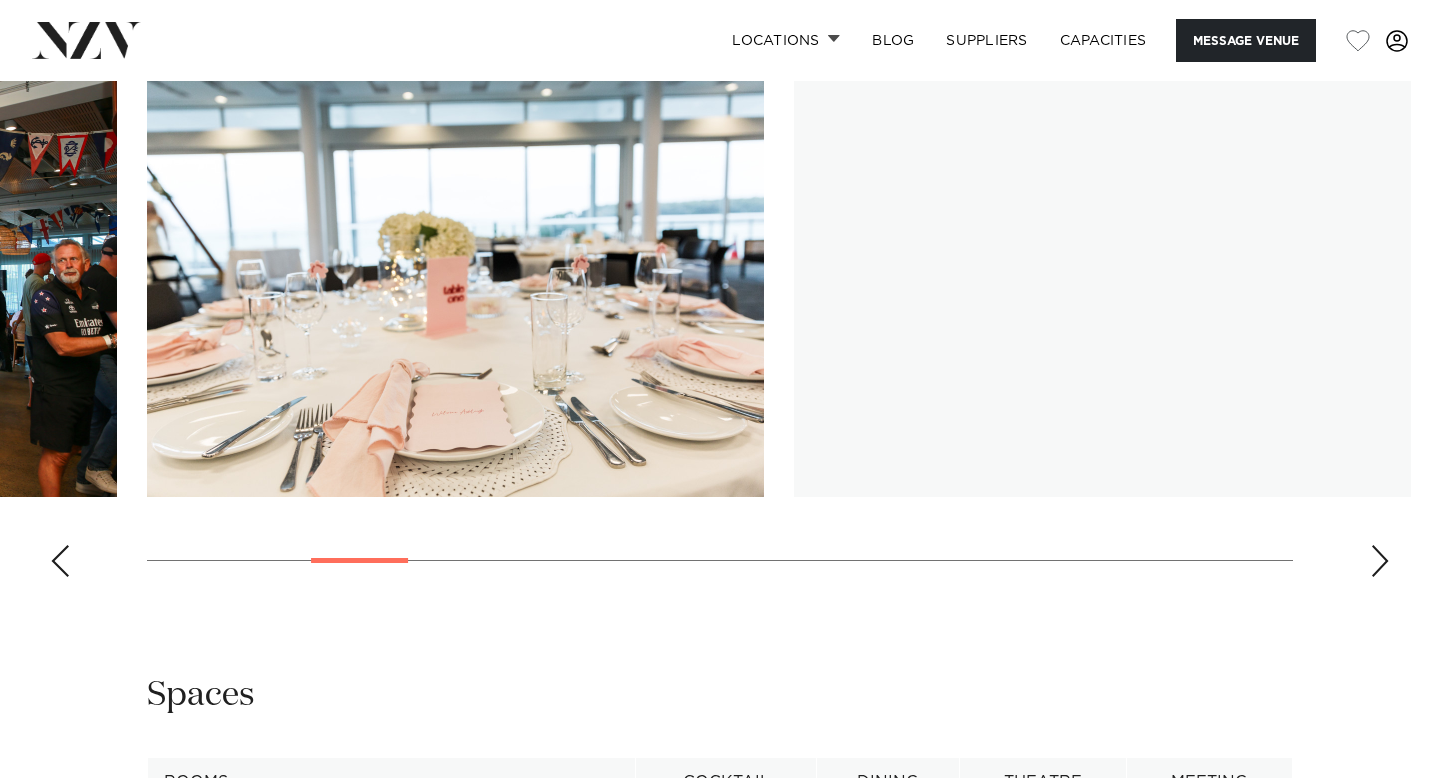 click at bounding box center [1380, 561] 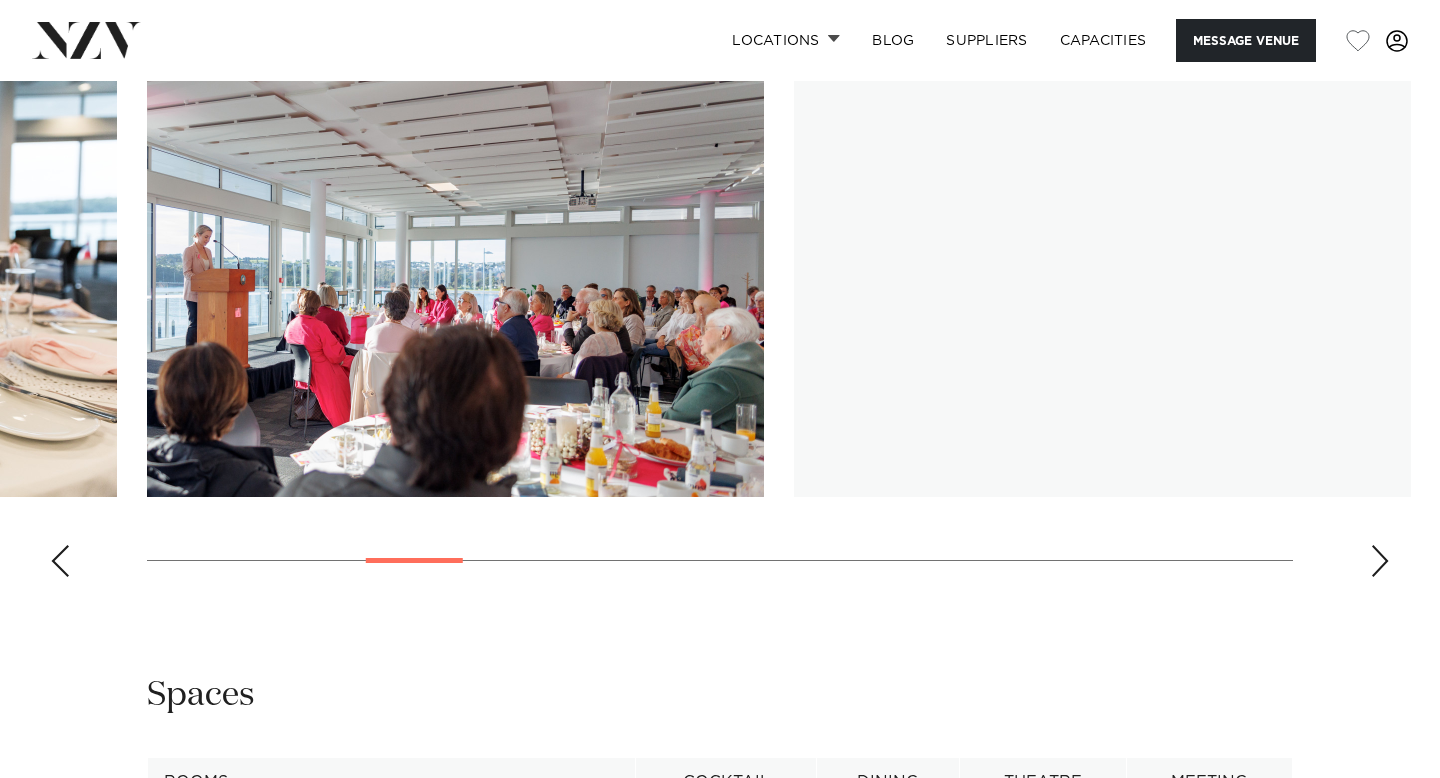 click at bounding box center (1380, 561) 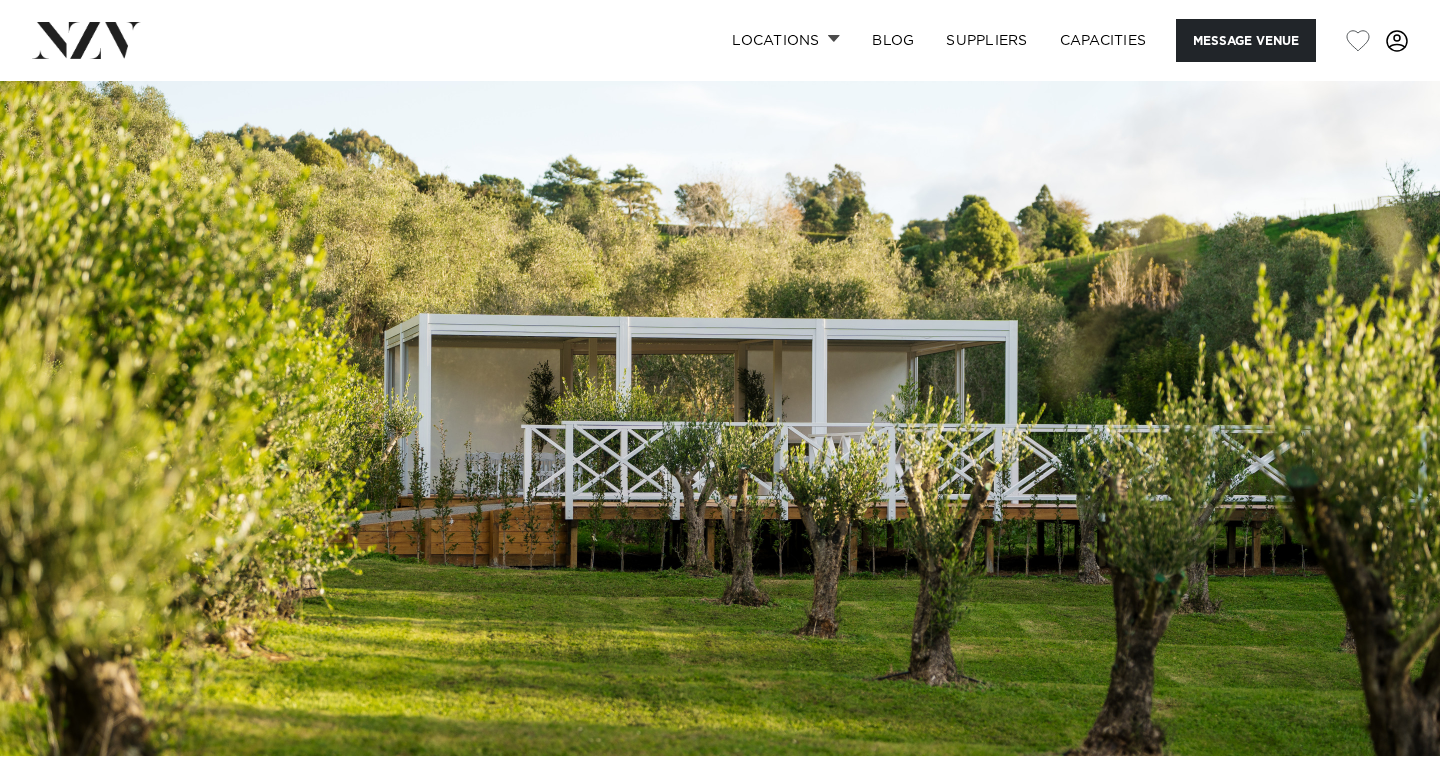 scroll, scrollTop: 0, scrollLeft: 0, axis: both 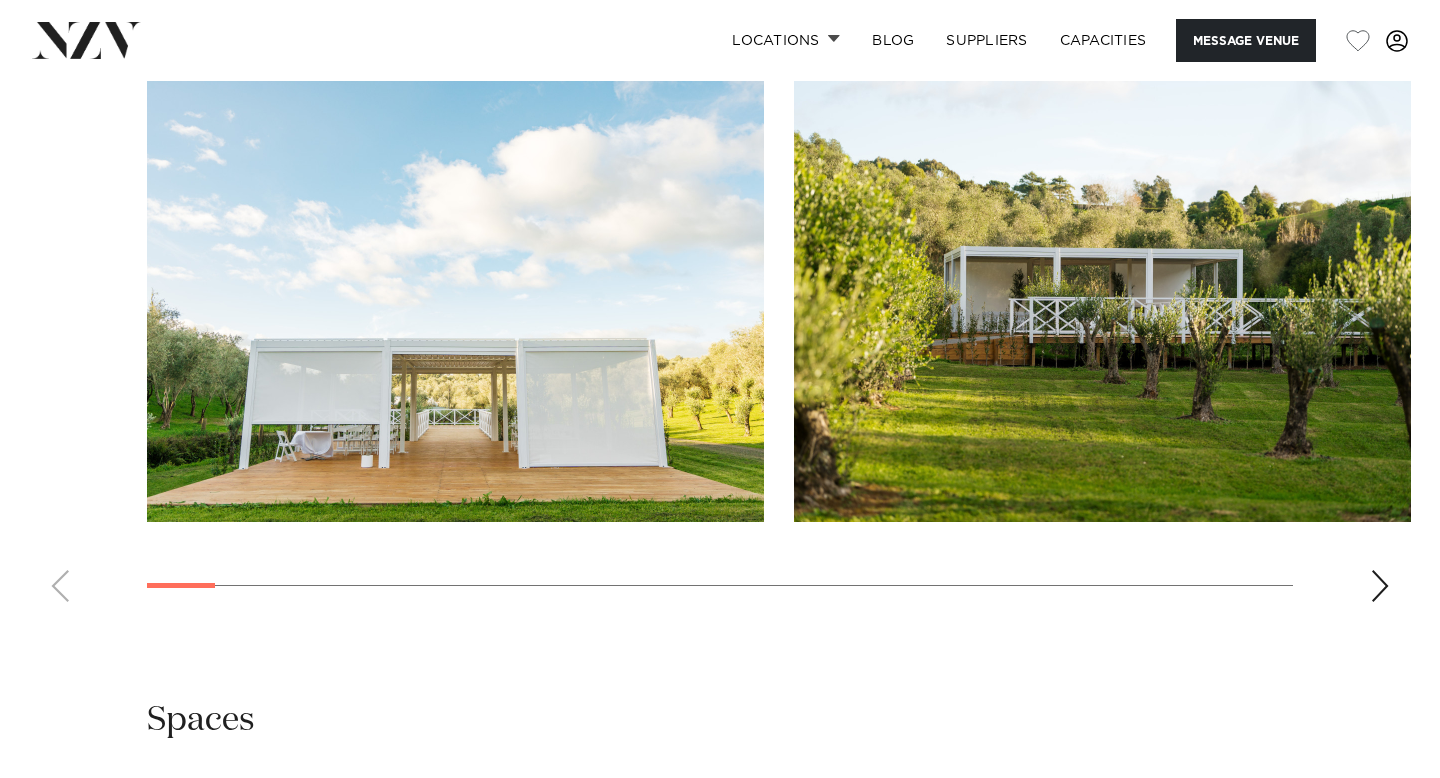 click at bounding box center (720, 343) 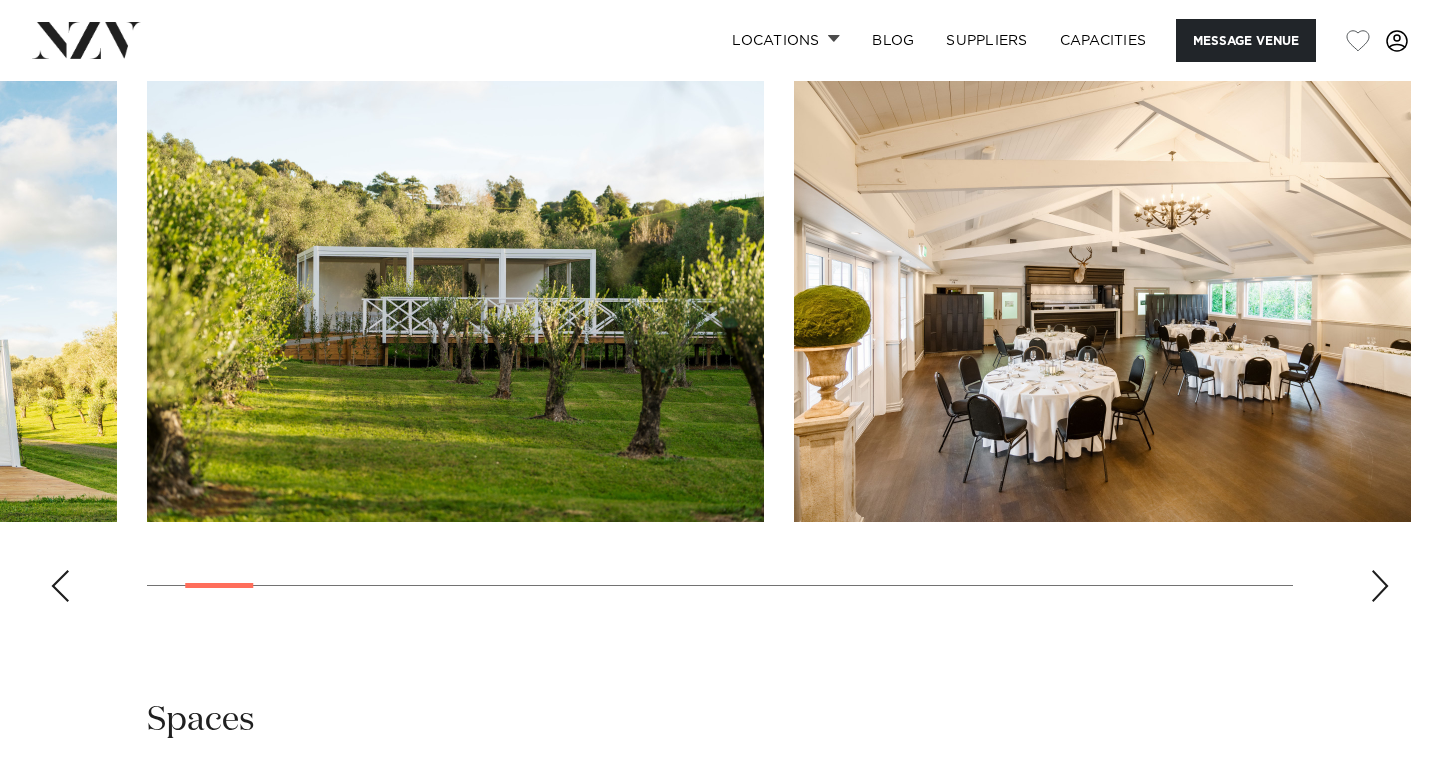 click at bounding box center [1380, 586] 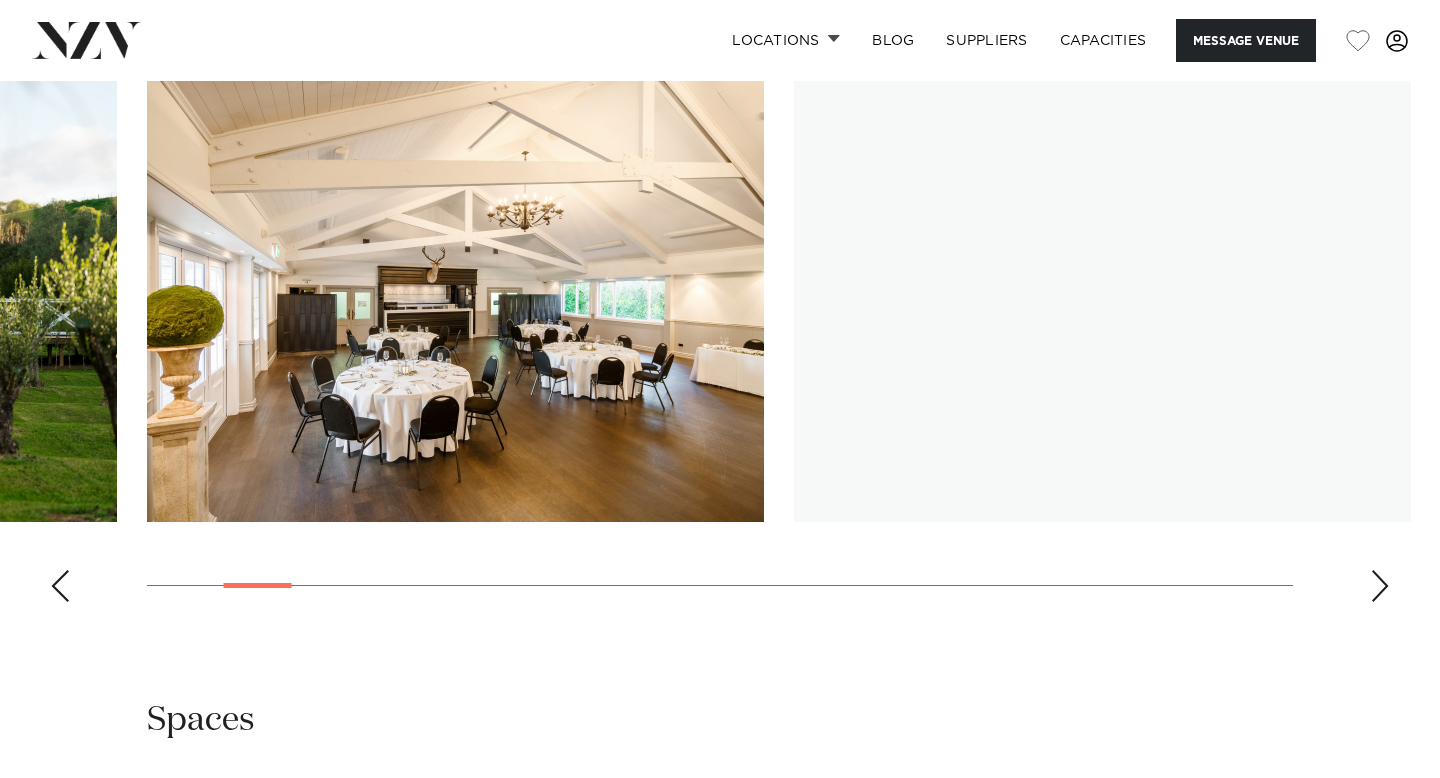 click at bounding box center (1380, 586) 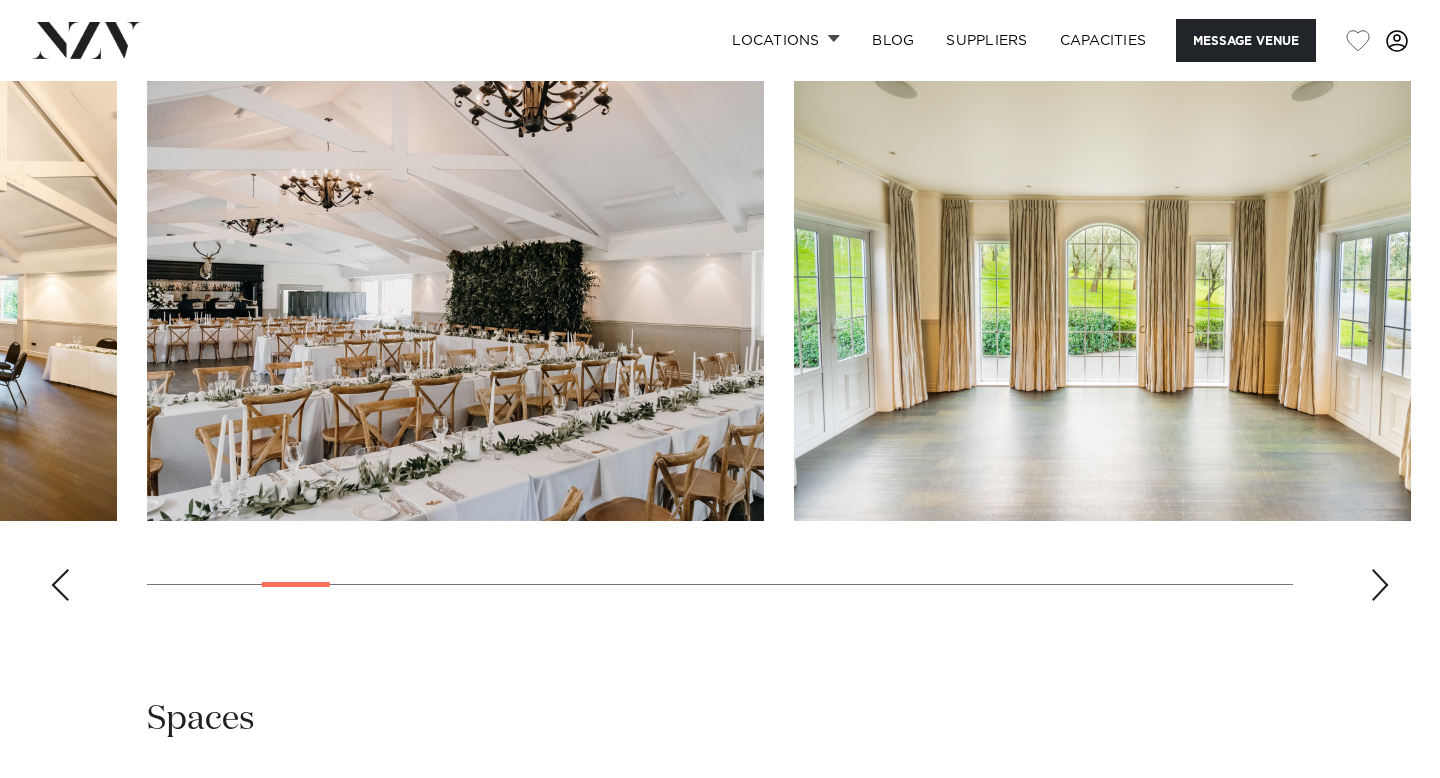 scroll, scrollTop: 2194, scrollLeft: 0, axis: vertical 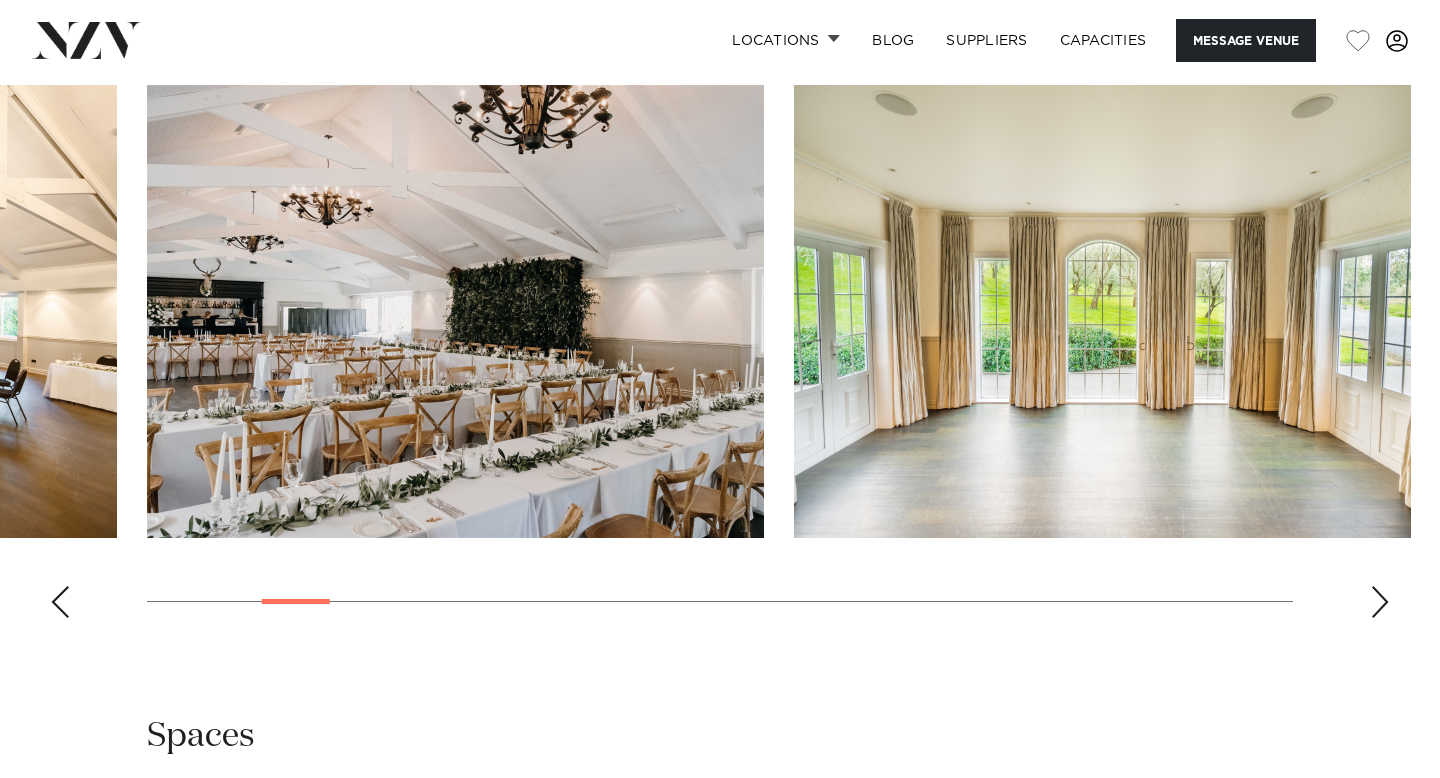 click at bounding box center [1380, 602] 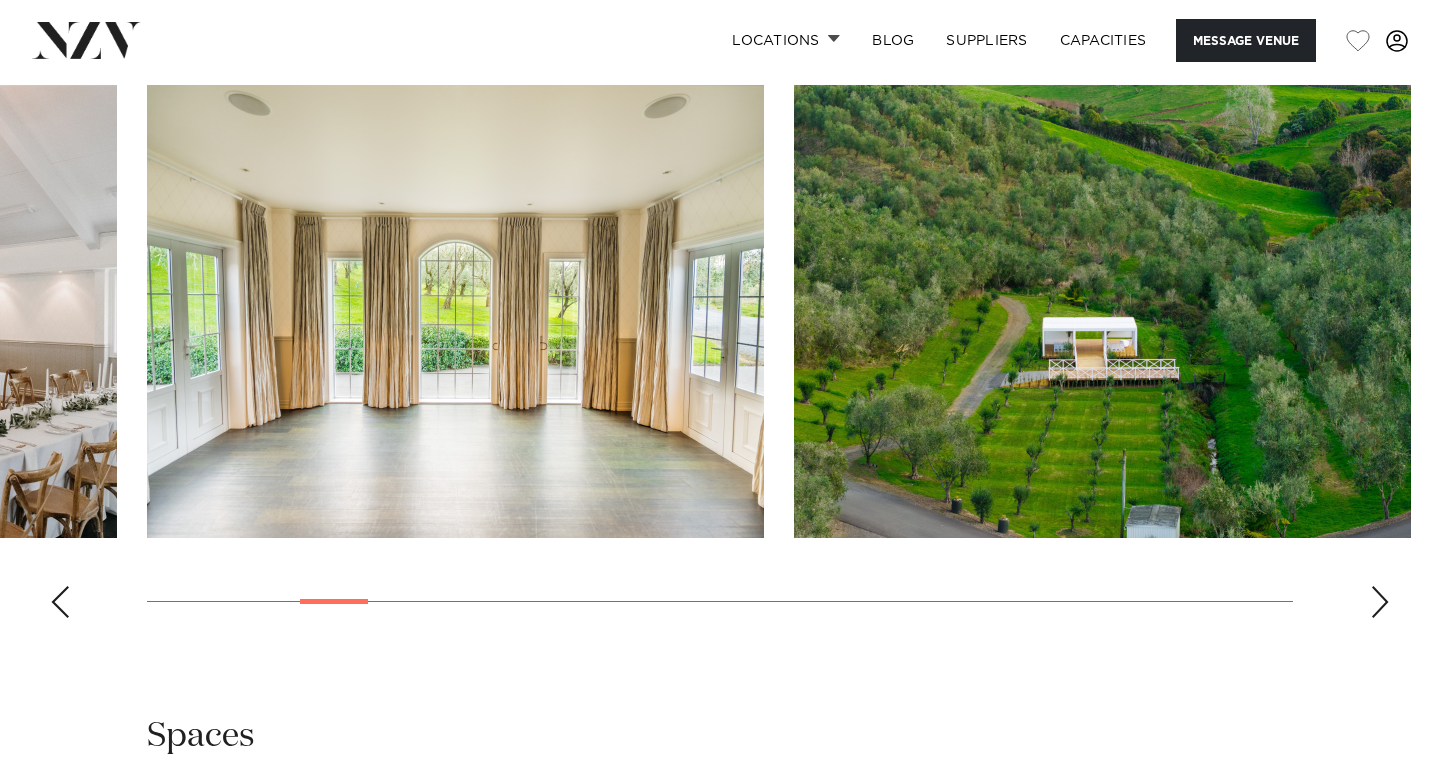 click at bounding box center (1380, 602) 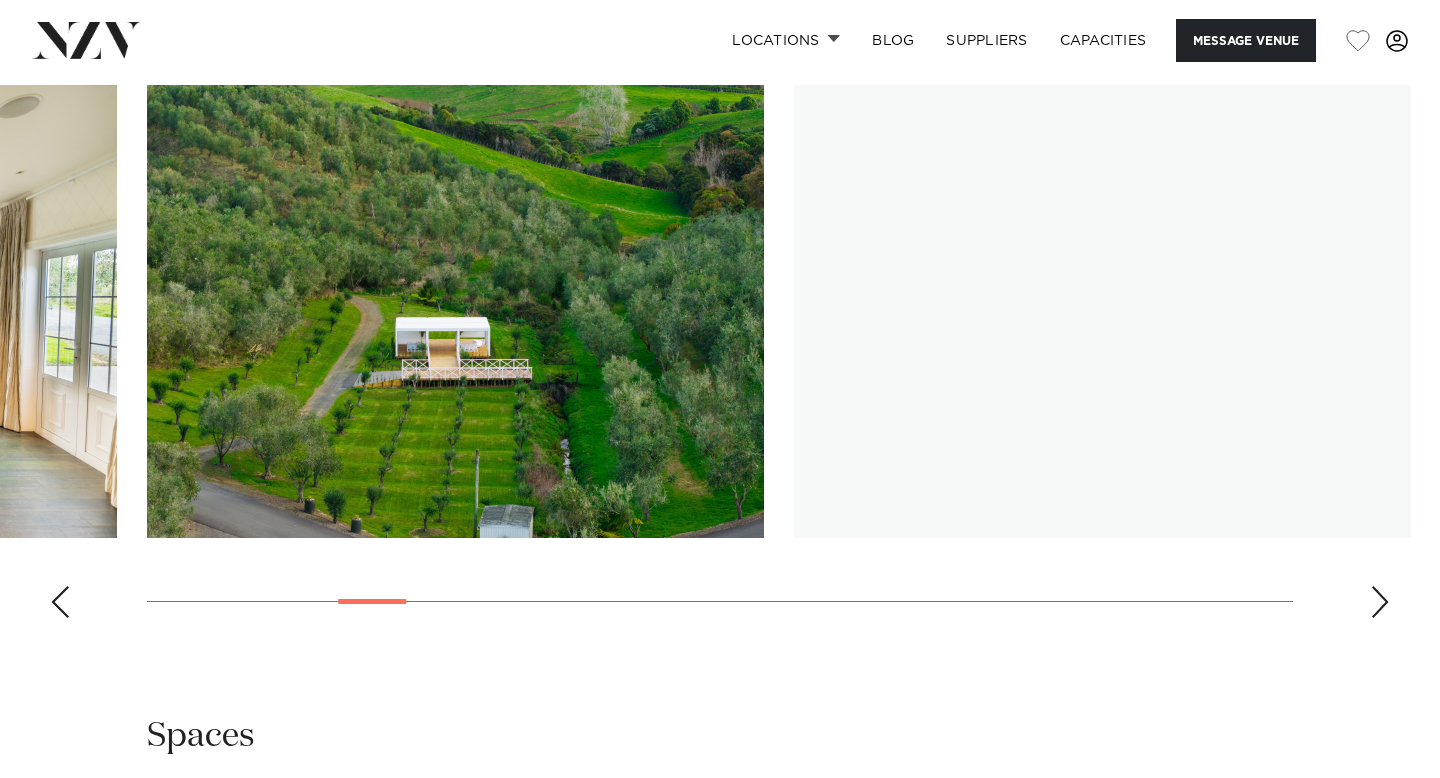 click at bounding box center [720, 359] 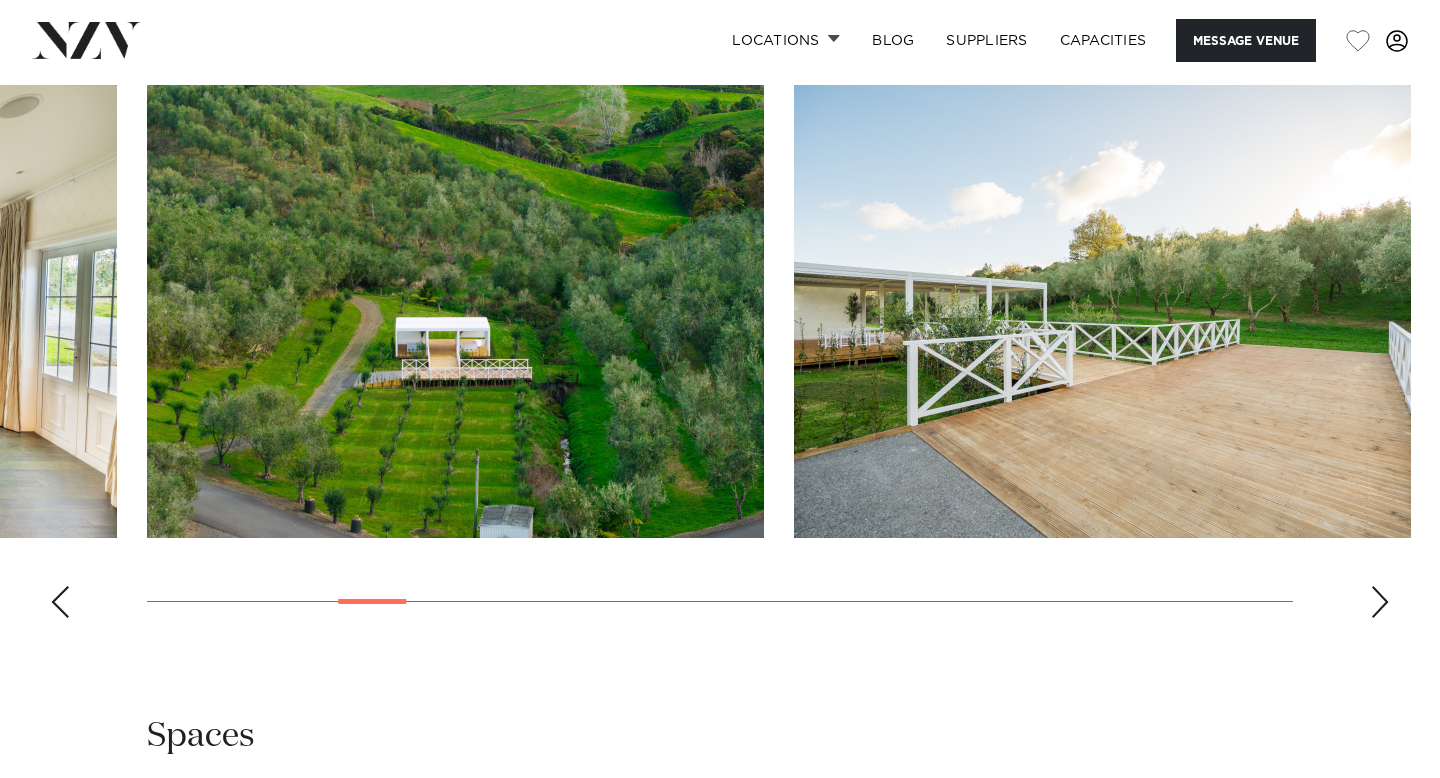 click at bounding box center (60, 602) 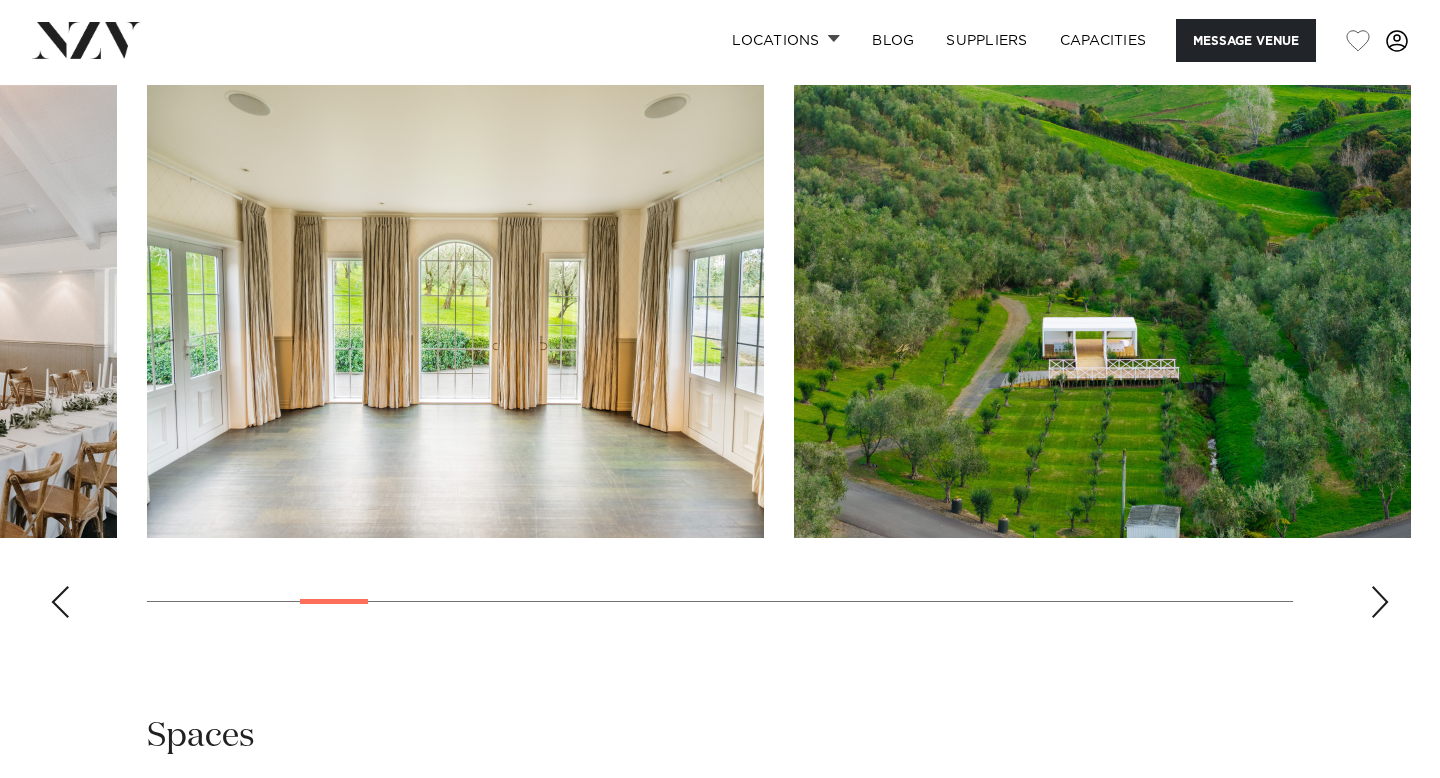 click at bounding box center (60, 602) 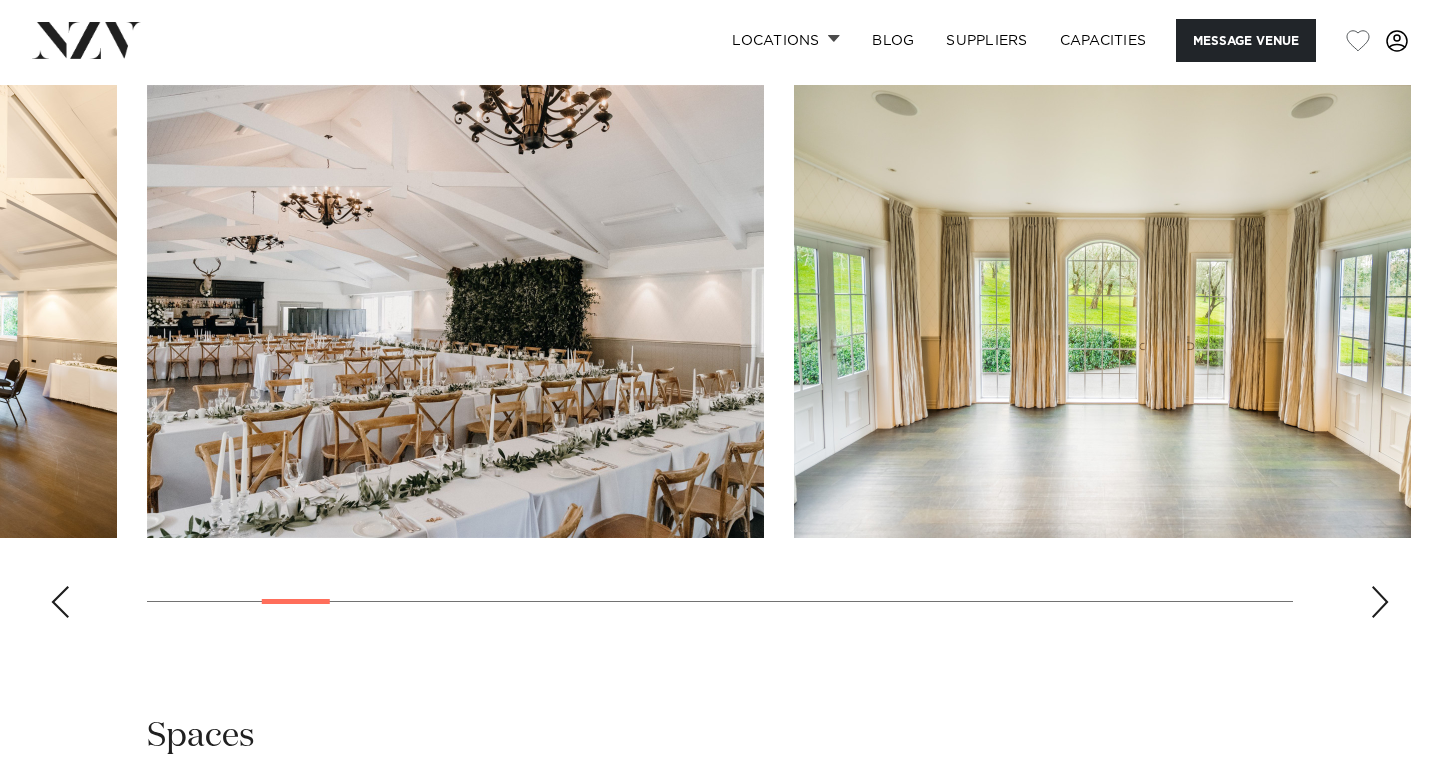 click at bounding box center [720, 359] 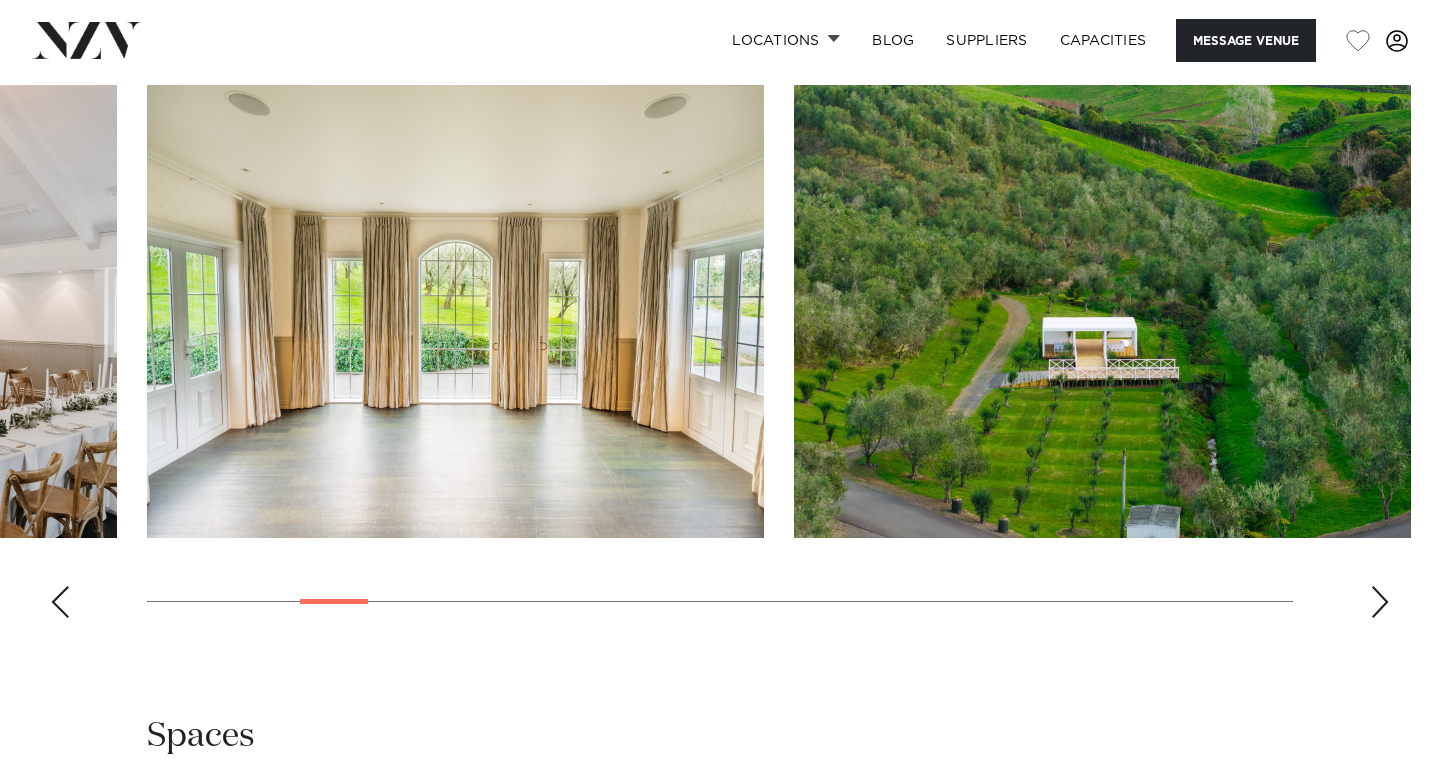 click at bounding box center (1380, 602) 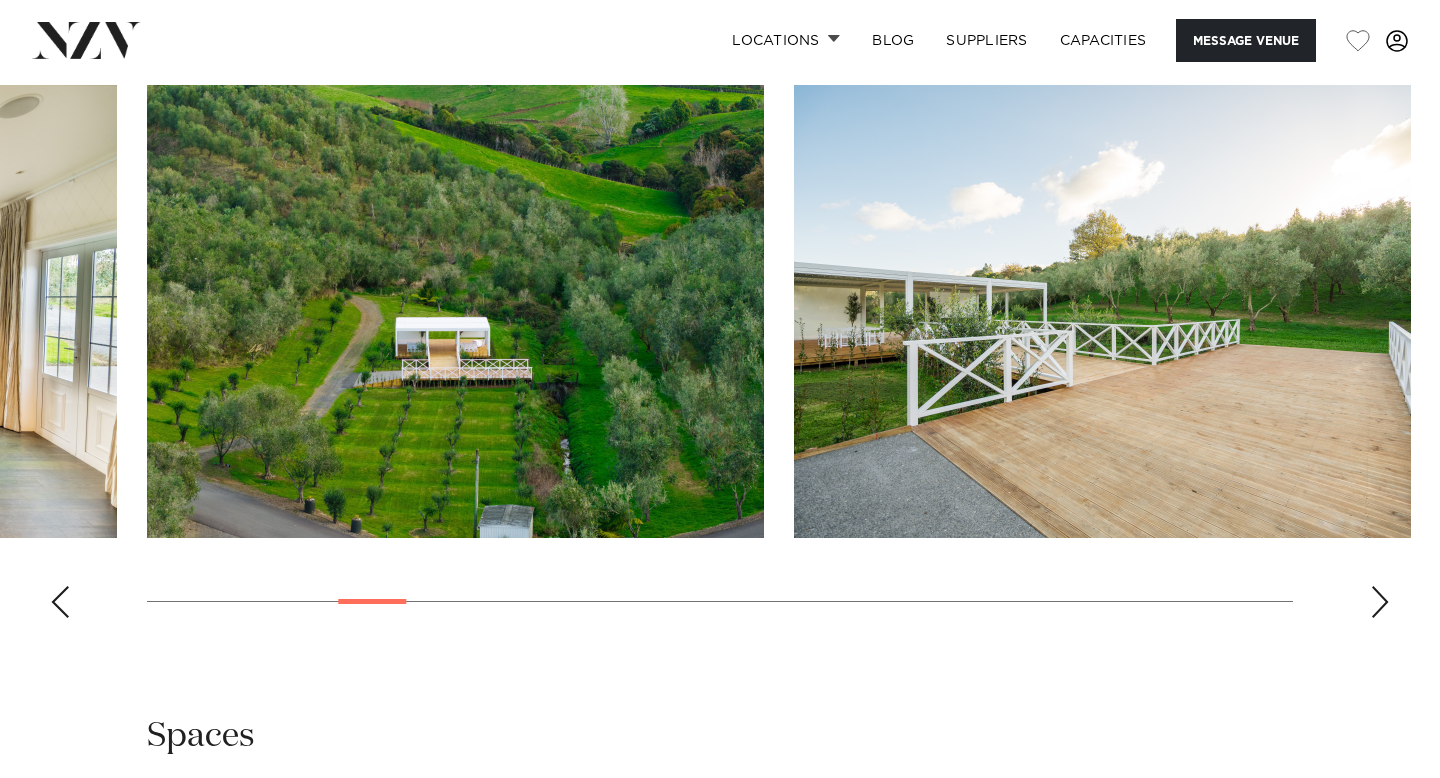 click at bounding box center [1380, 602] 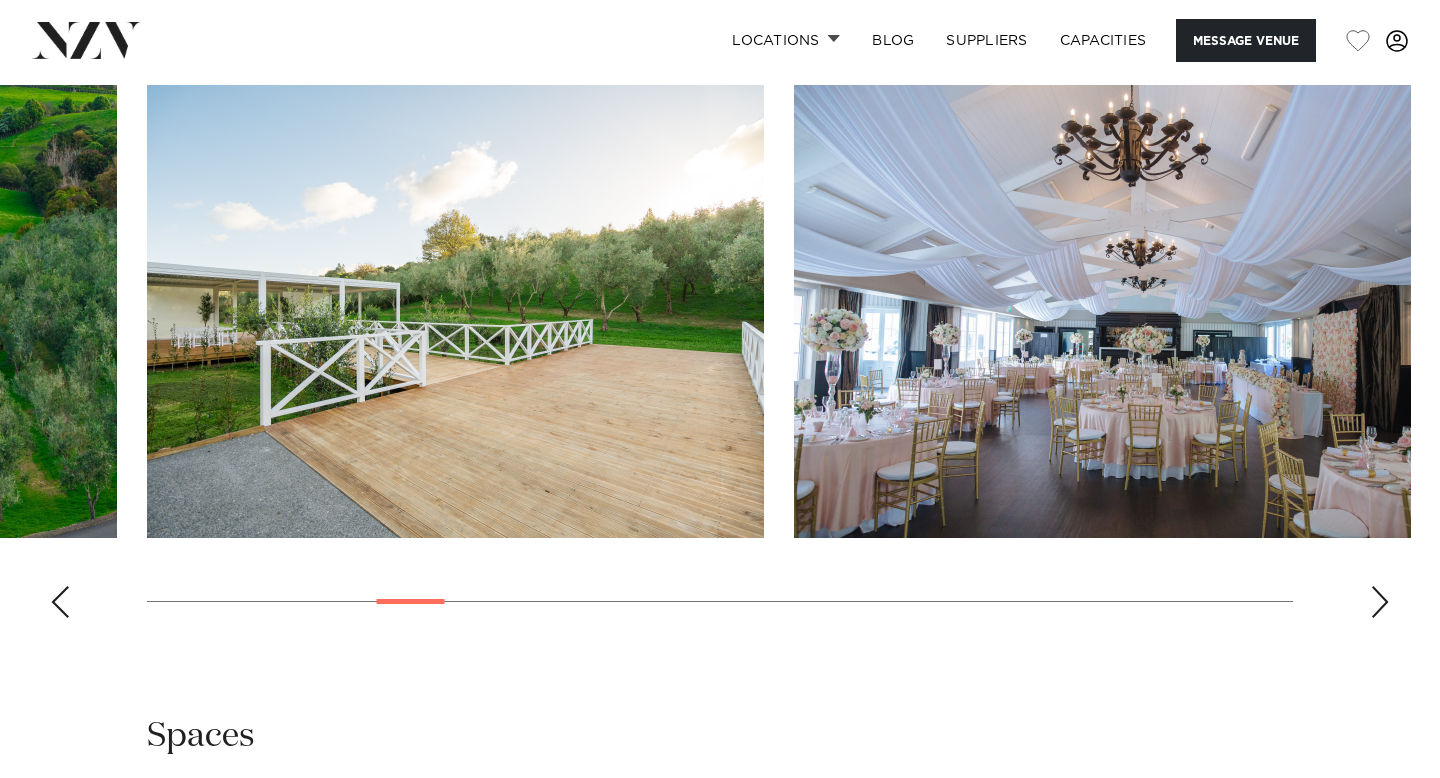 click at bounding box center (1380, 602) 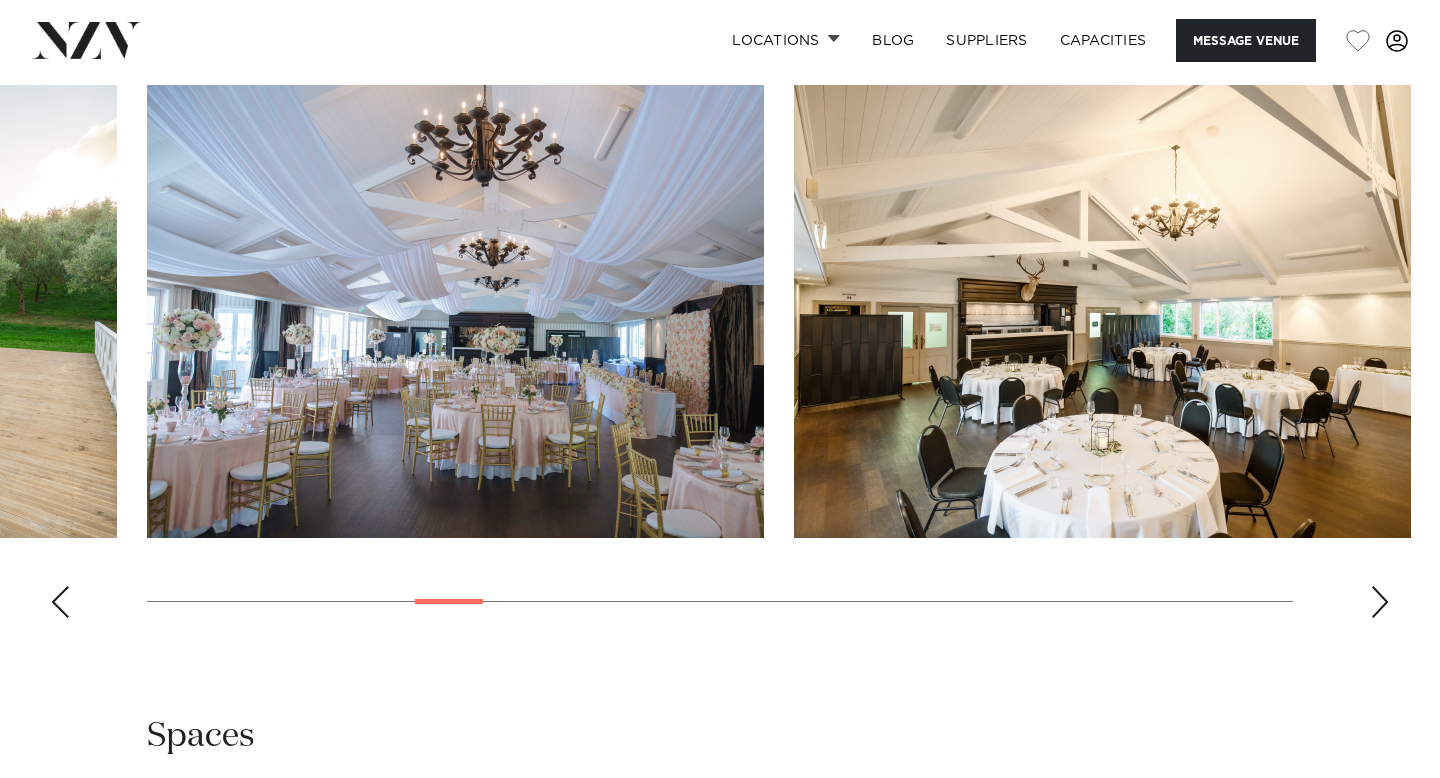 click at bounding box center (1380, 602) 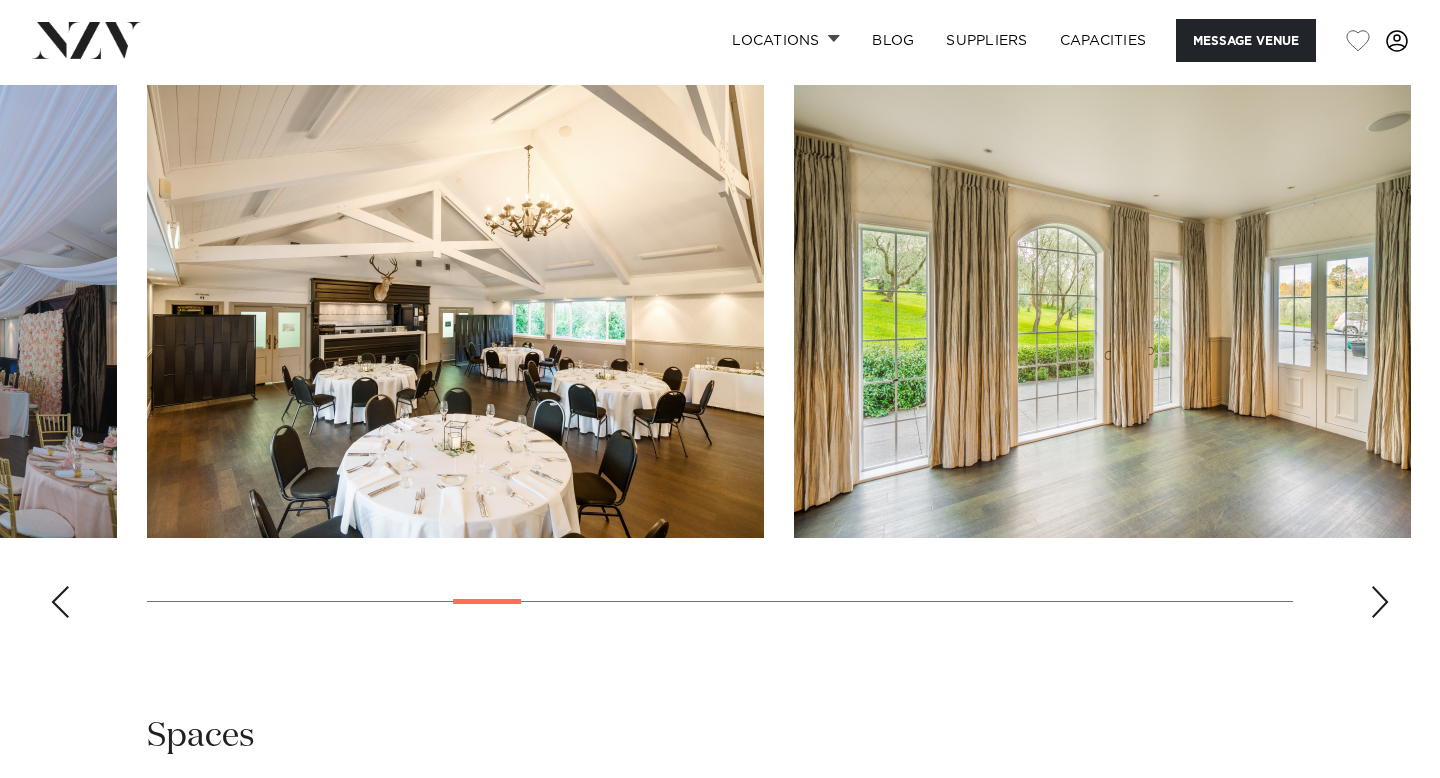 click at bounding box center (1380, 602) 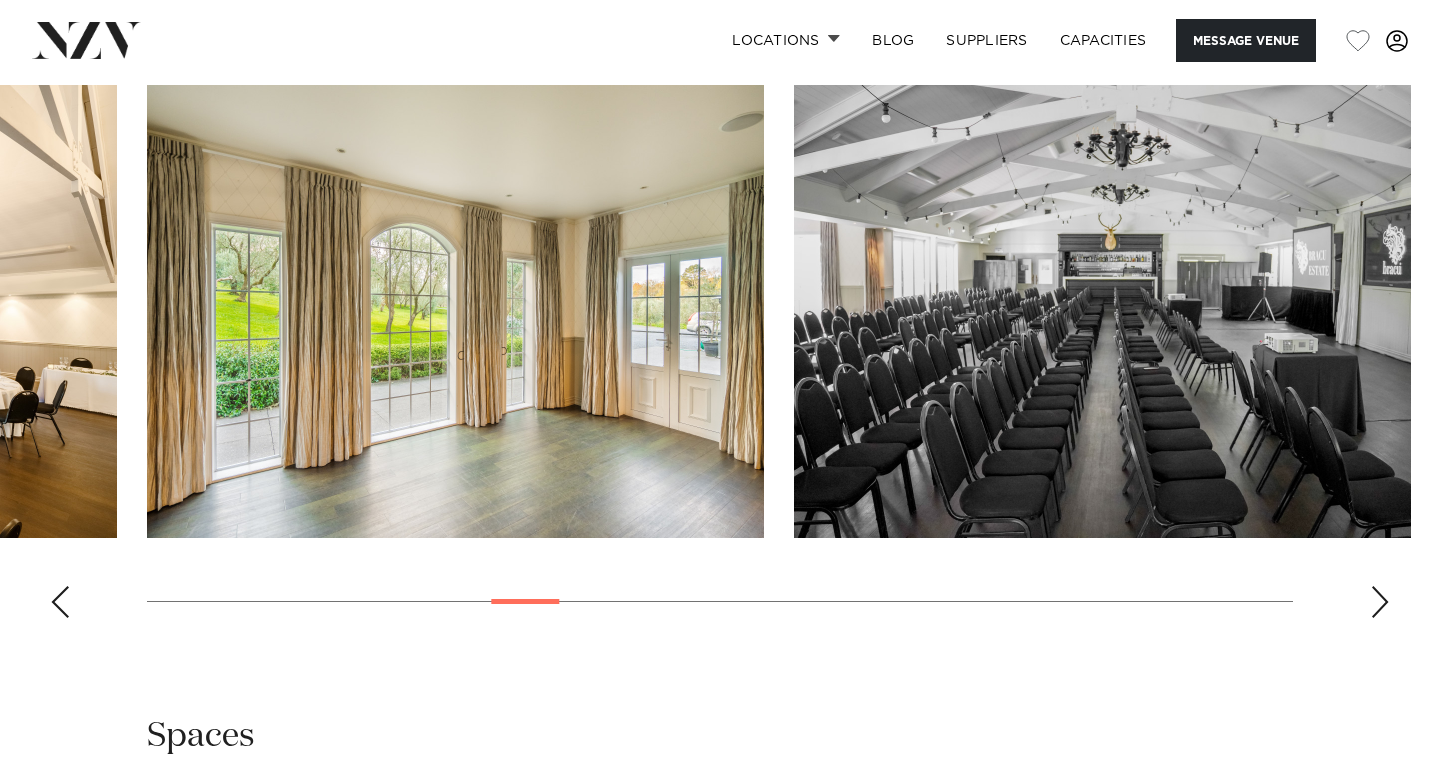 click at bounding box center (1380, 602) 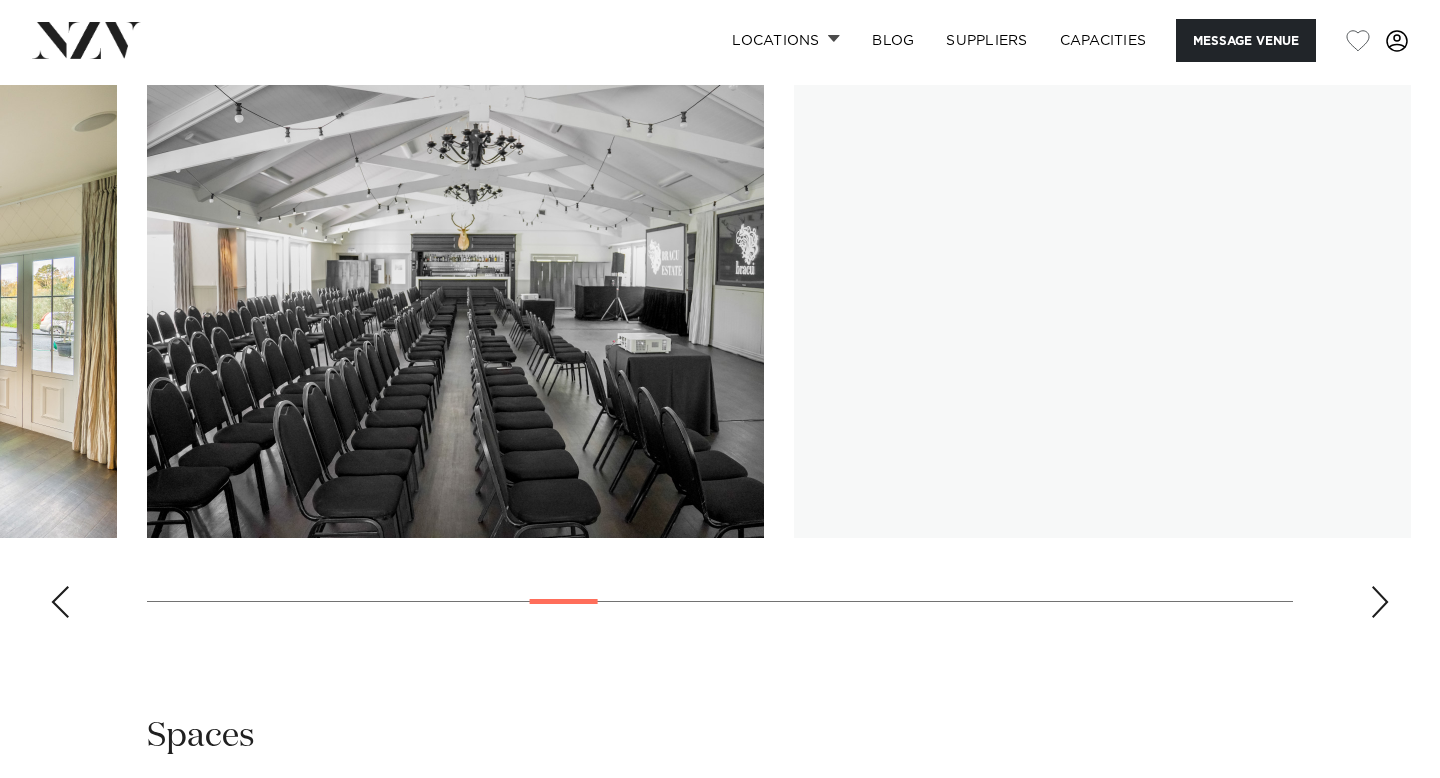 click at bounding box center [1380, 602] 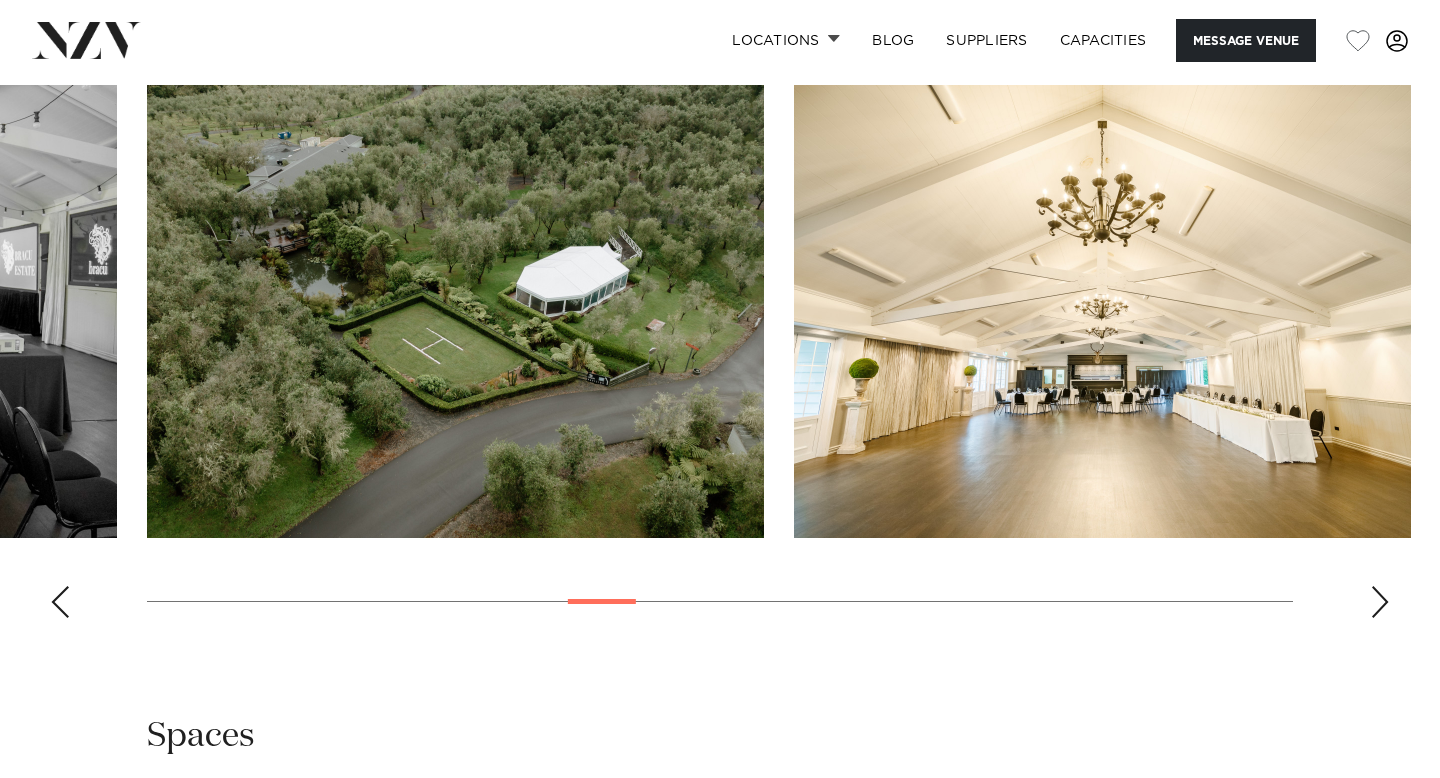 click at bounding box center (1380, 602) 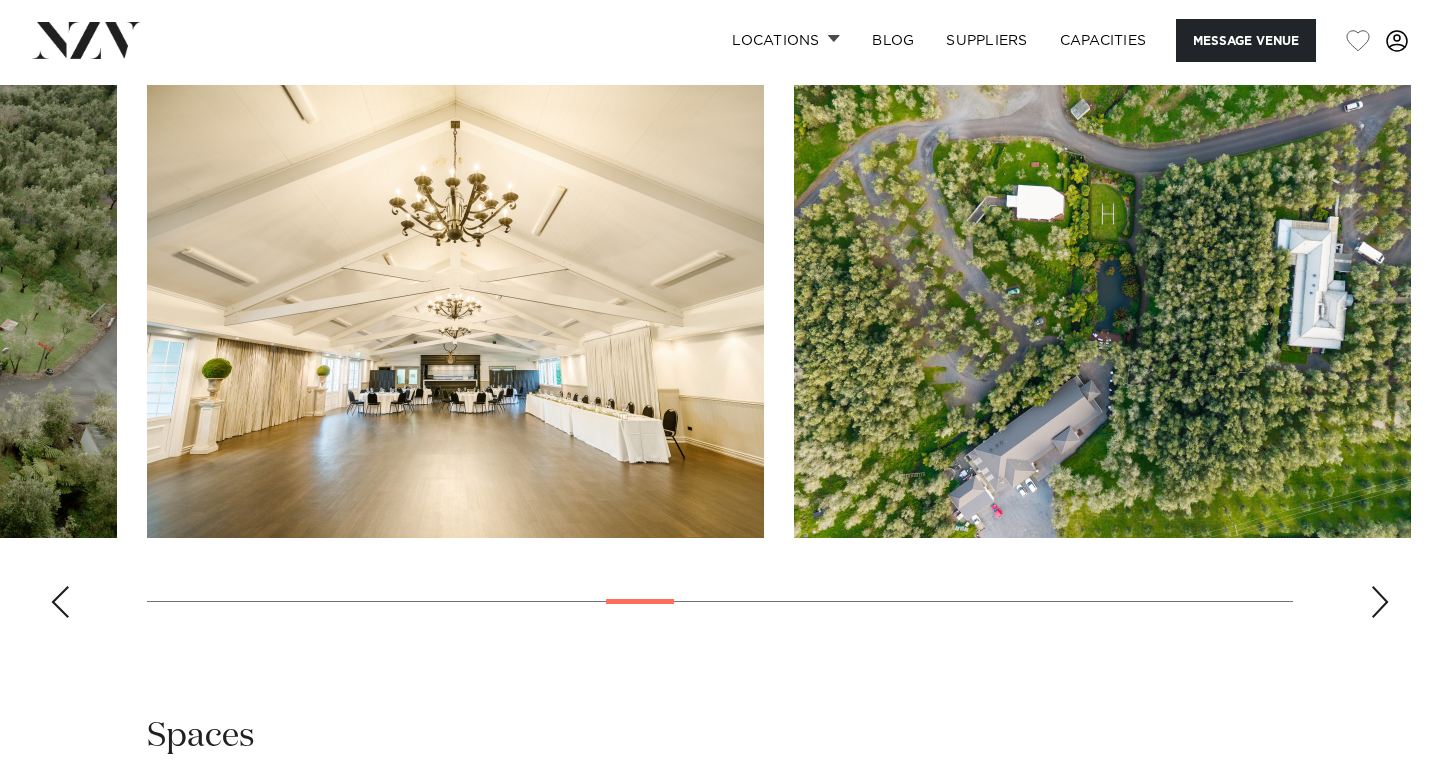 click at bounding box center (1380, 602) 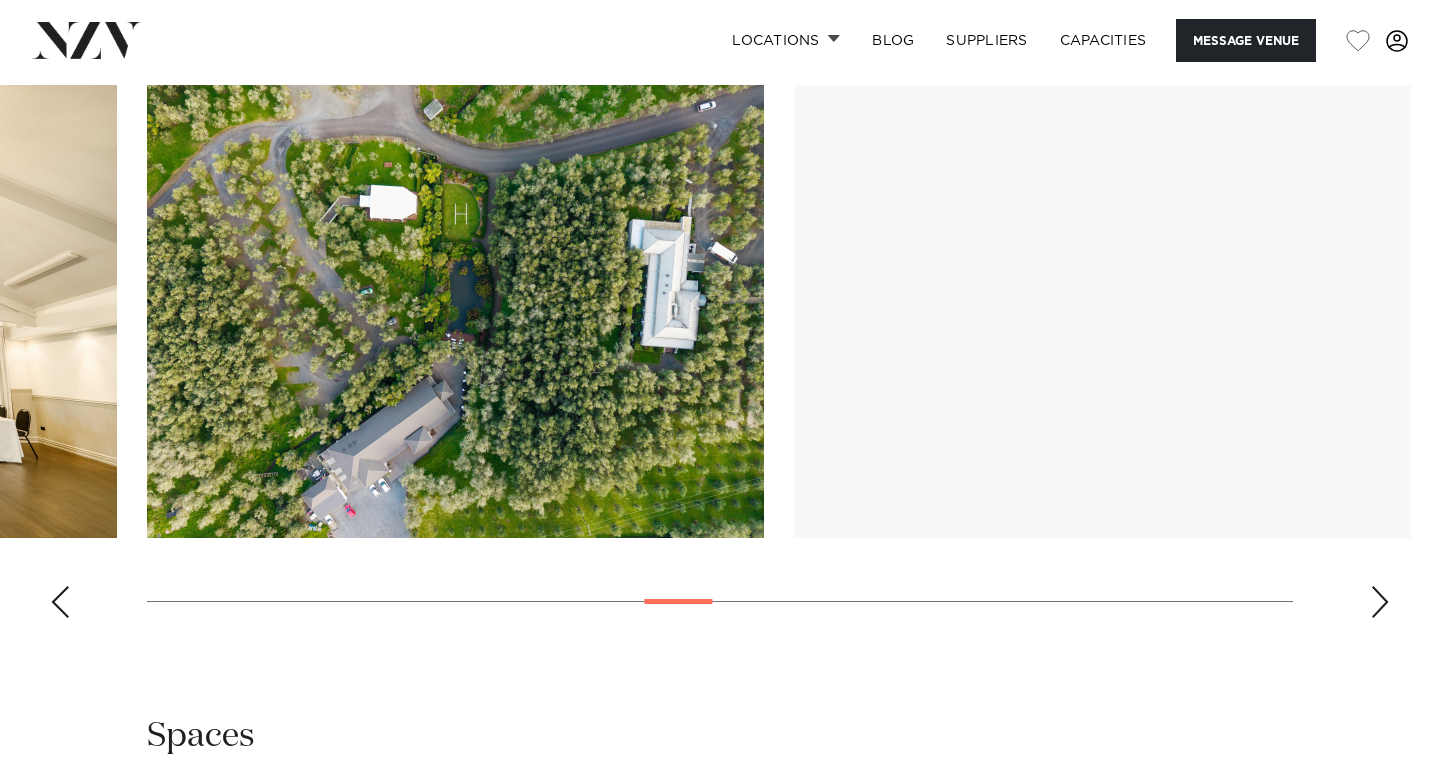 click at bounding box center (1380, 602) 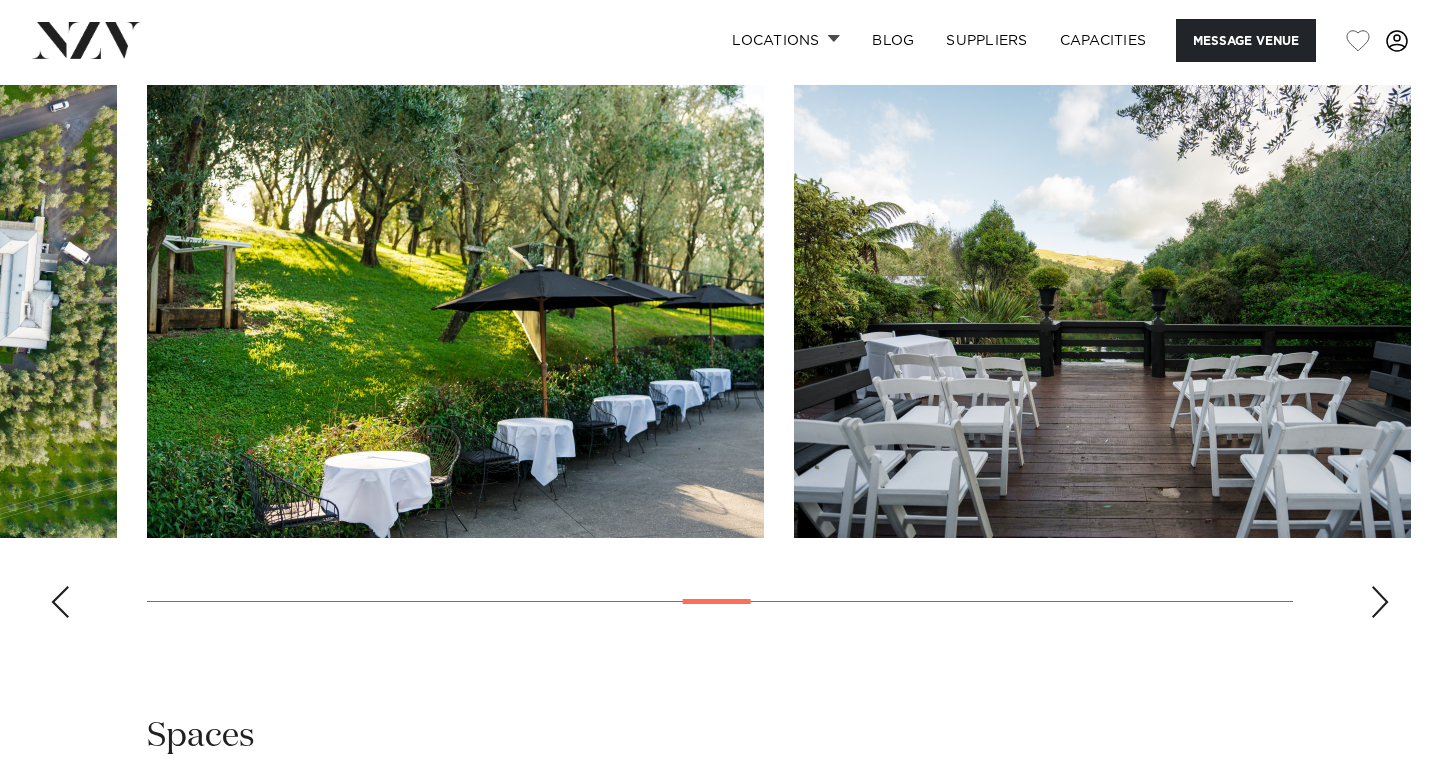 click at bounding box center (1380, 602) 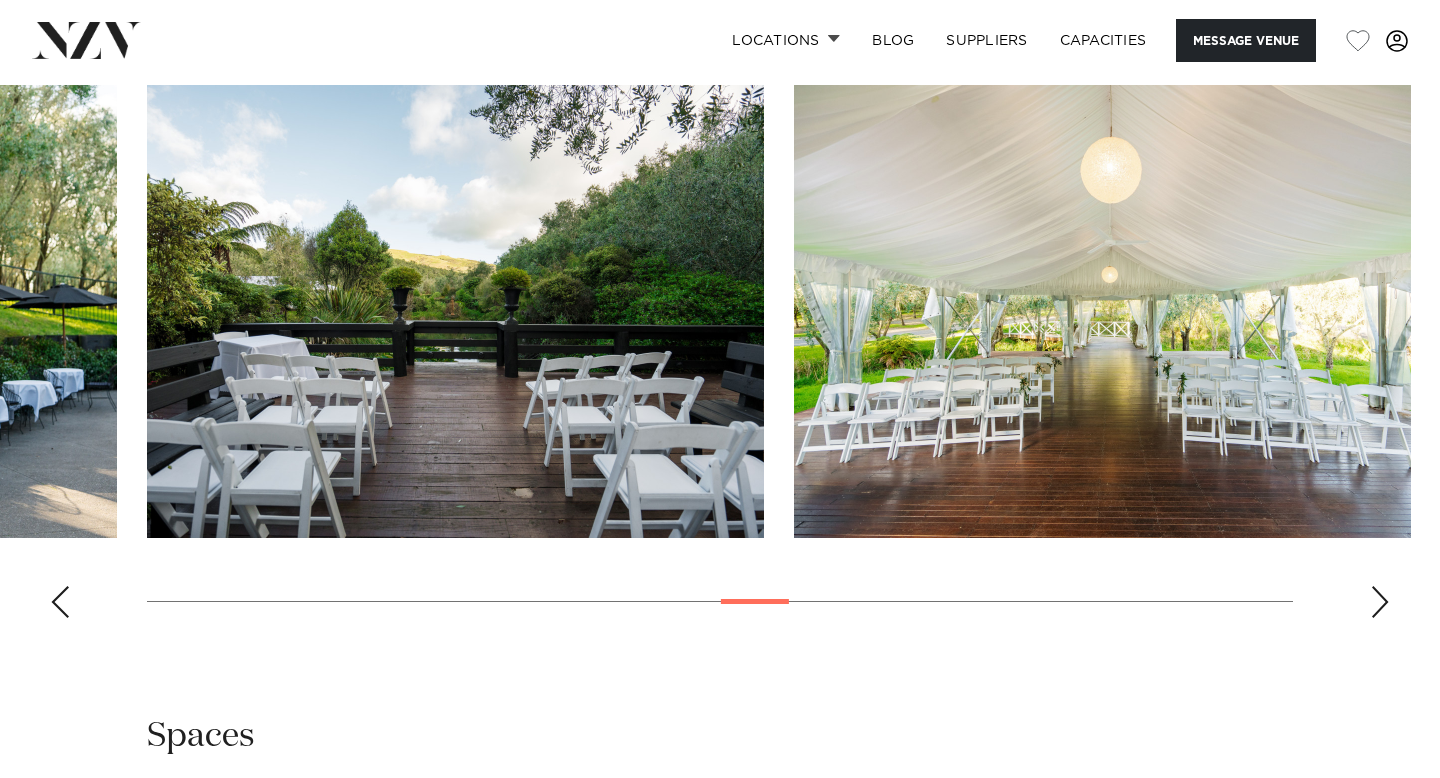 click at bounding box center (1380, 602) 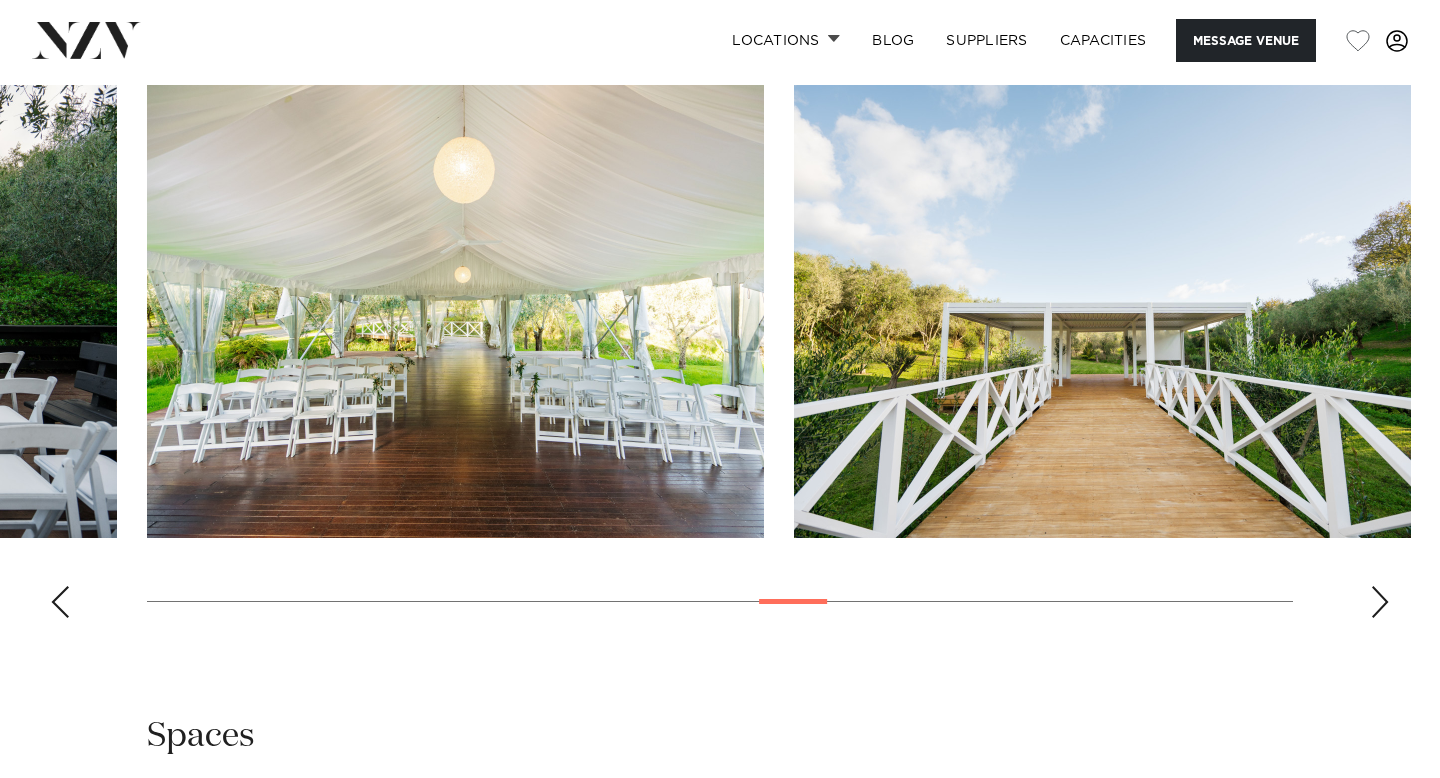 click at bounding box center (1380, 602) 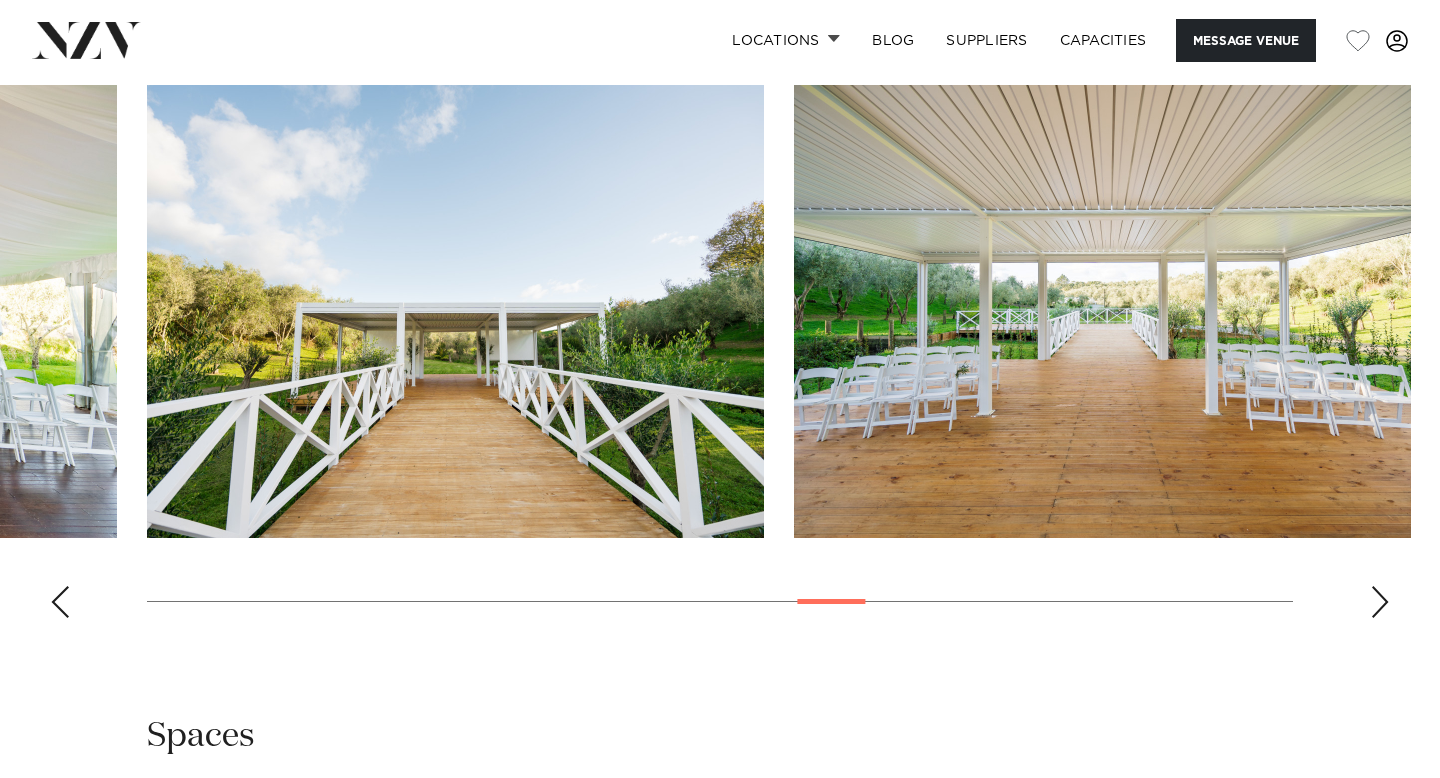click at bounding box center (1380, 602) 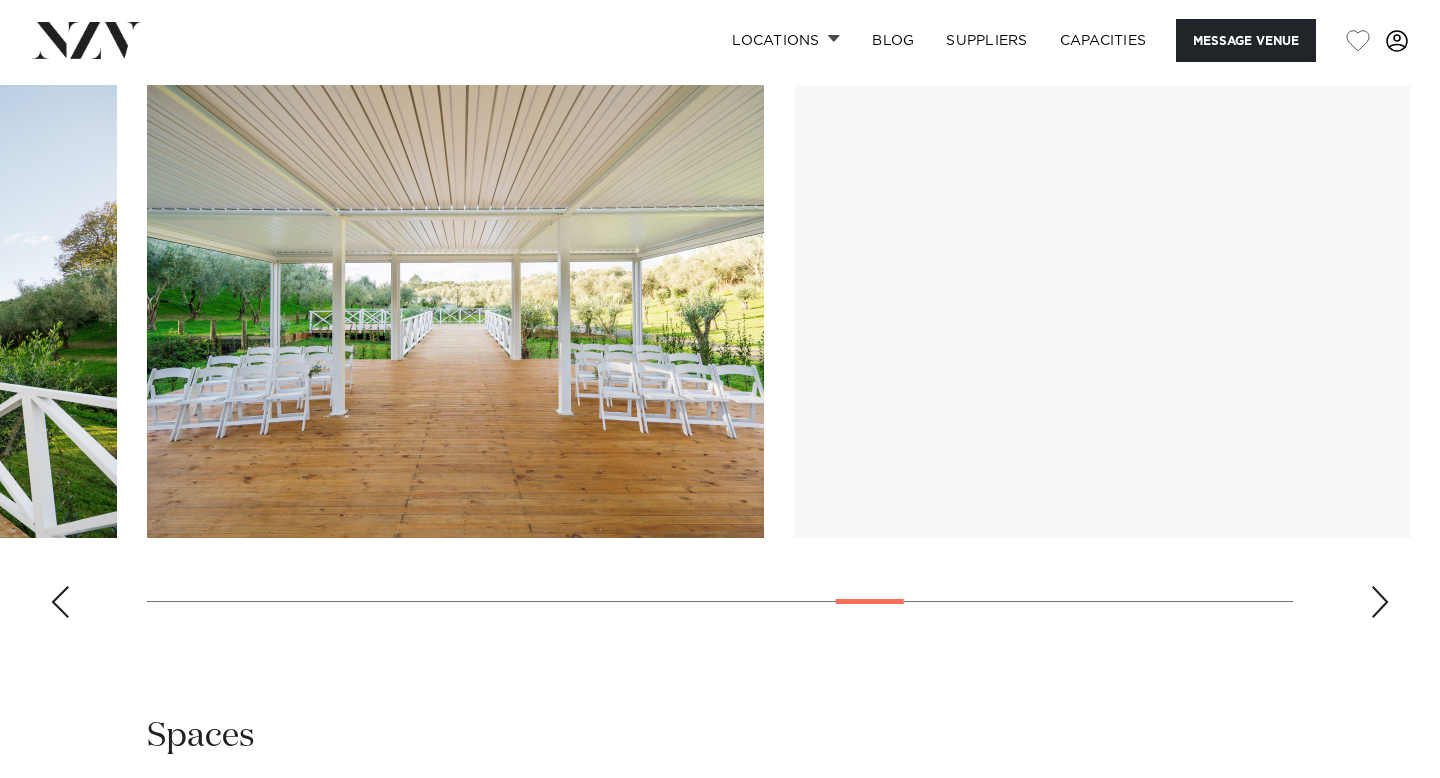 click at bounding box center (1380, 602) 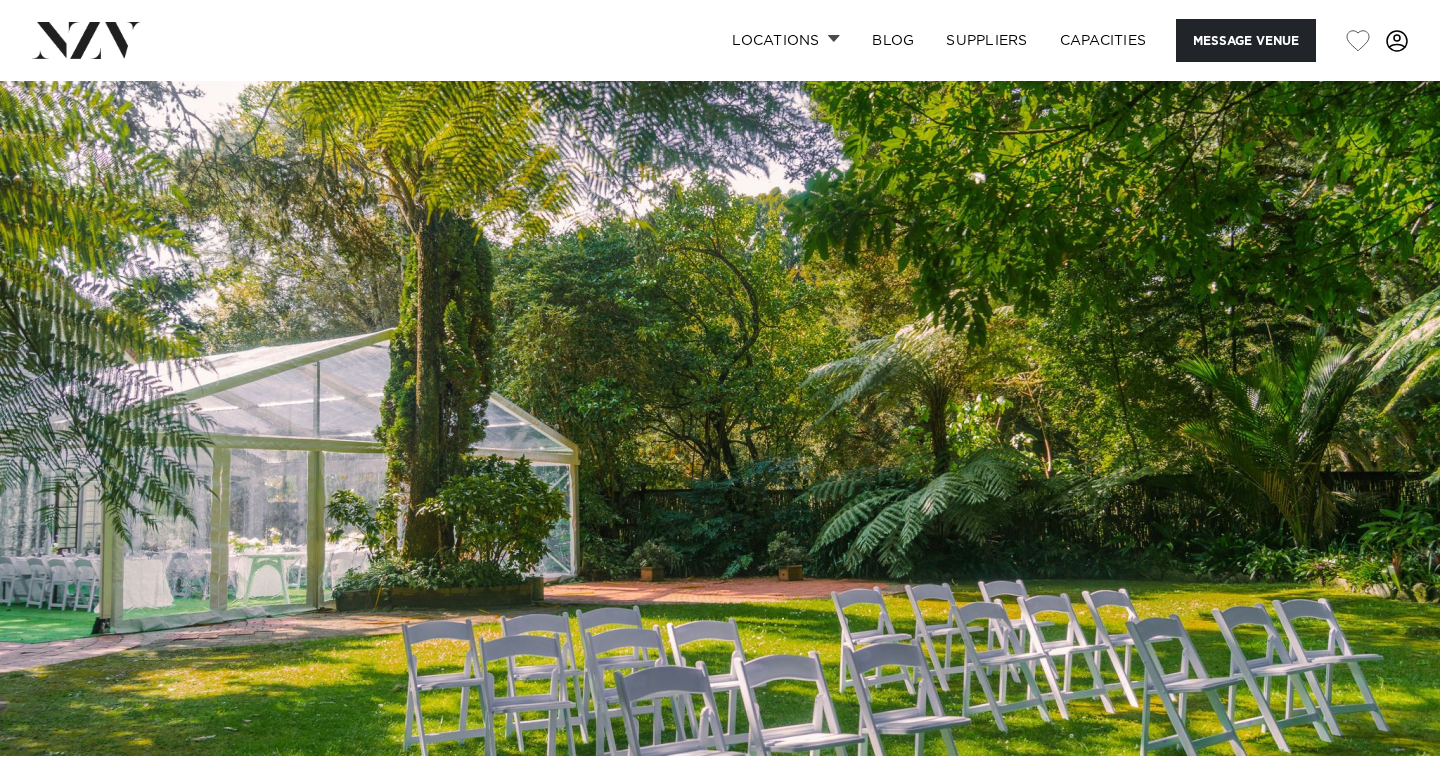 scroll, scrollTop: 0, scrollLeft: 0, axis: both 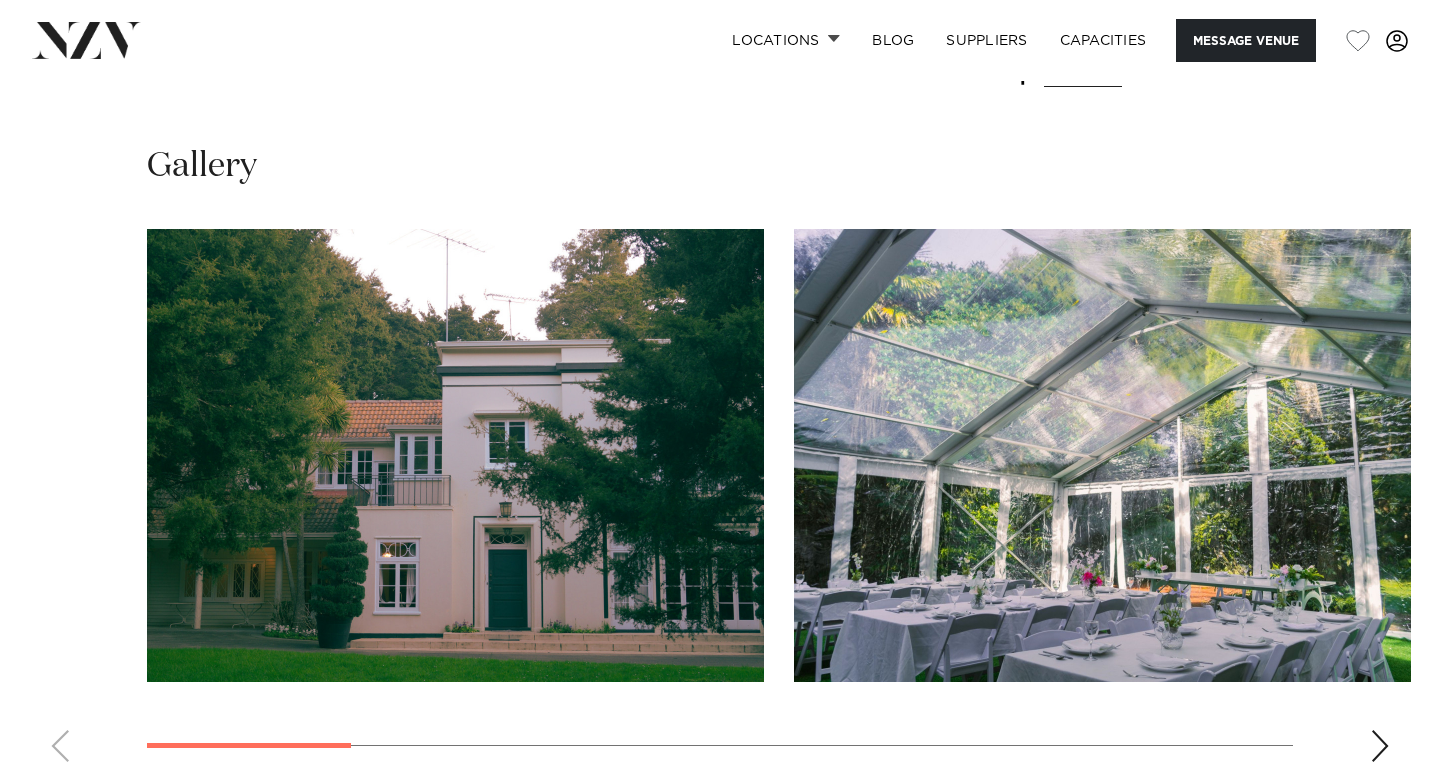 click at bounding box center (1380, 746) 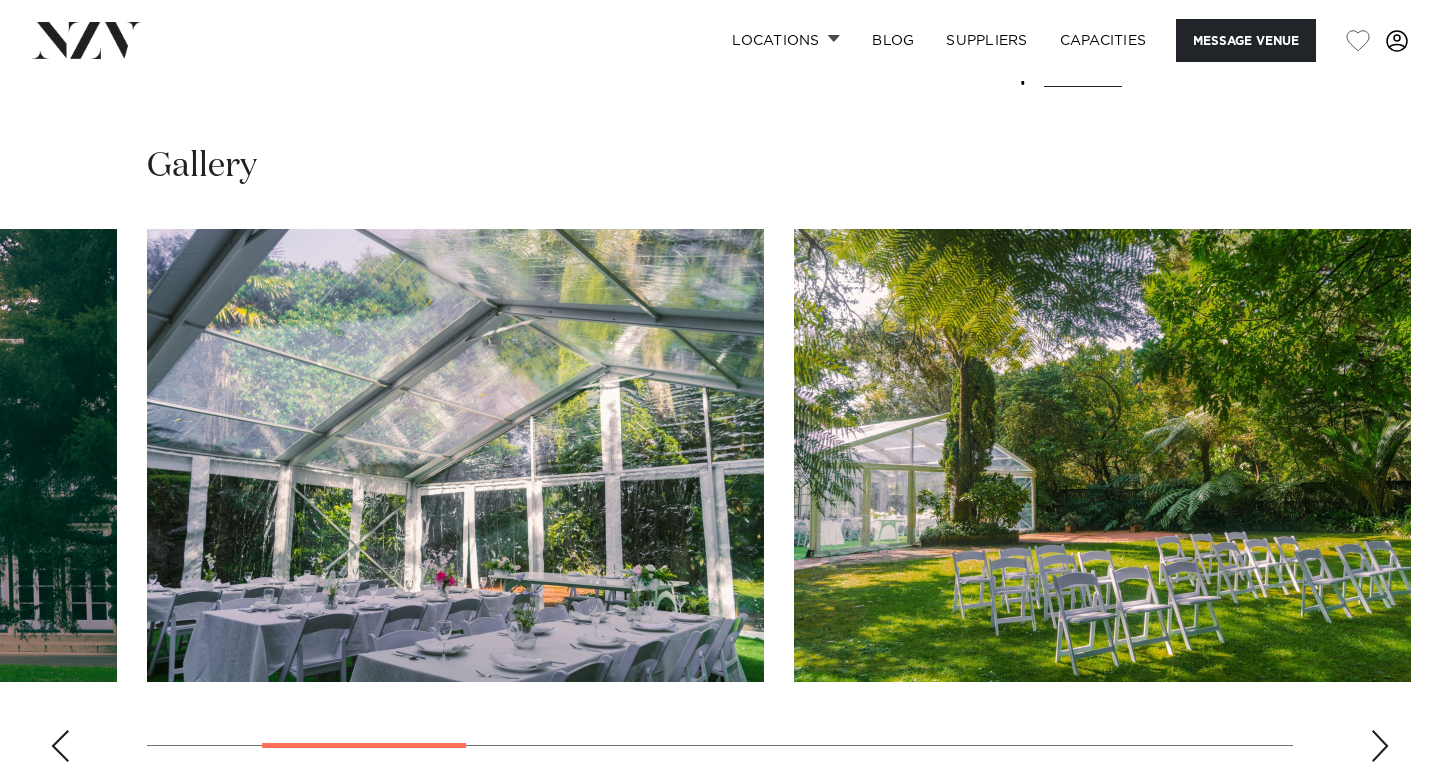 click at bounding box center (1380, 746) 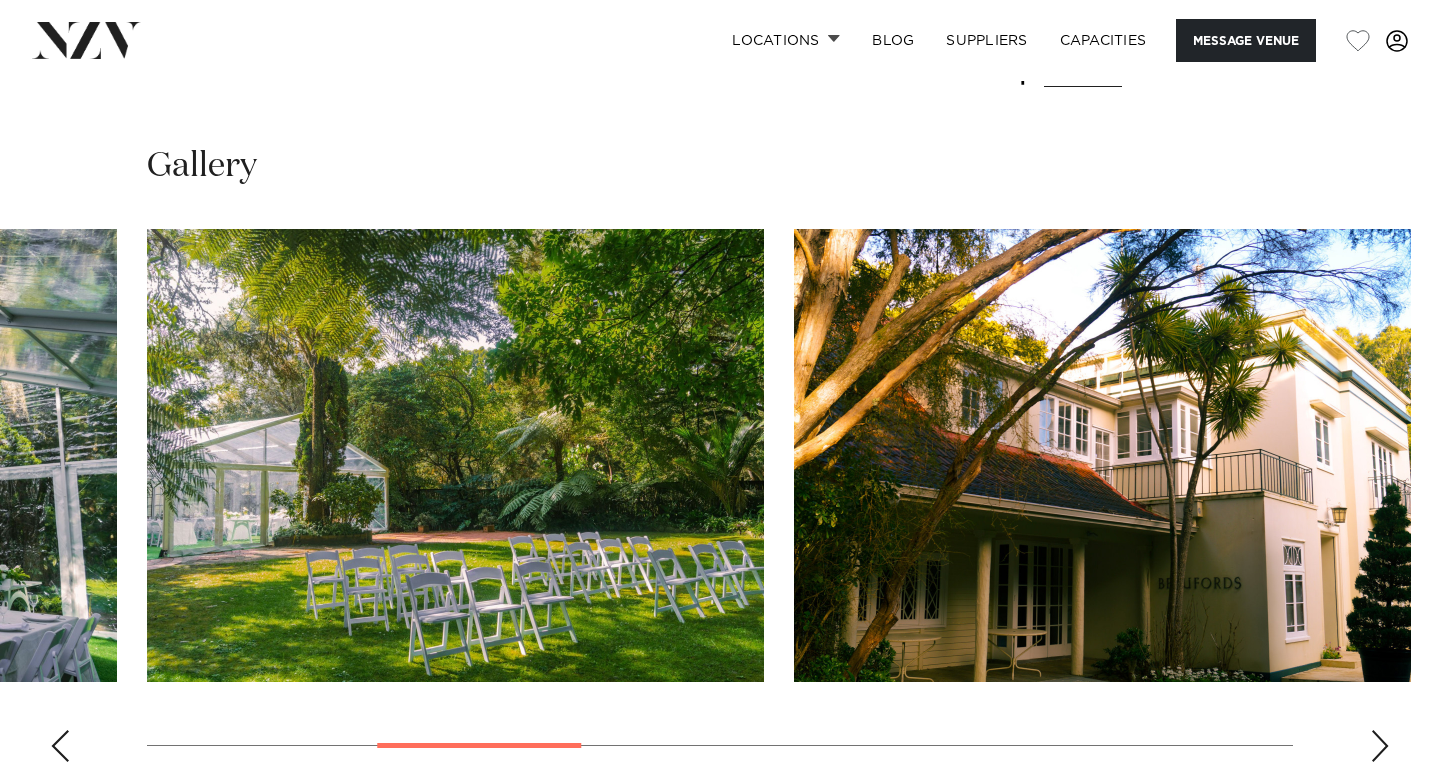 click at bounding box center (1380, 746) 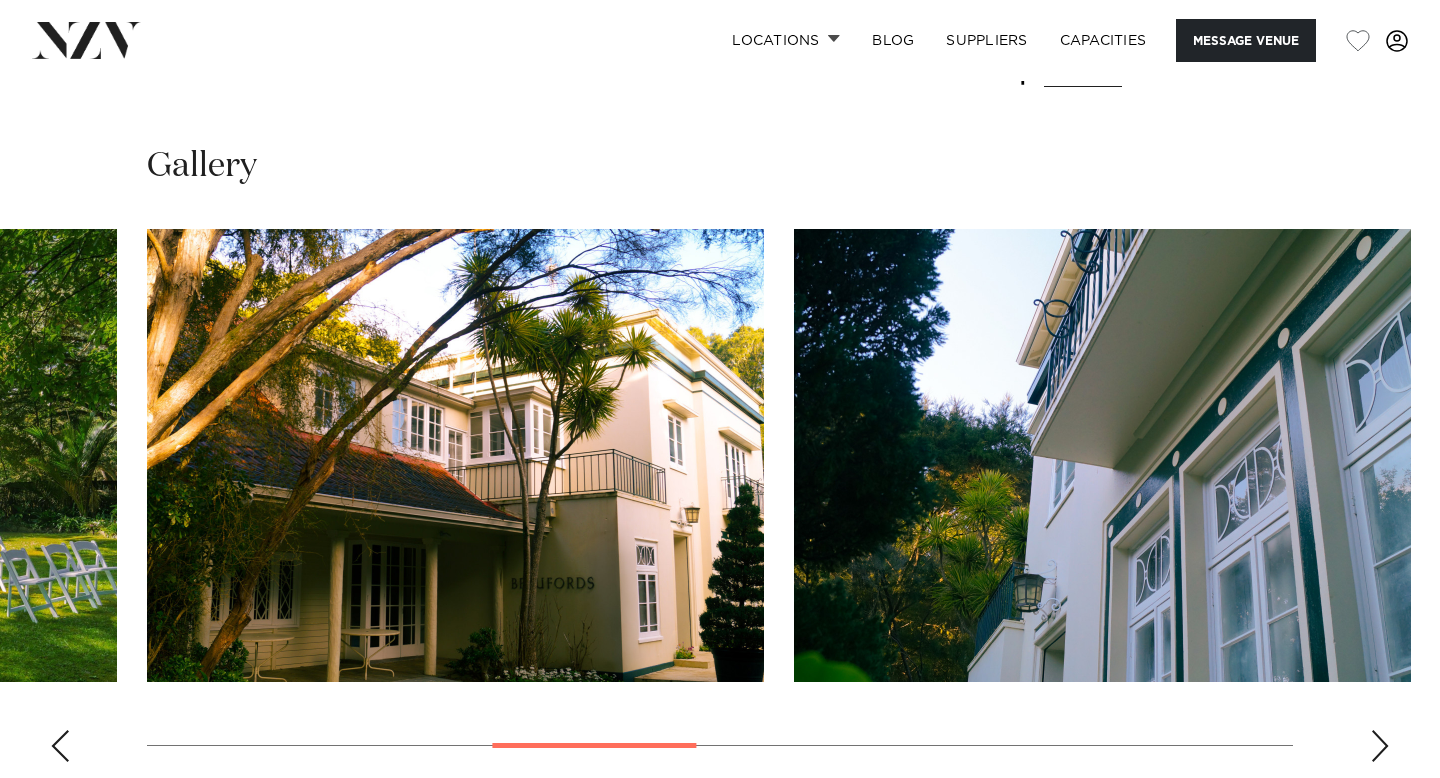 click at bounding box center (1380, 746) 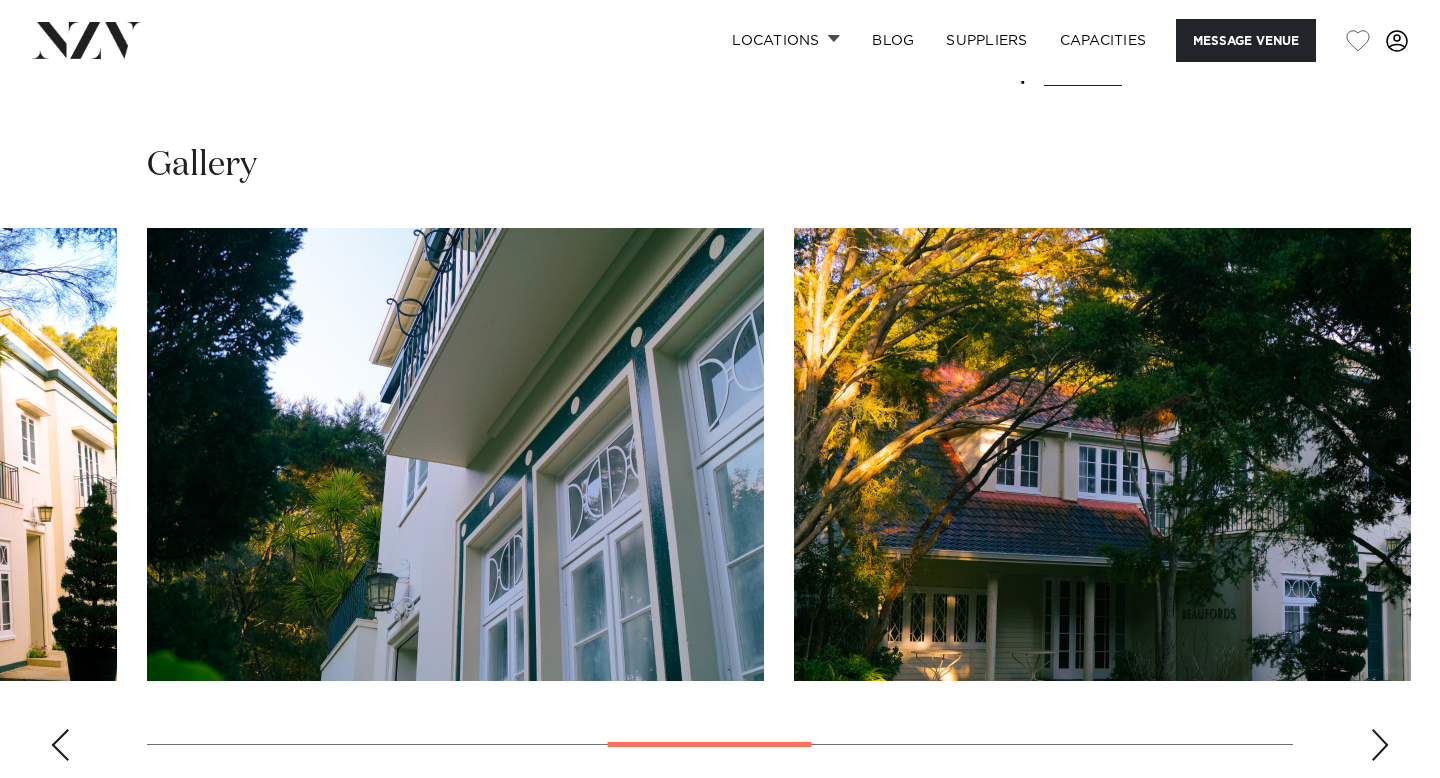 scroll, scrollTop: 1828, scrollLeft: 0, axis: vertical 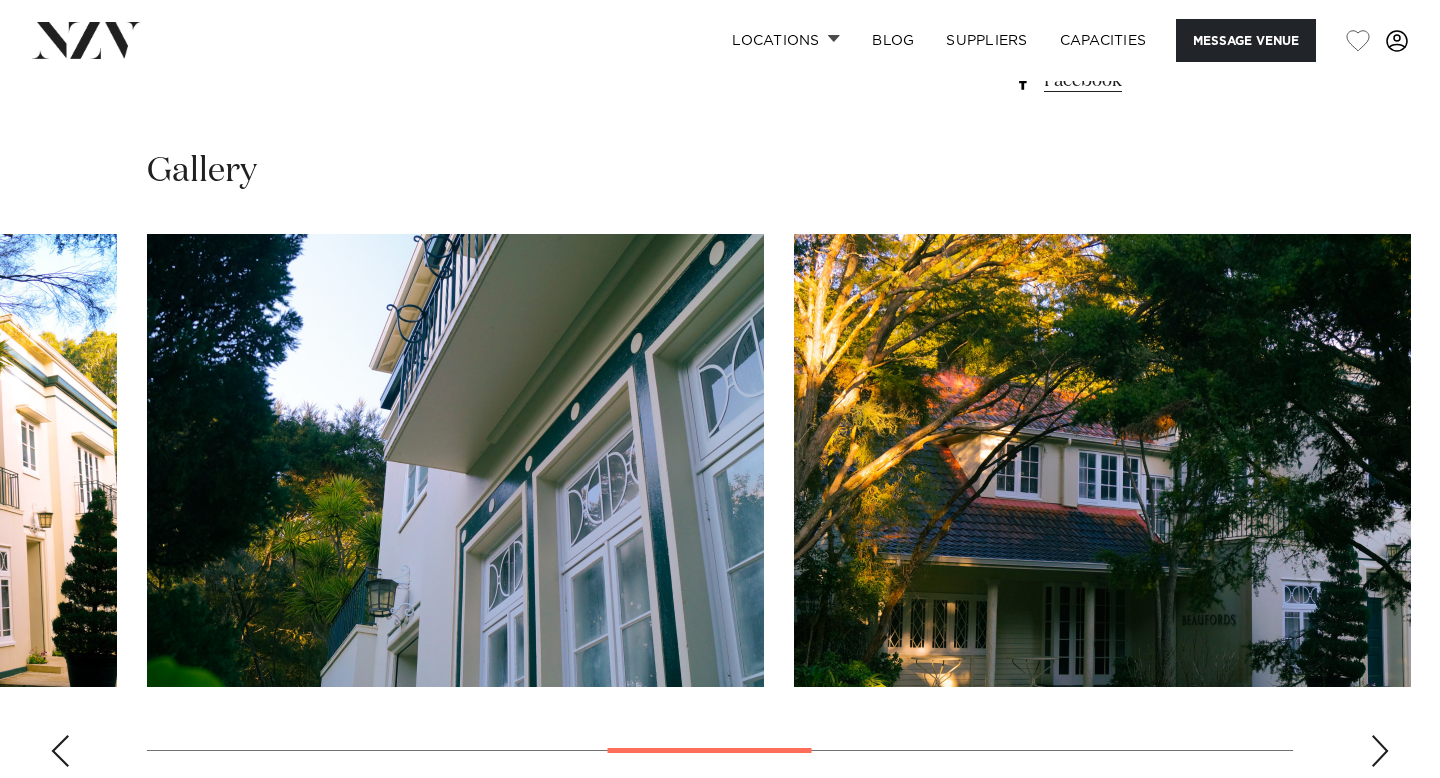 click at bounding box center (1380, 751) 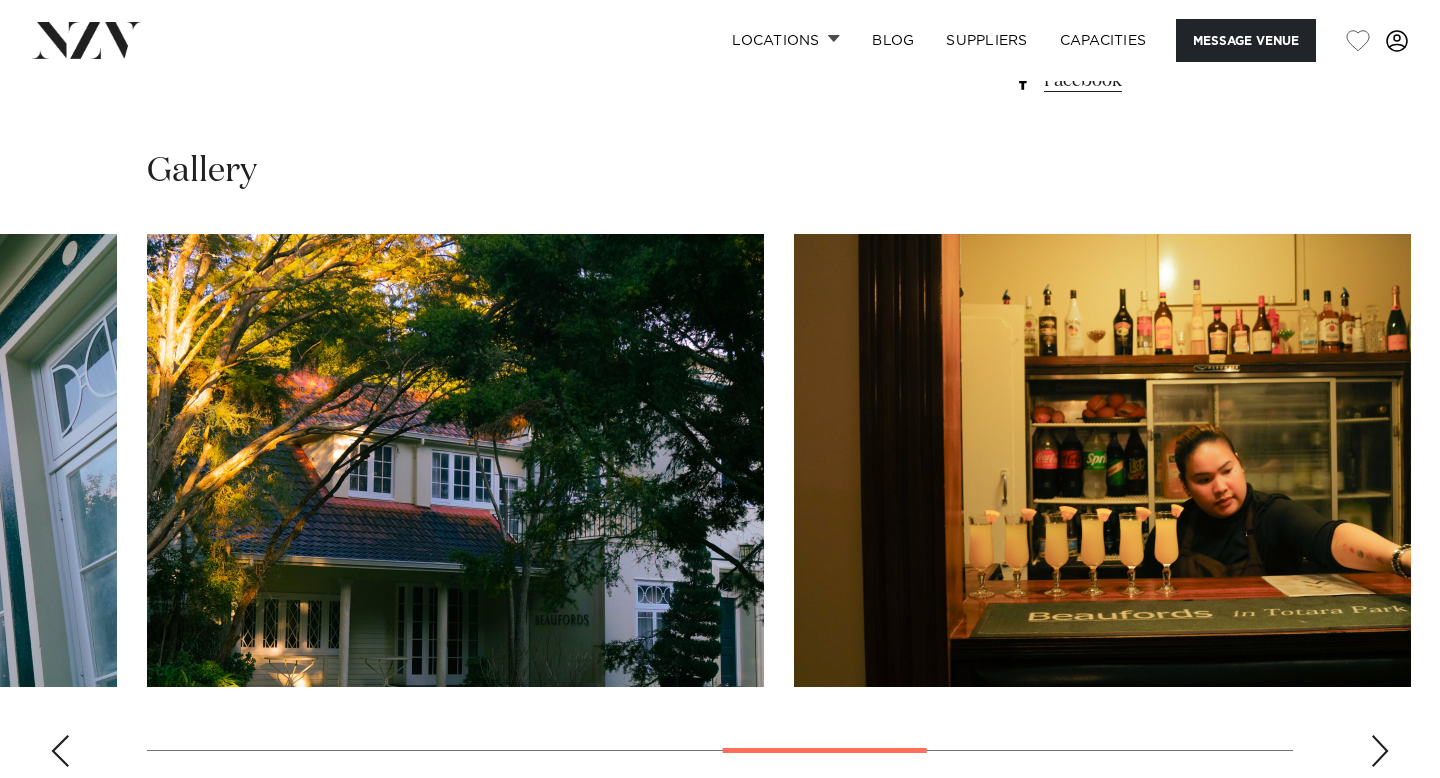 click at bounding box center (1380, 751) 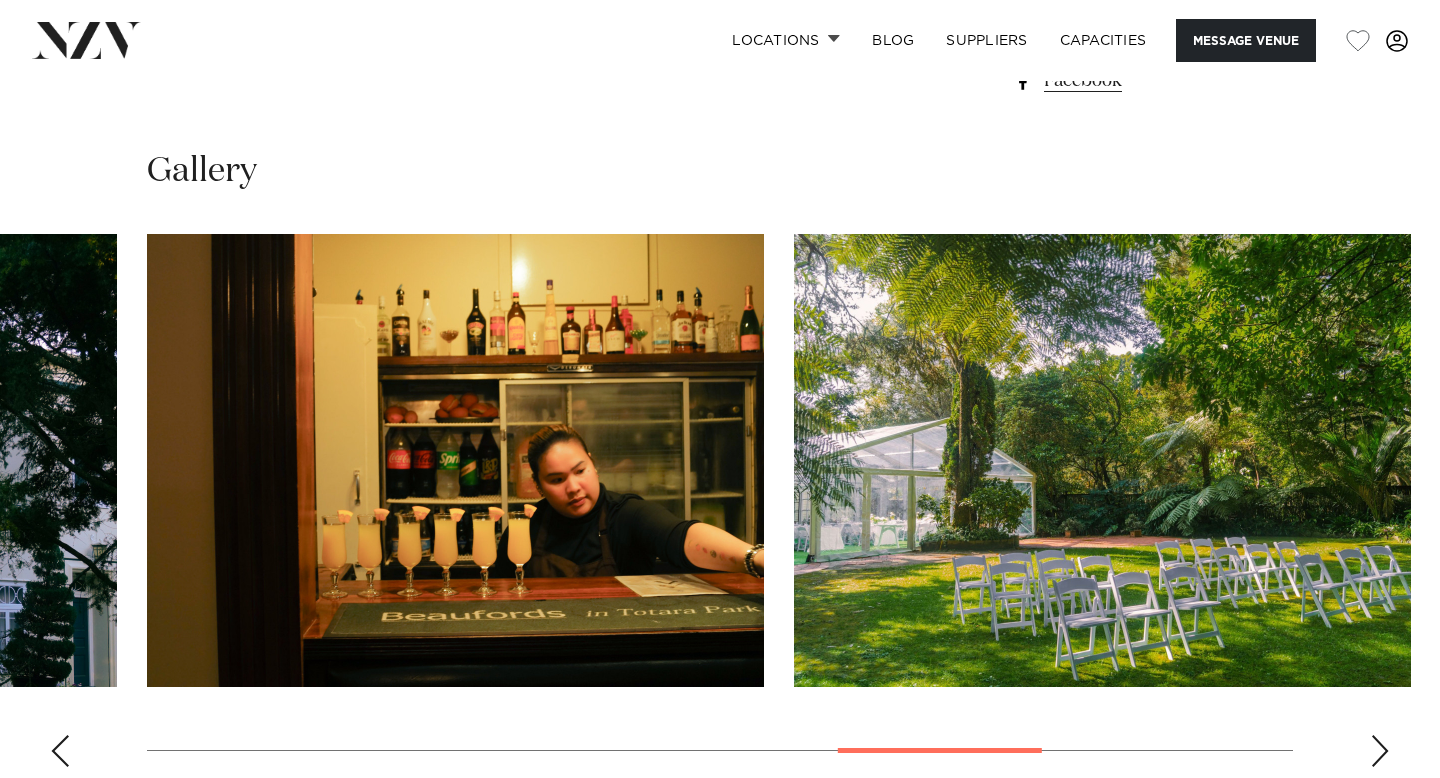 click at bounding box center (1380, 751) 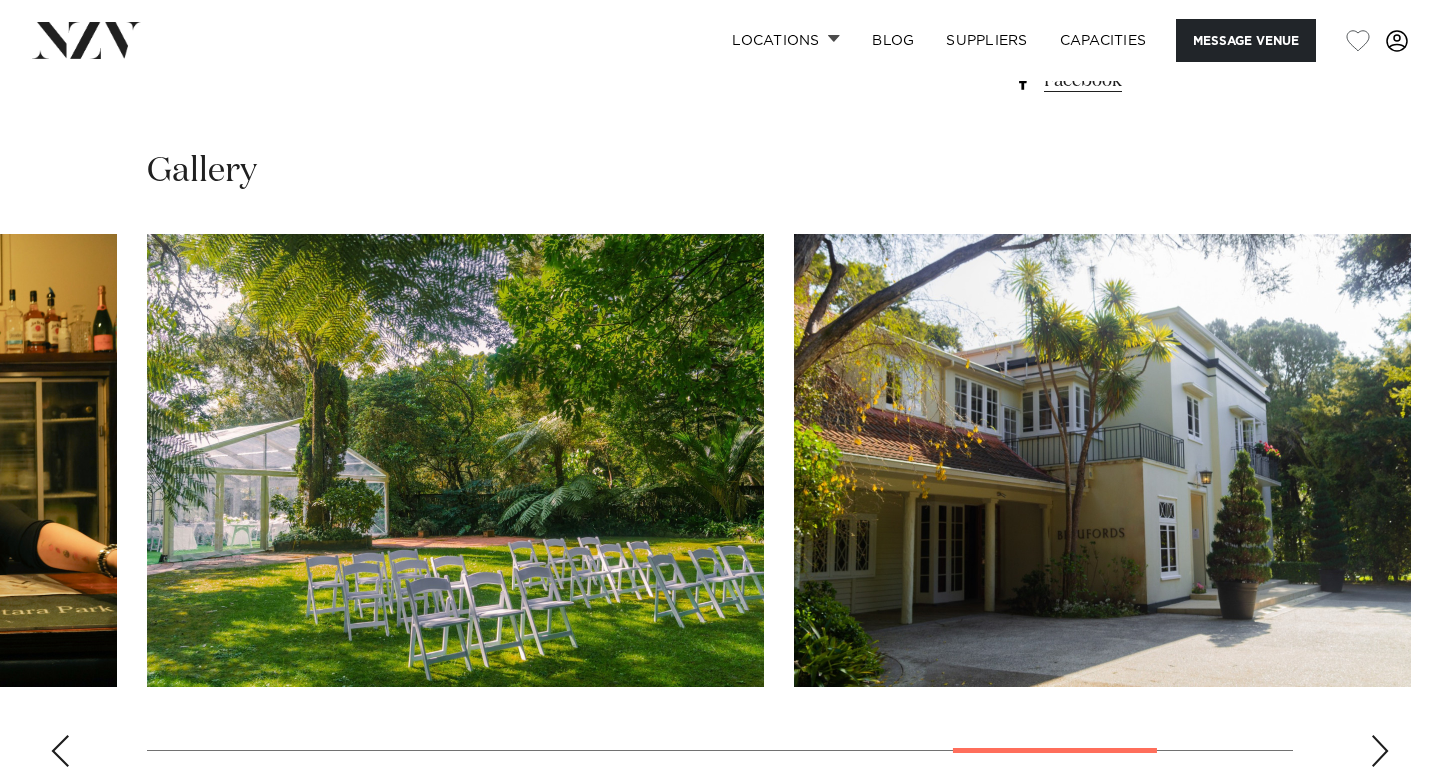 click at bounding box center [1380, 751] 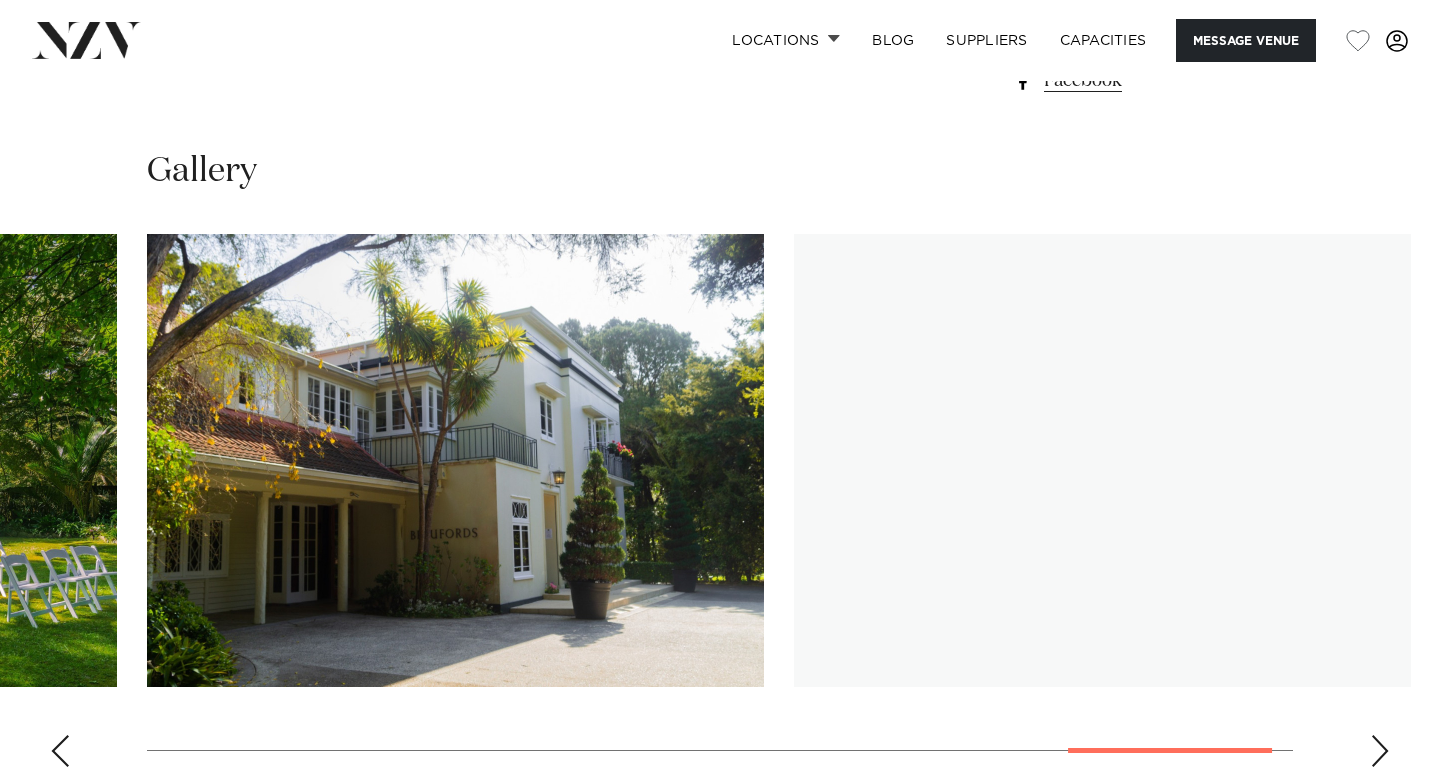 click at bounding box center [1380, 751] 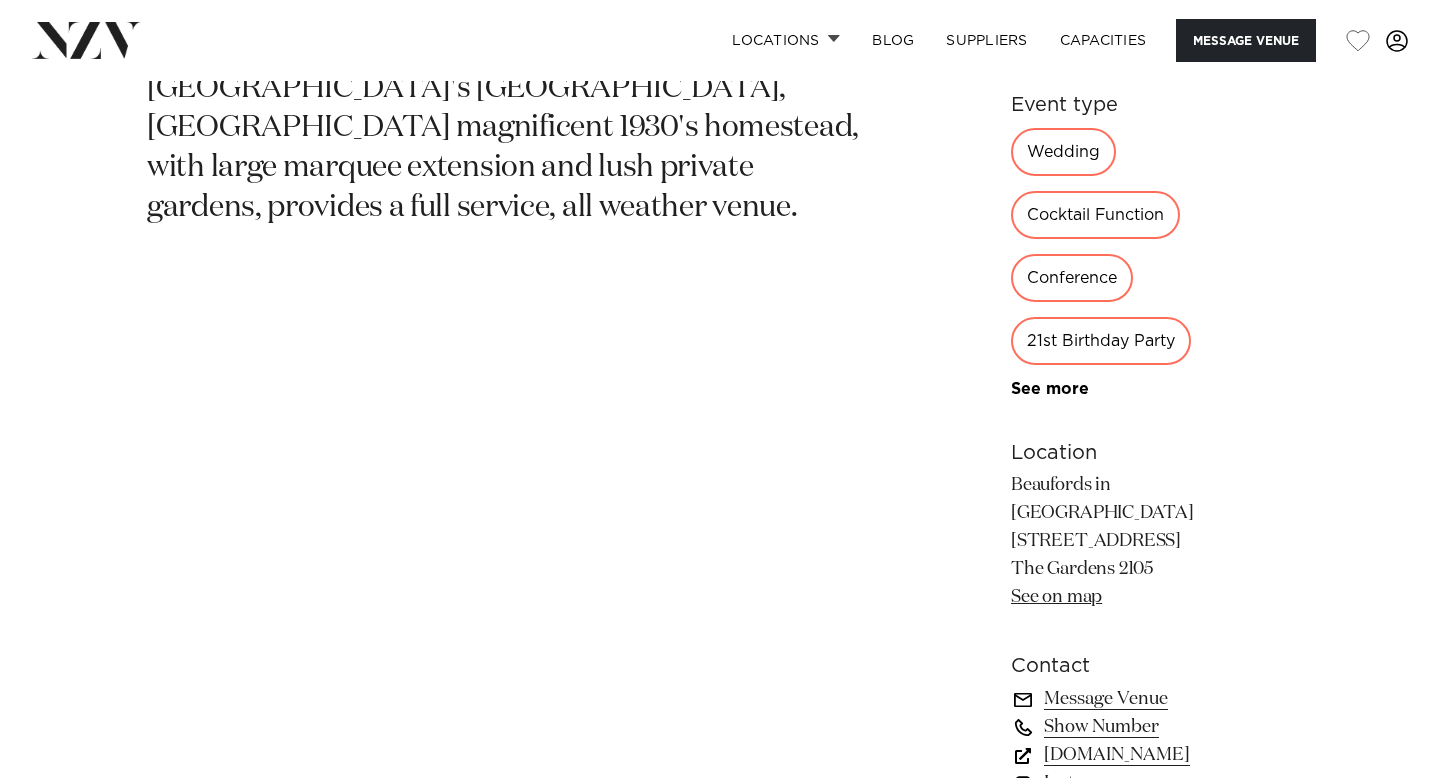 scroll, scrollTop: 1100, scrollLeft: 0, axis: vertical 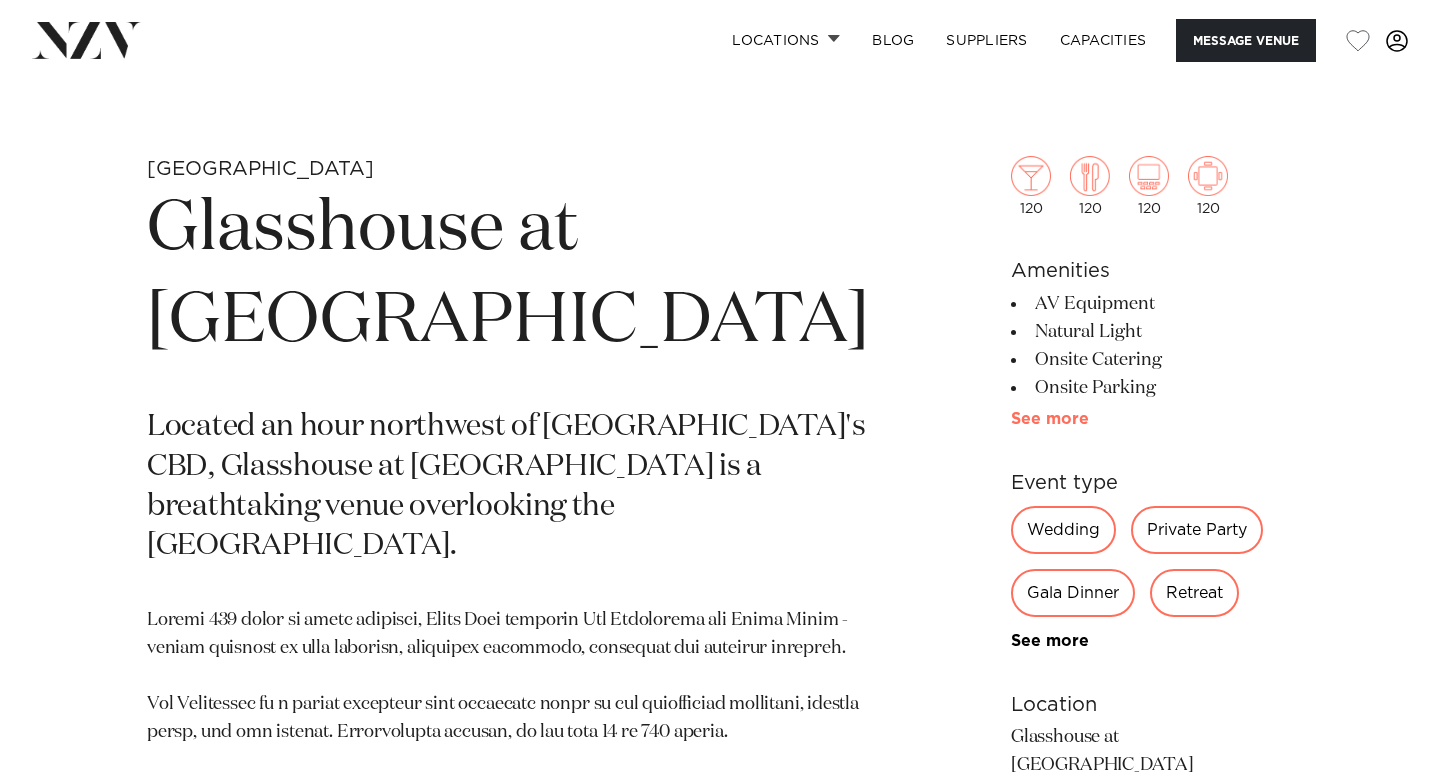 click on "See more" at bounding box center [1089, 419] 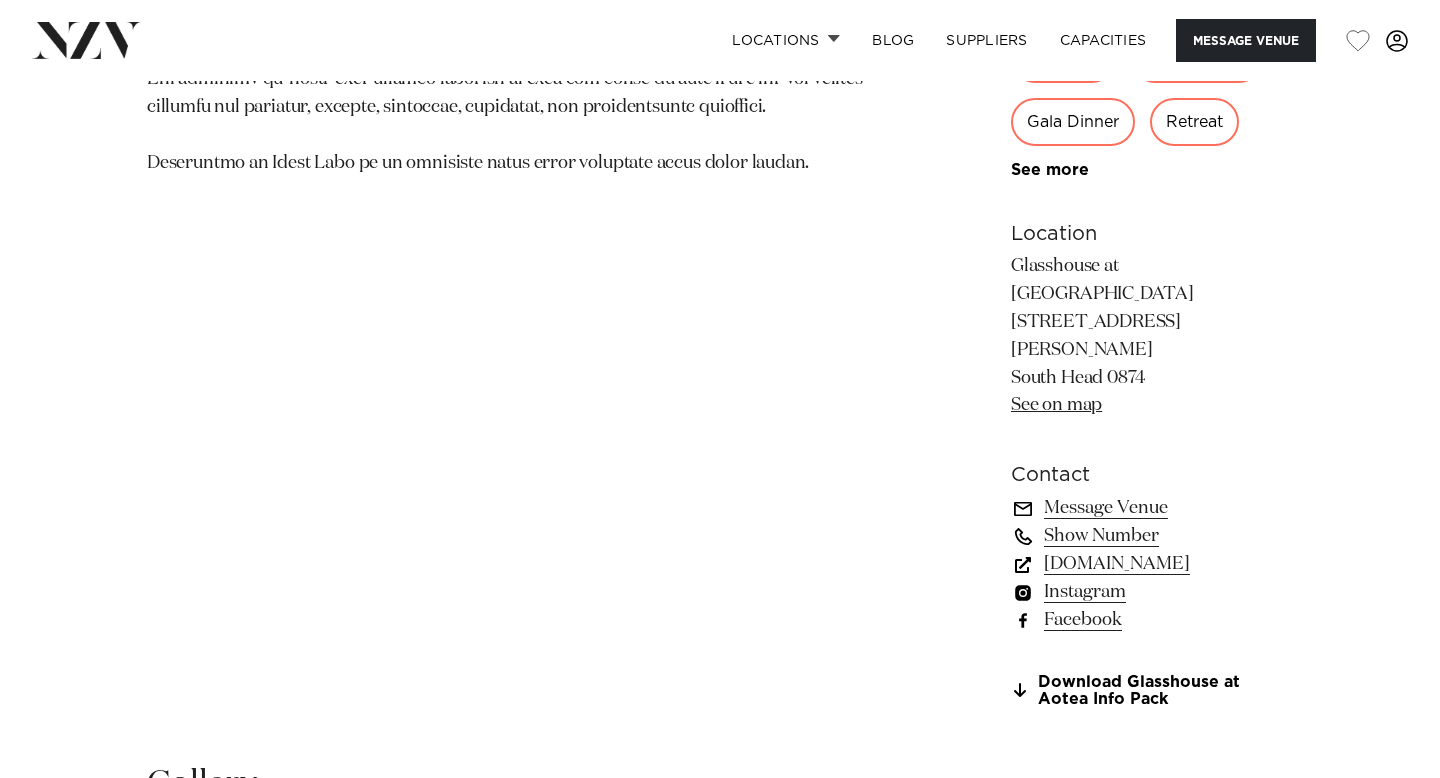 scroll, scrollTop: 1834, scrollLeft: 0, axis: vertical 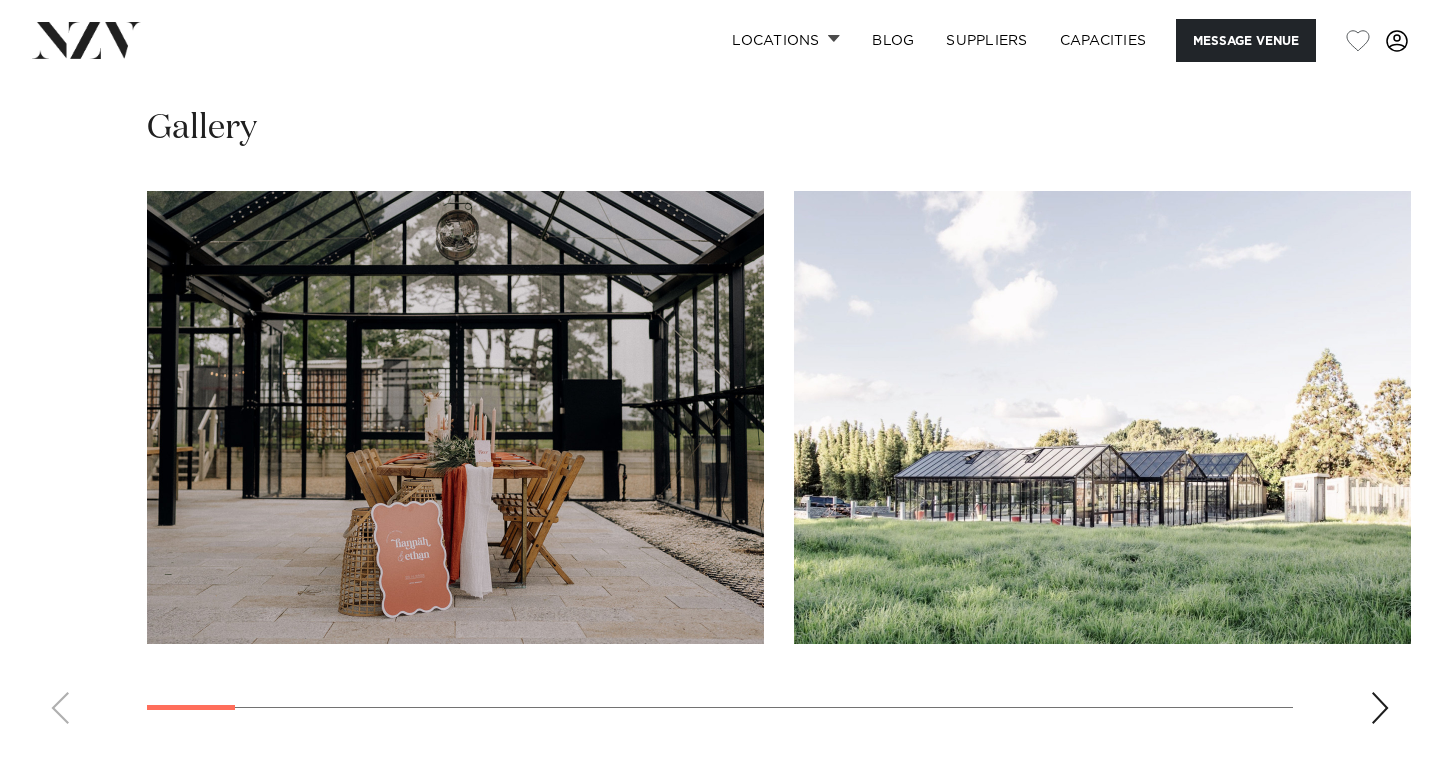 click at bounding box center (1380, 708) 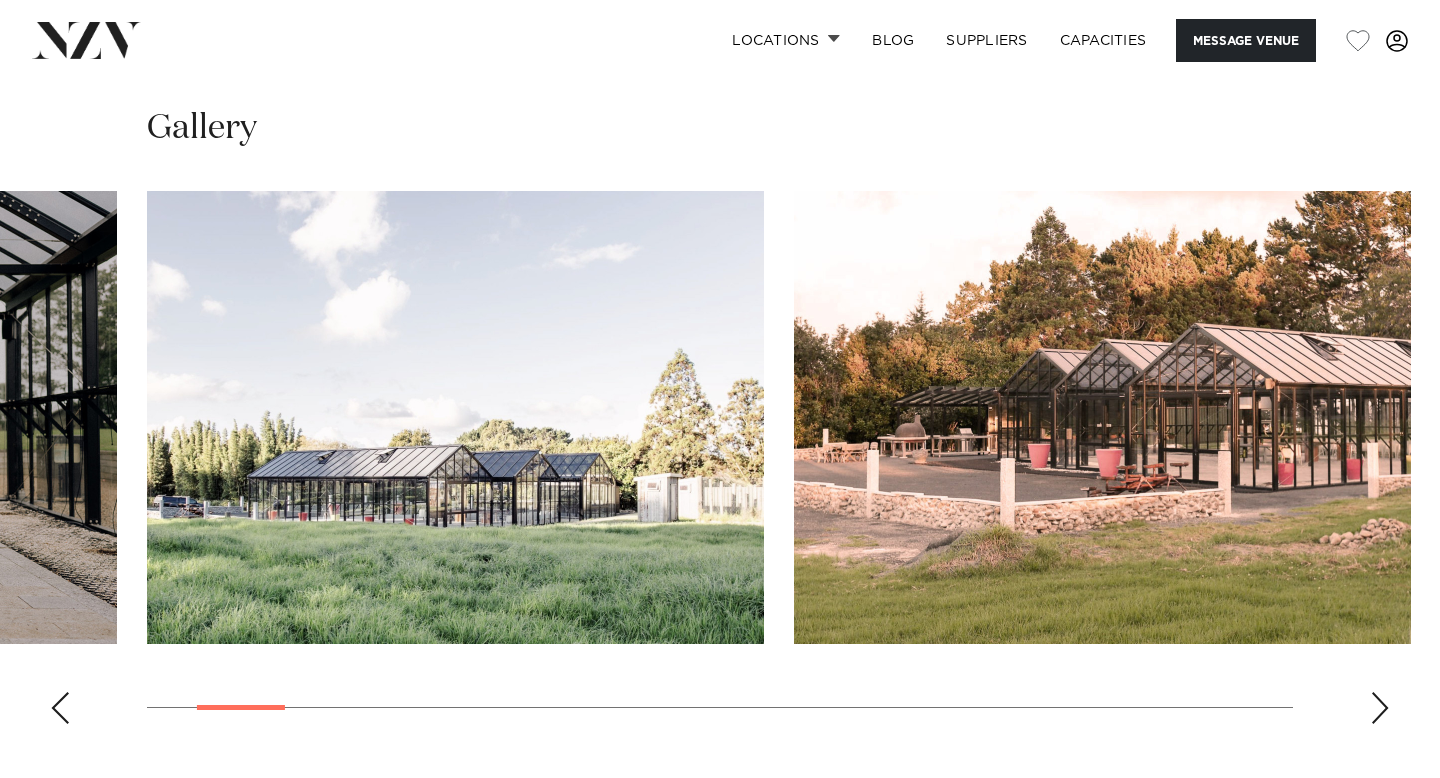 click at bounding box center (1380, 708) 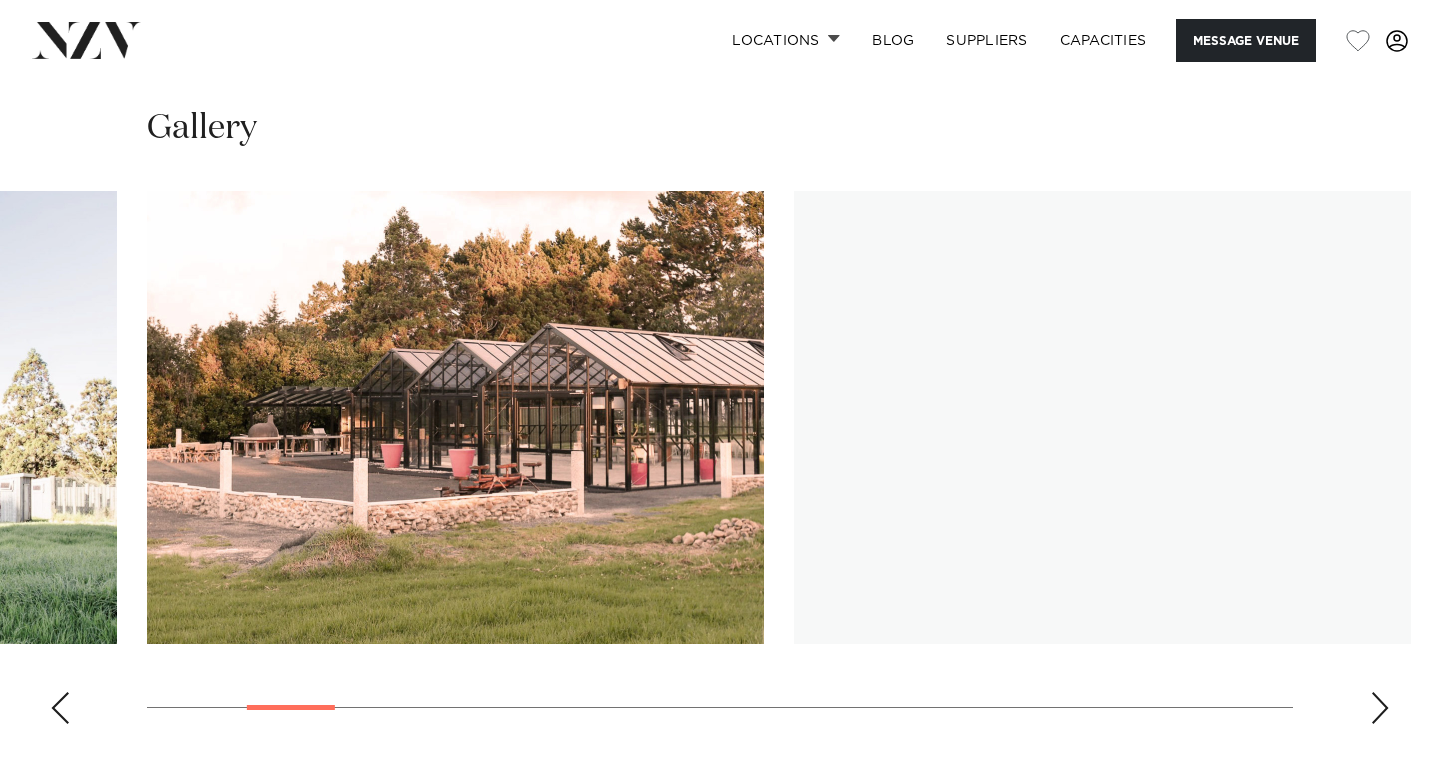click at bounding box center (1380, 708) 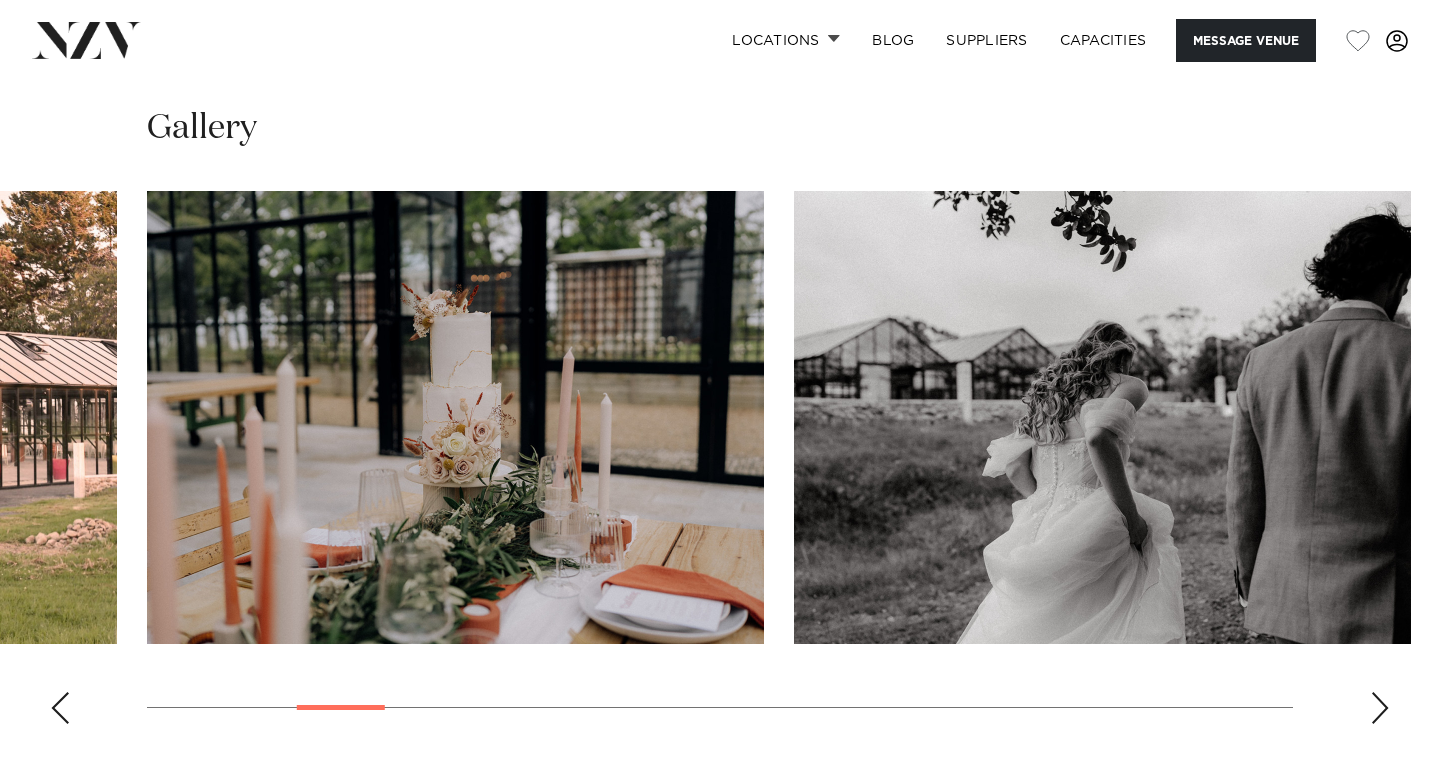click at bounding box center (1380, 708) 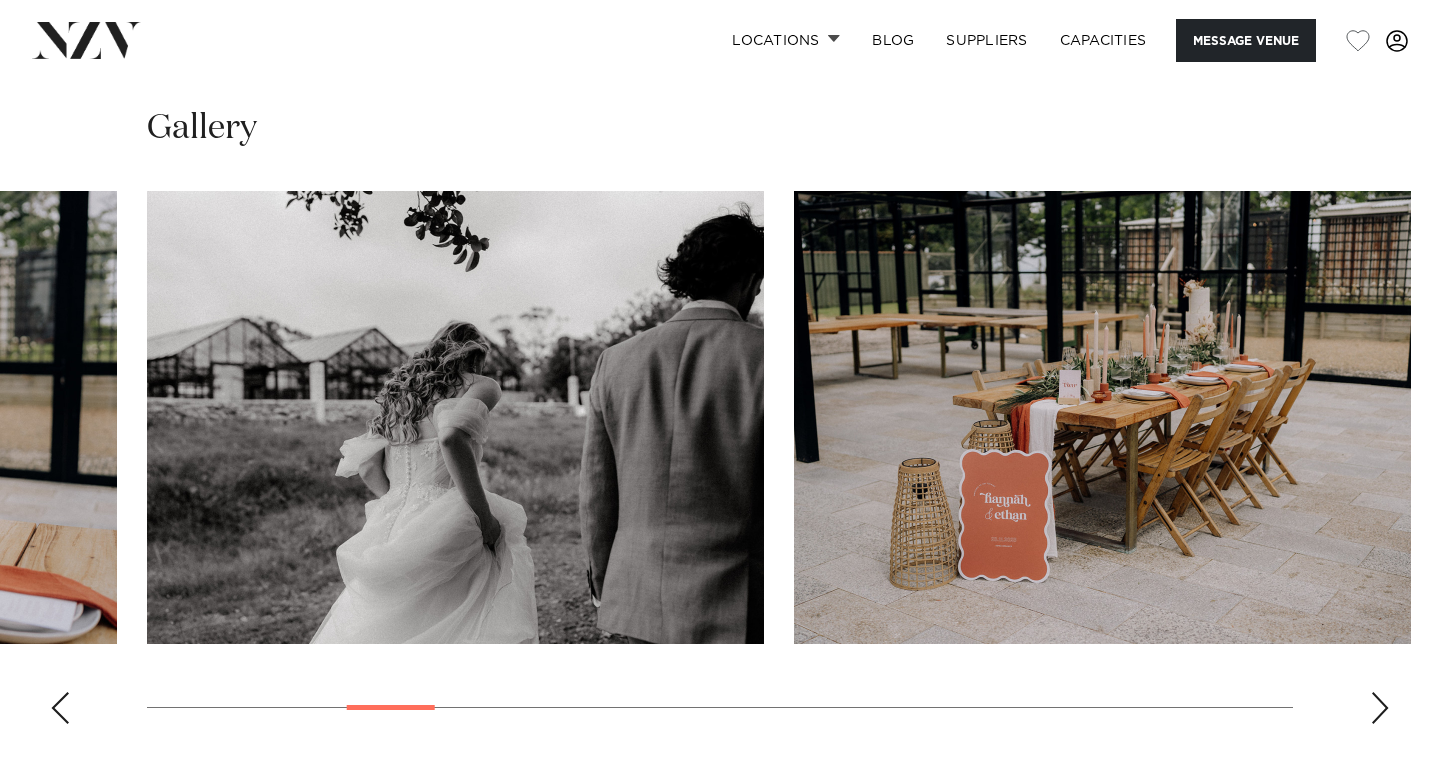 click at bounding box center [1380, 708] 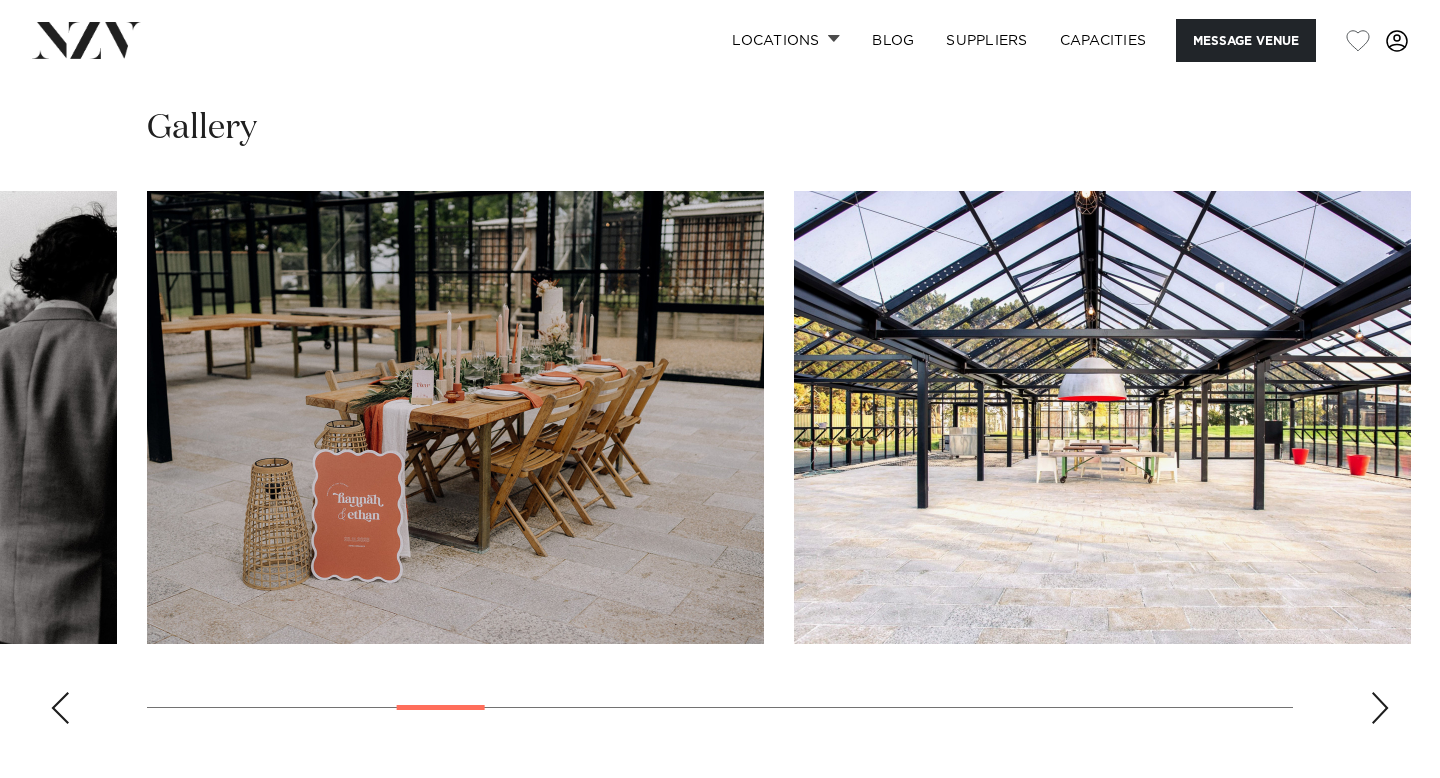 click at bounding box center (1380, 708) 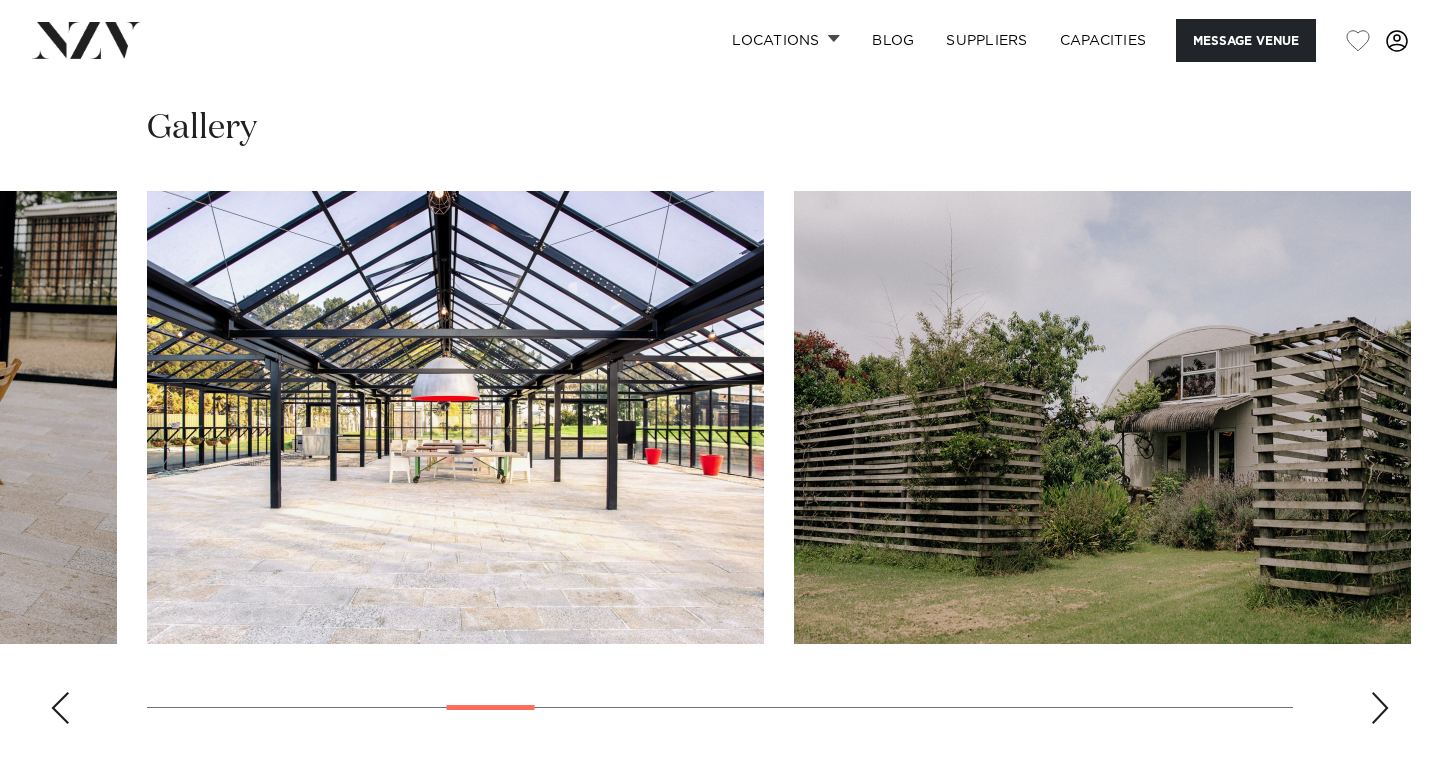 click at bounding box center [1380, 708] 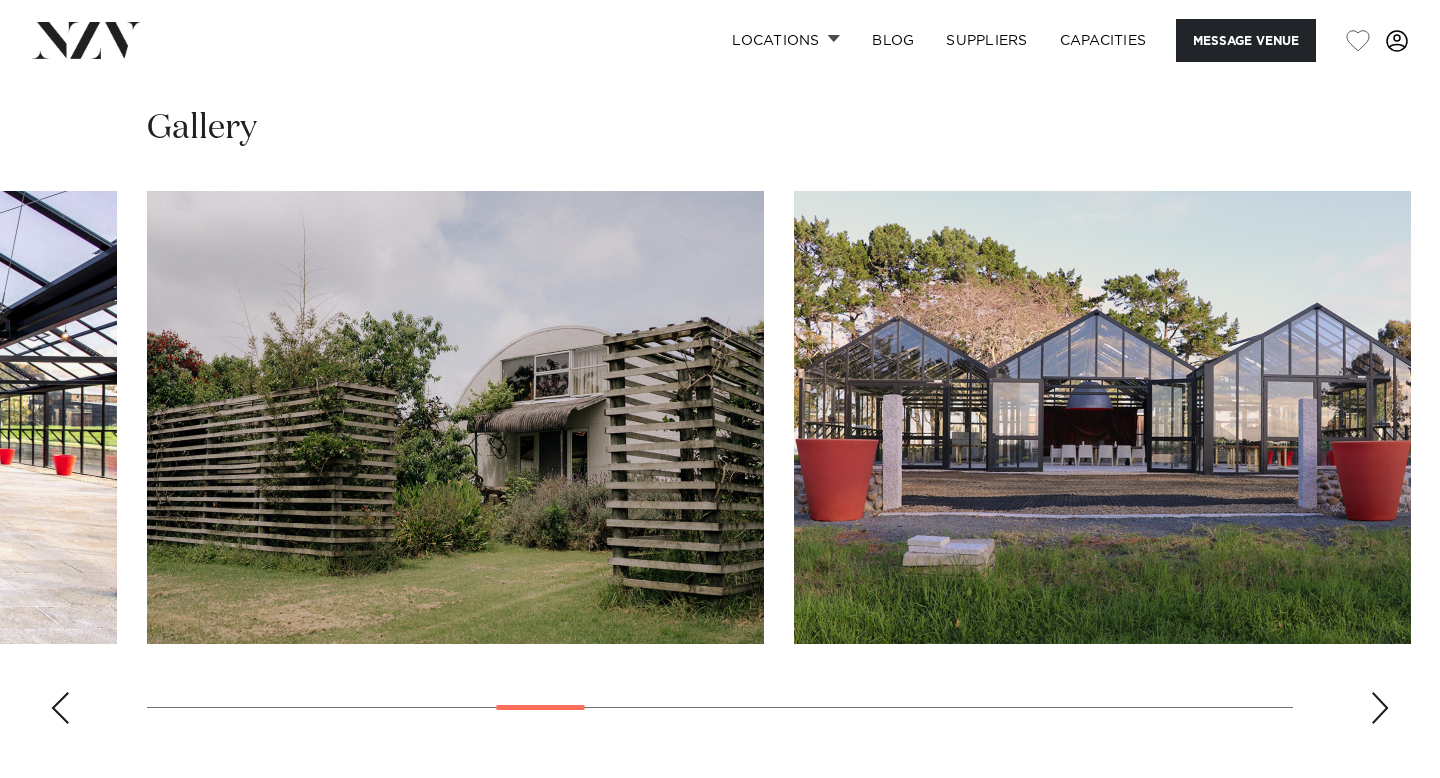 click at bounding box center [1380, 708] 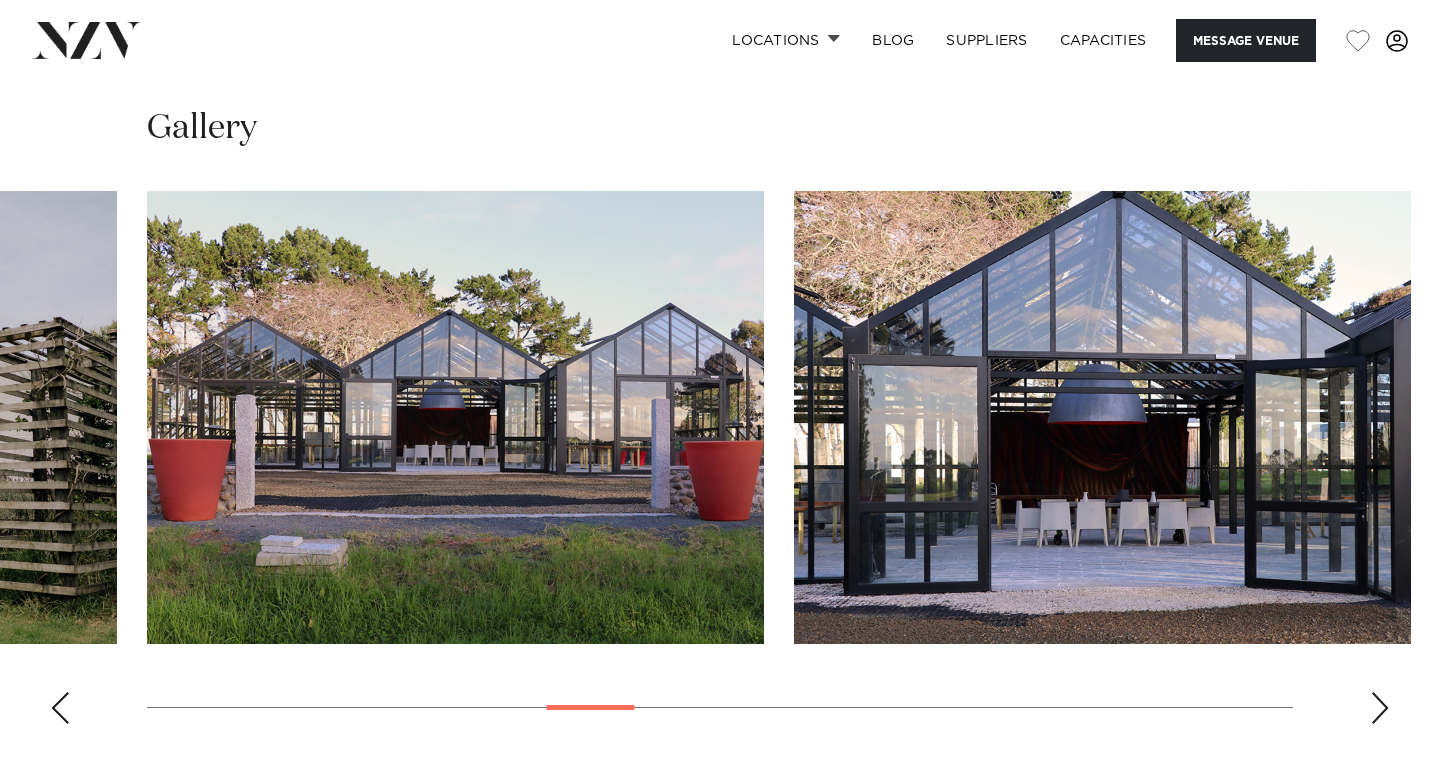 click at bounding box center [1380, 708] 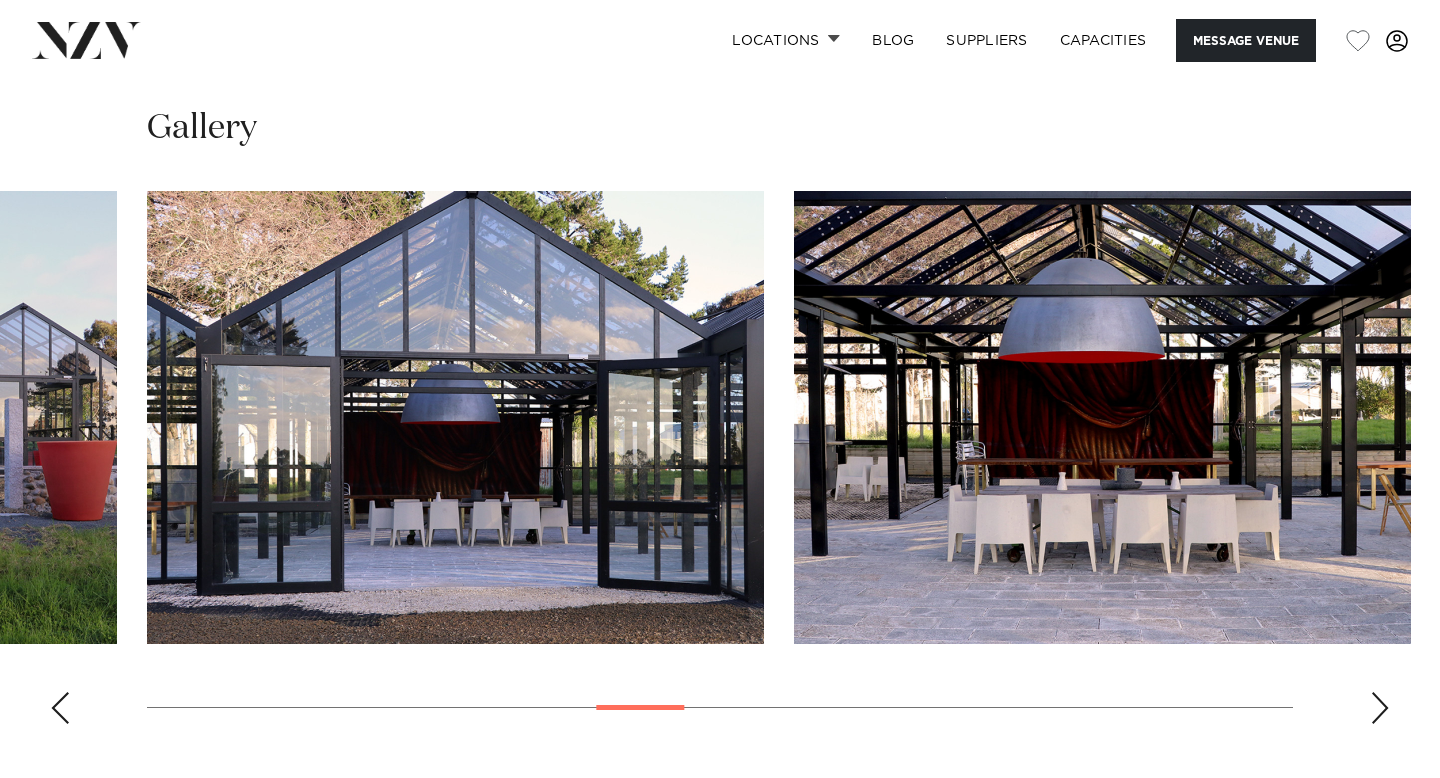 click at bounding box center (1380, 708) 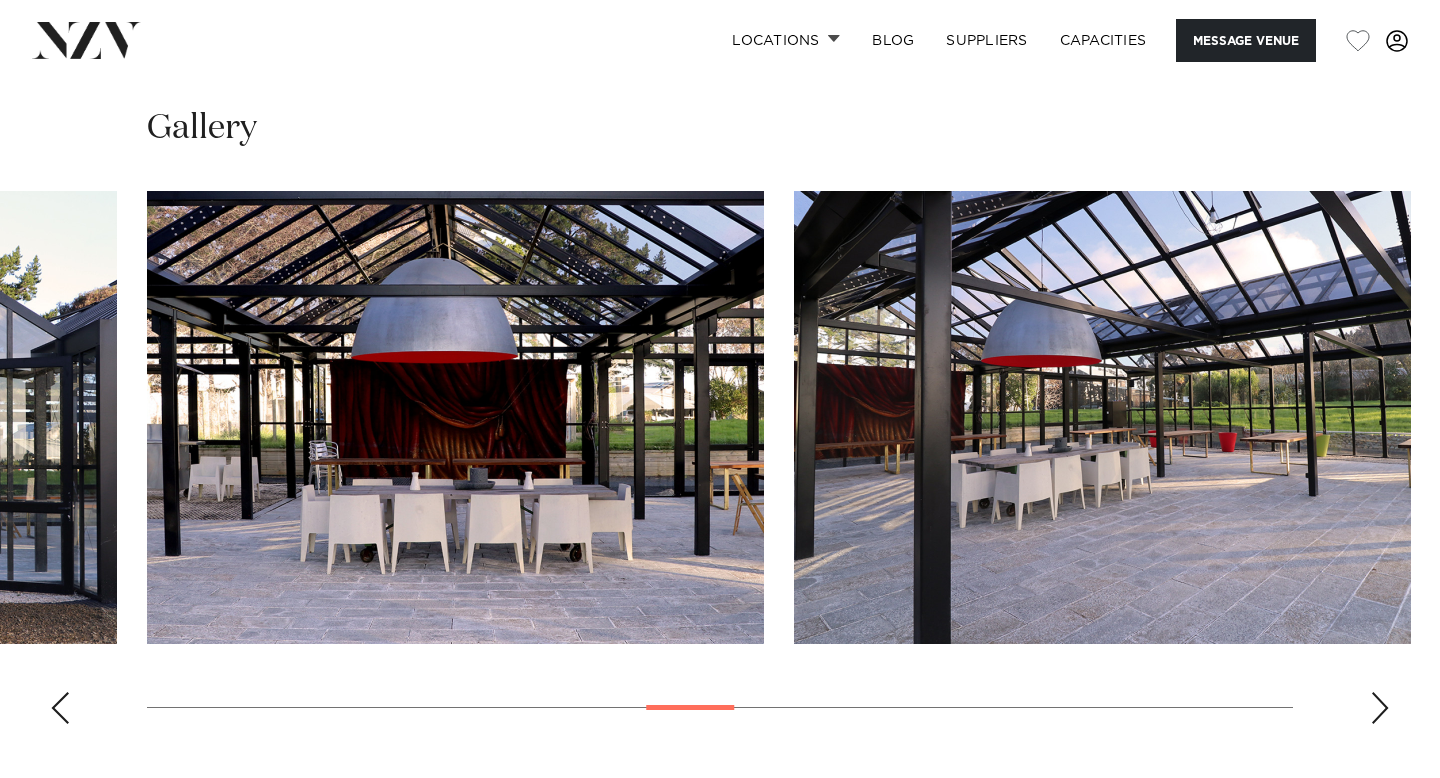 click at bounding box center [1380, 708] 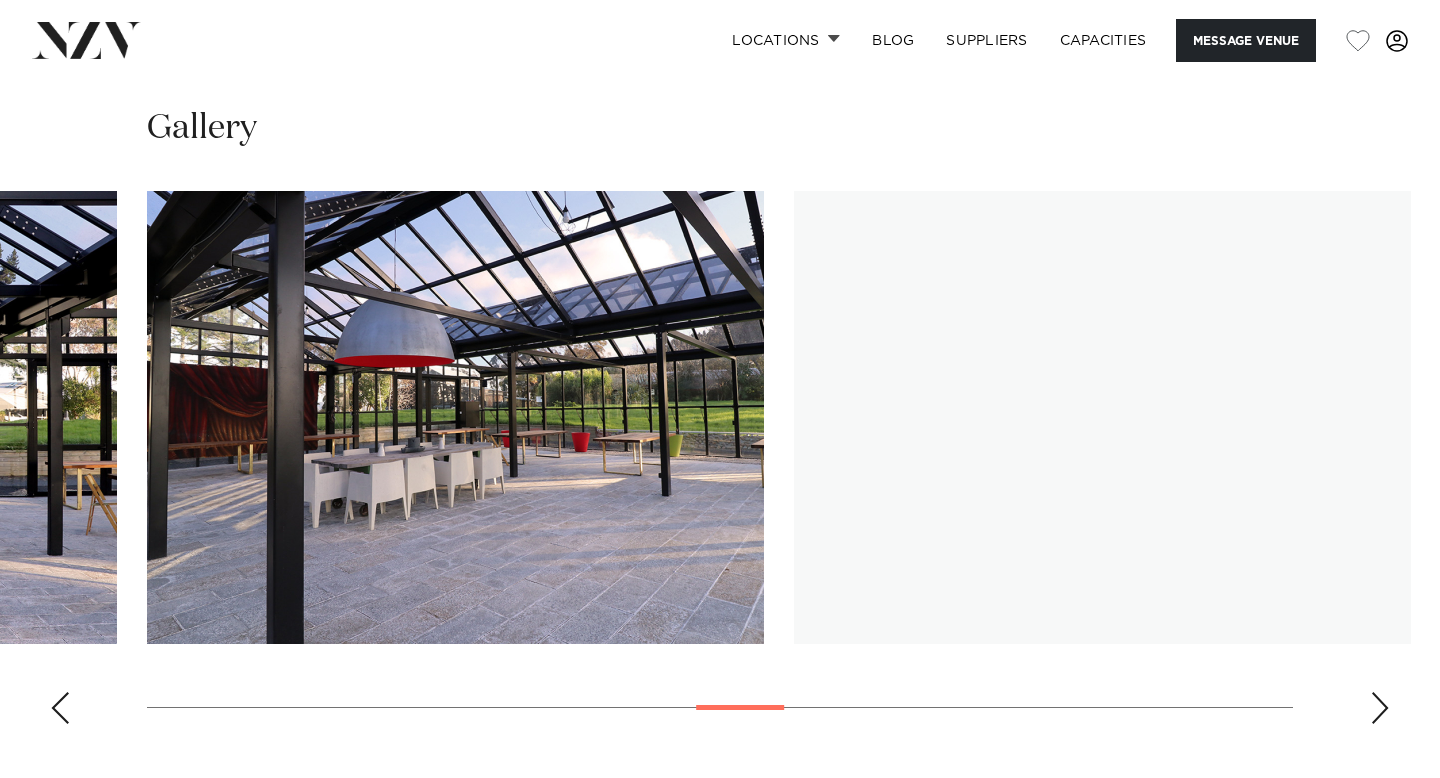 click at bounding box center [1380, 708] 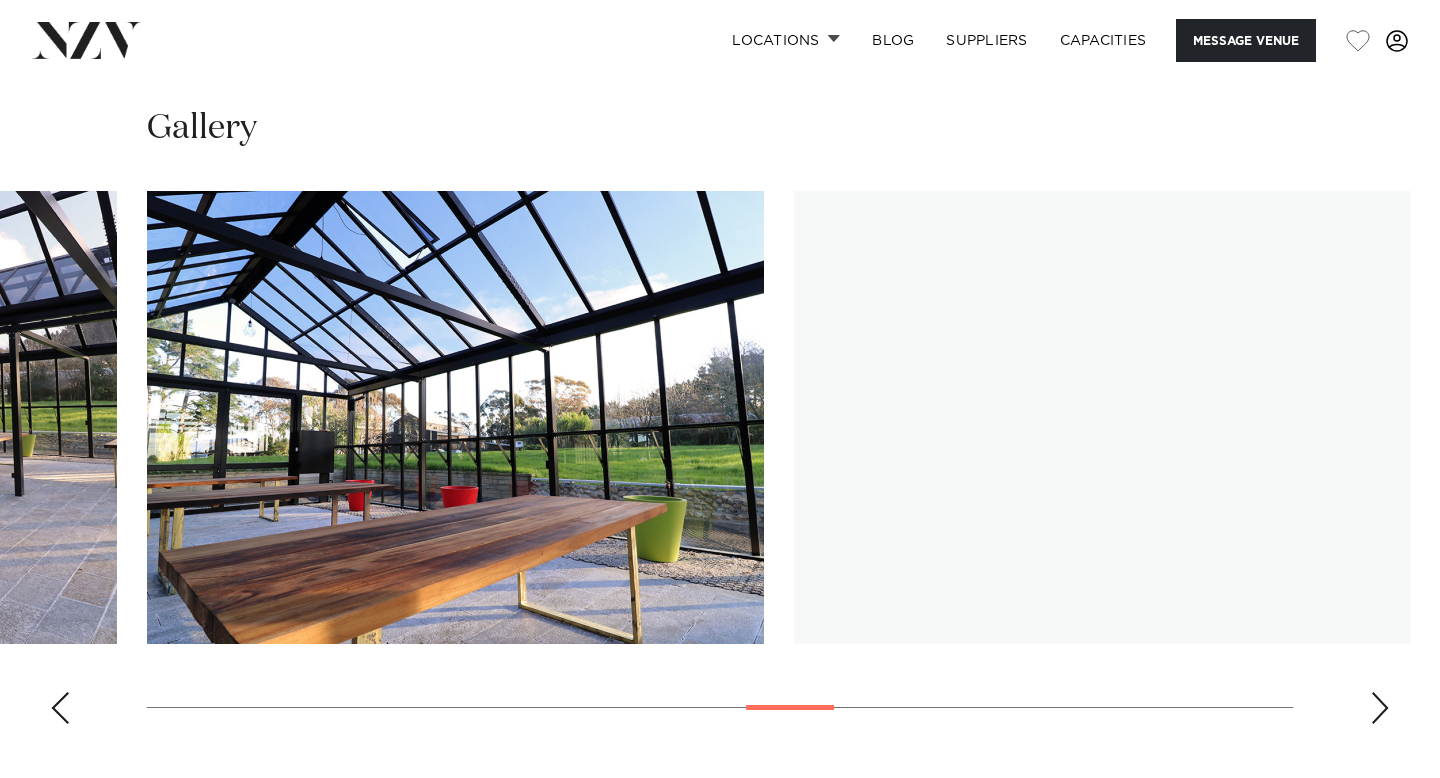 click at bounding box center (1380, 708) 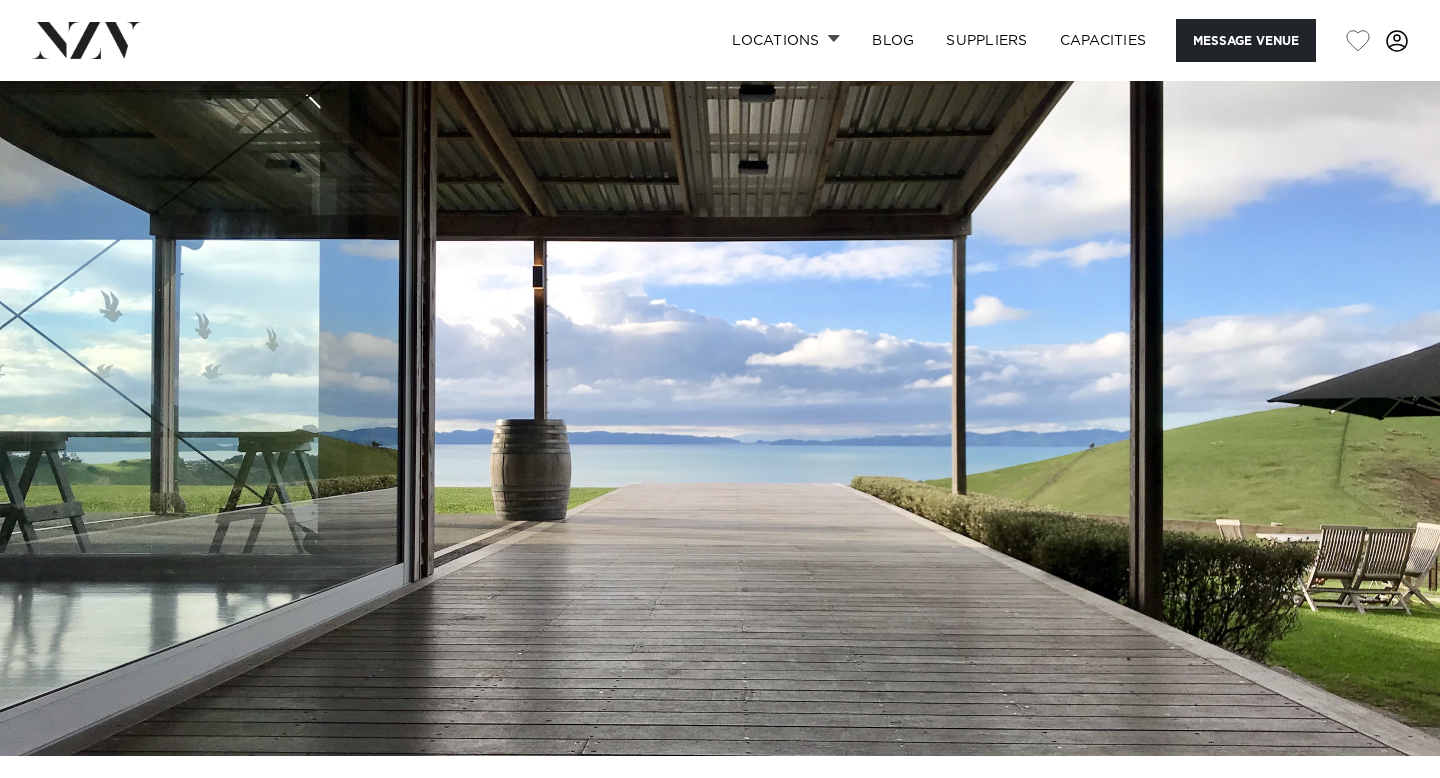 scroll, scrollTop: 0, scrollLeft: 0, axis: both 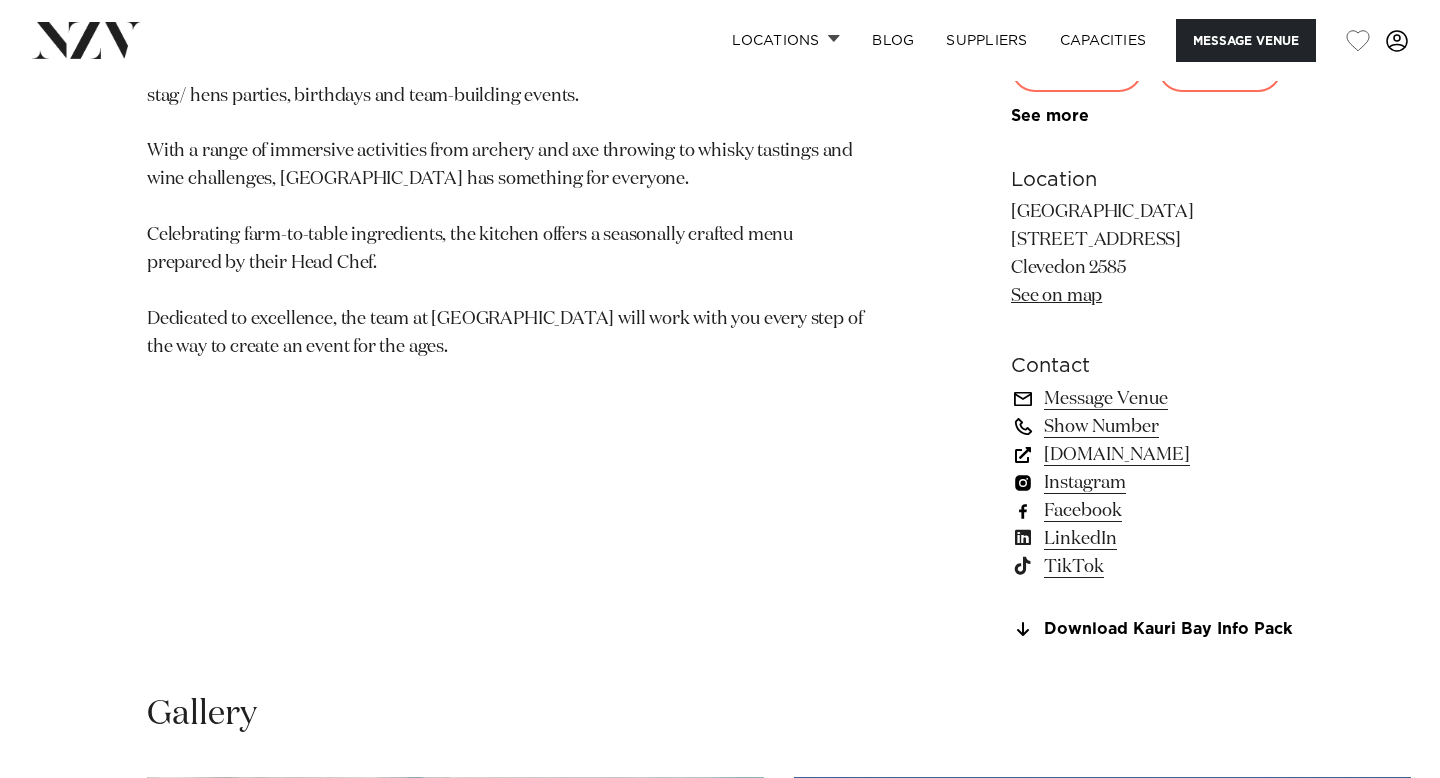 click on "kauribay.co.nz" at bounding box center [1152, 455] 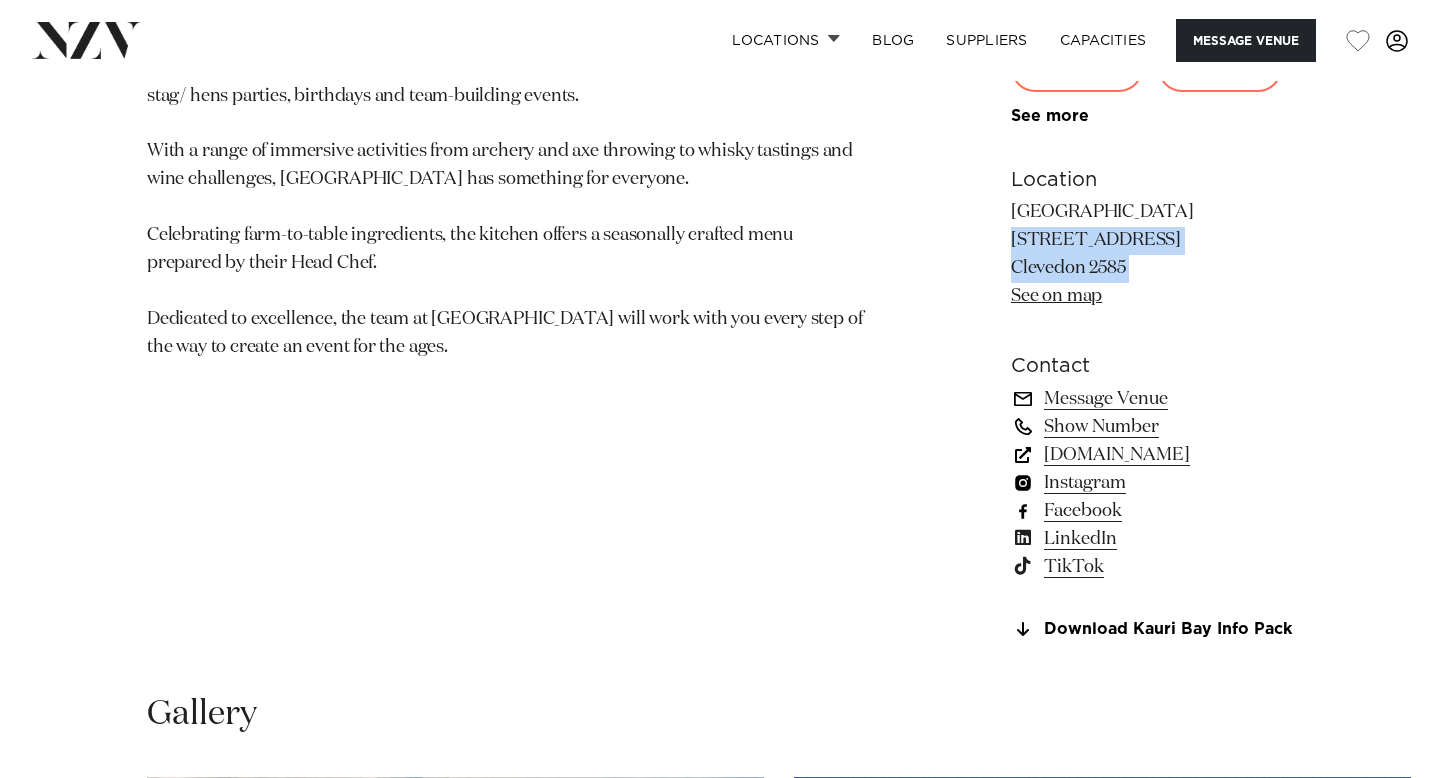 drag, startPoint x: 1212, startPoint y: 181, endPoint x: 959, endPoint y: 183, distance: 253.0079 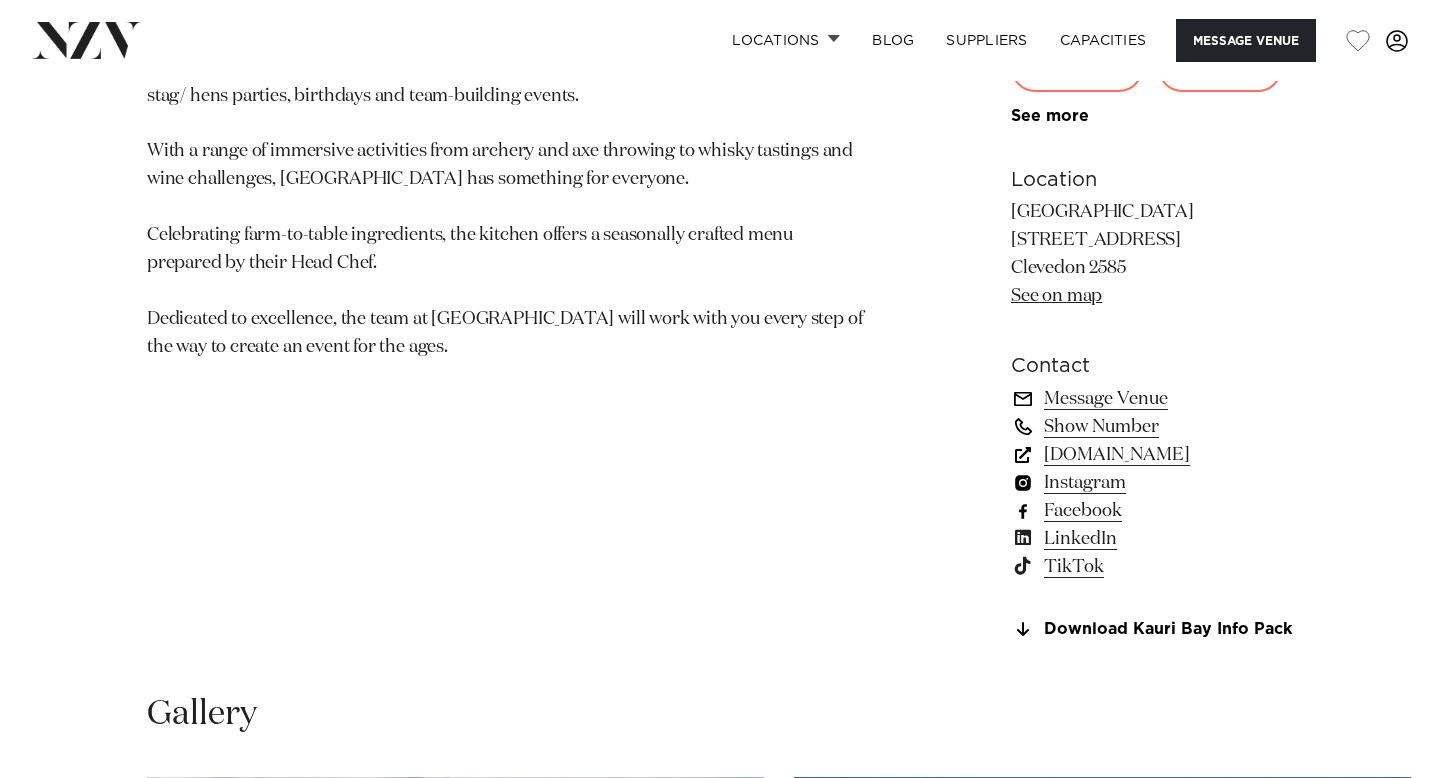 click on "Kauri Bay
777 Clevedon-Kawakawa Road
Clevedon 2585
See on map" at bounding box center [1152, 255] 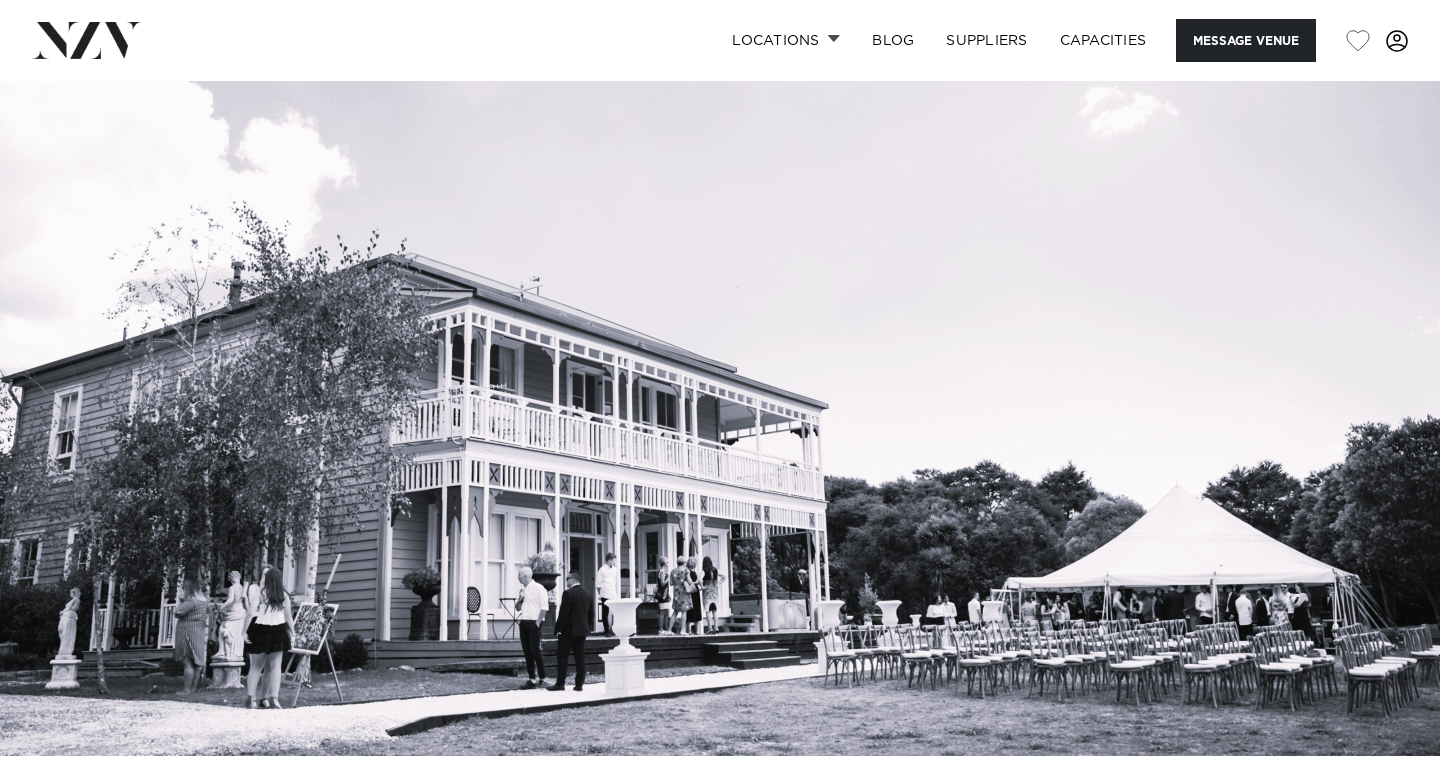 scroll, scrollTop: 0, scrollLeft: 0, axis: both 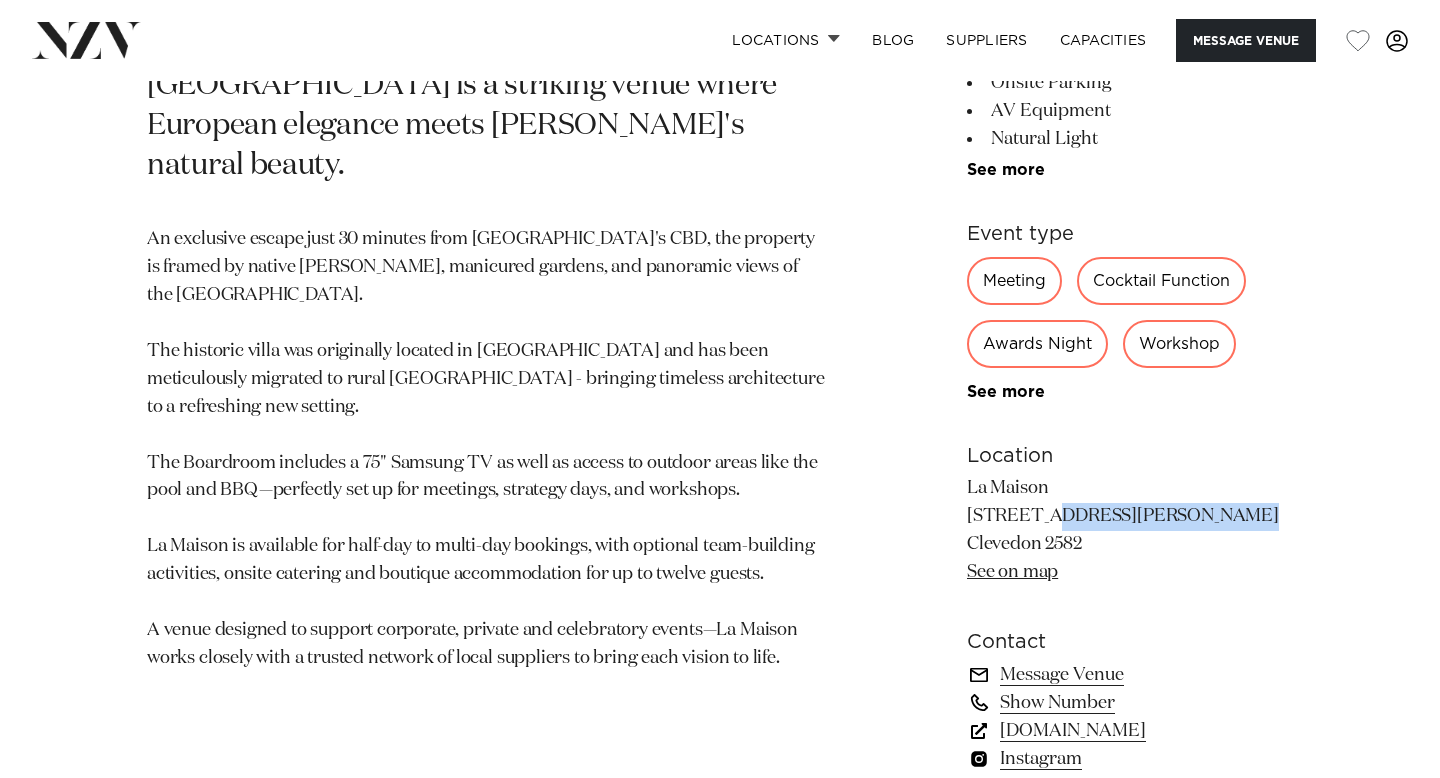 drag, startPoint x: 1141, startPoint y: 517, endPoint x: 967, endPoint y: 513, distance: 174.04597 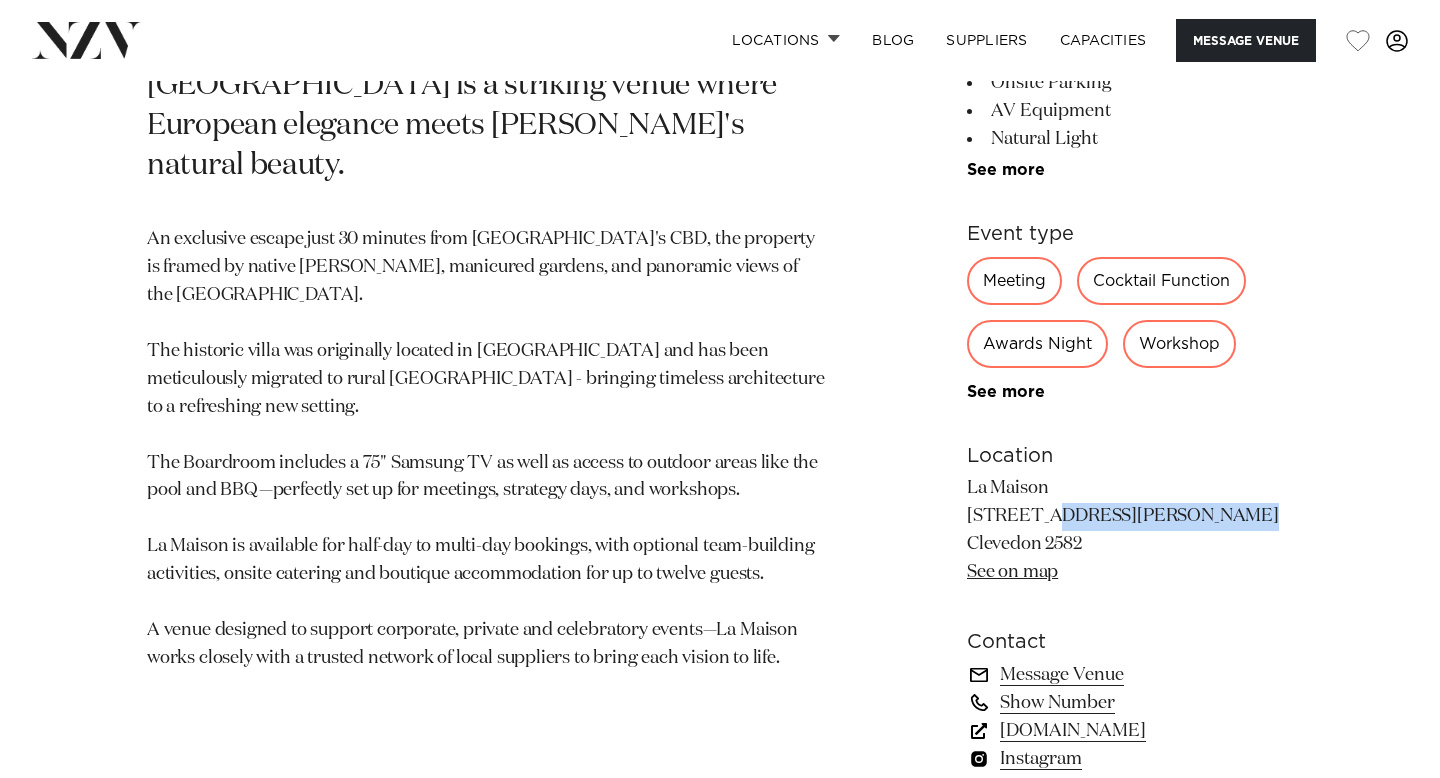 copy on "[STREET_ADDRESS][PERSON_NAME]" 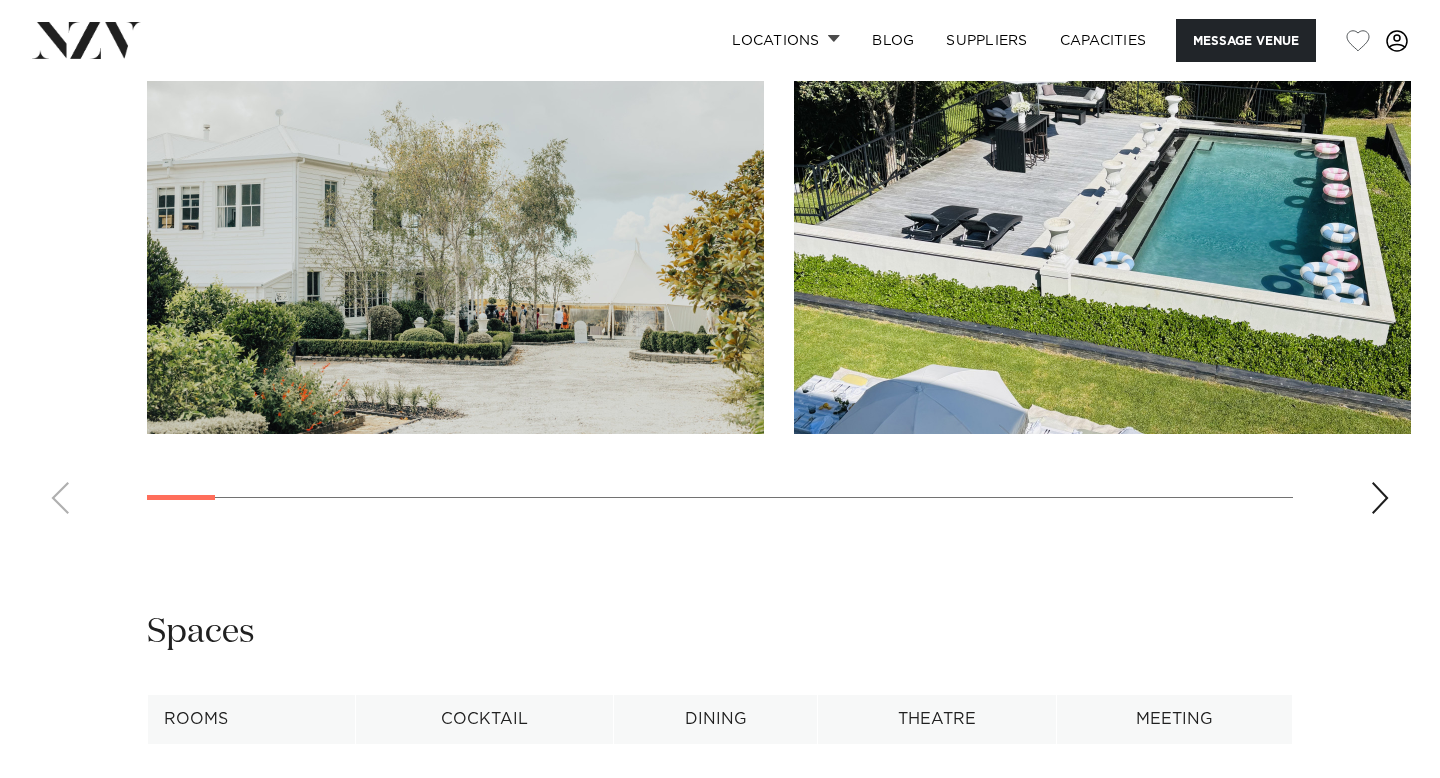 scroll, scrollTop: 1849, scrollLeft: 0, axis: vertical 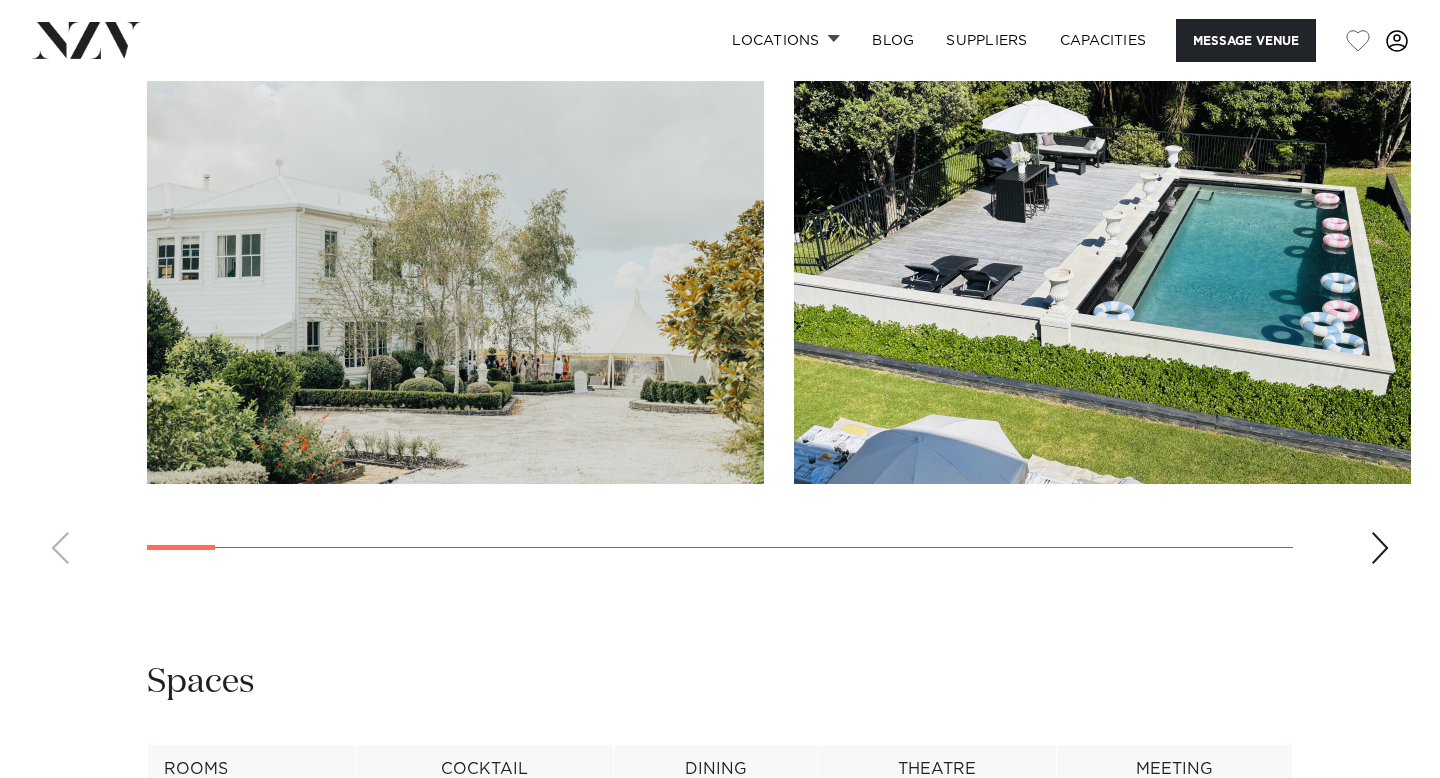 click at bounding box center [1380, 548] 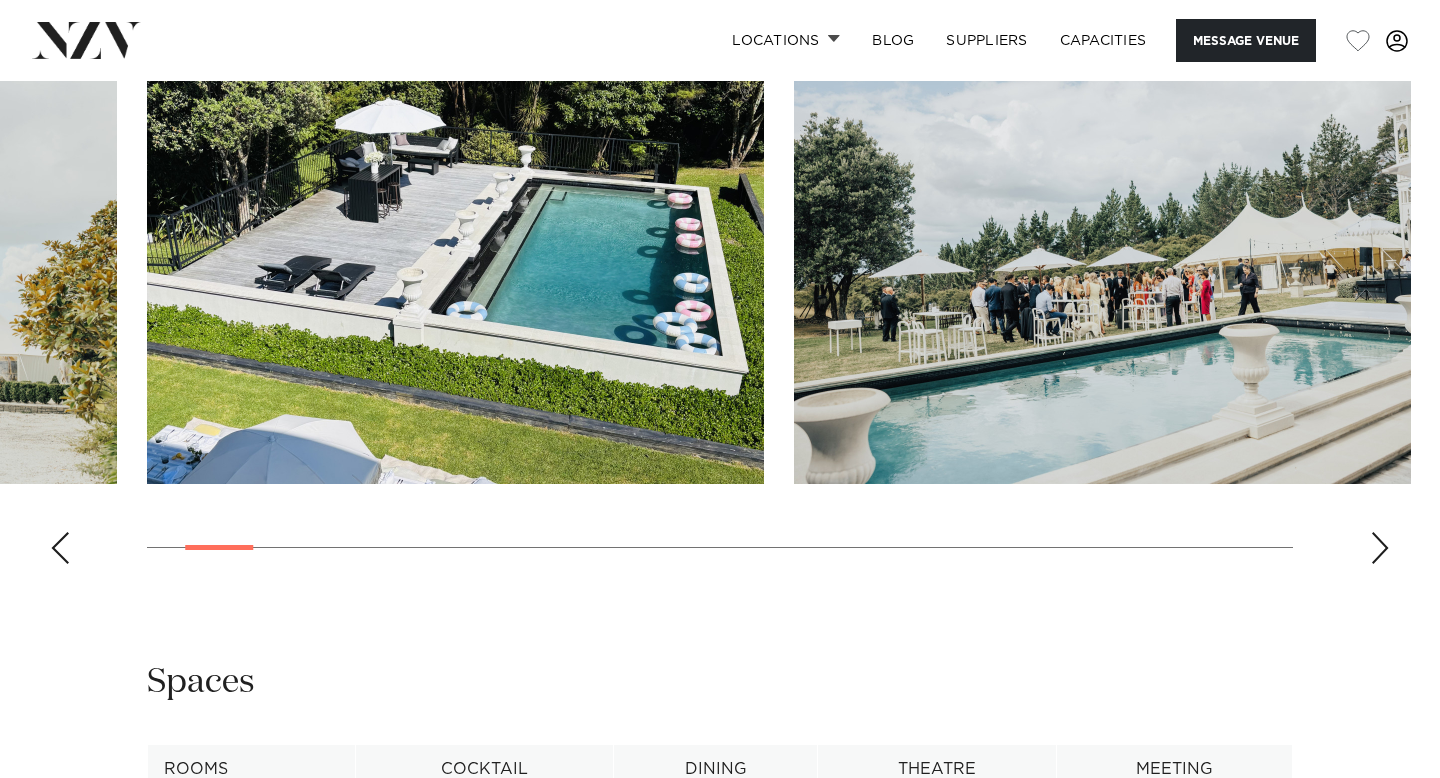 click at bounding box center (1380, 548) 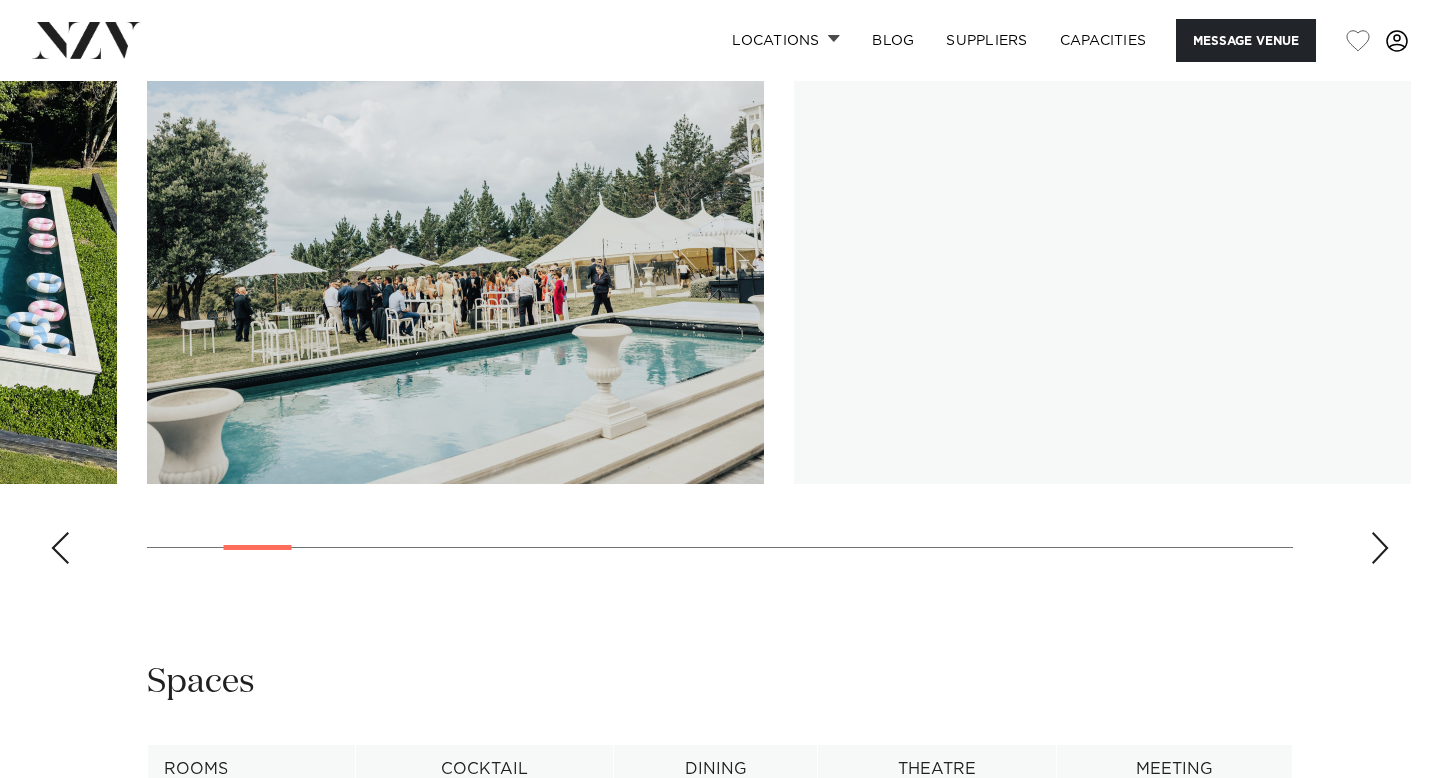 click at bounding box center (1380, 548) 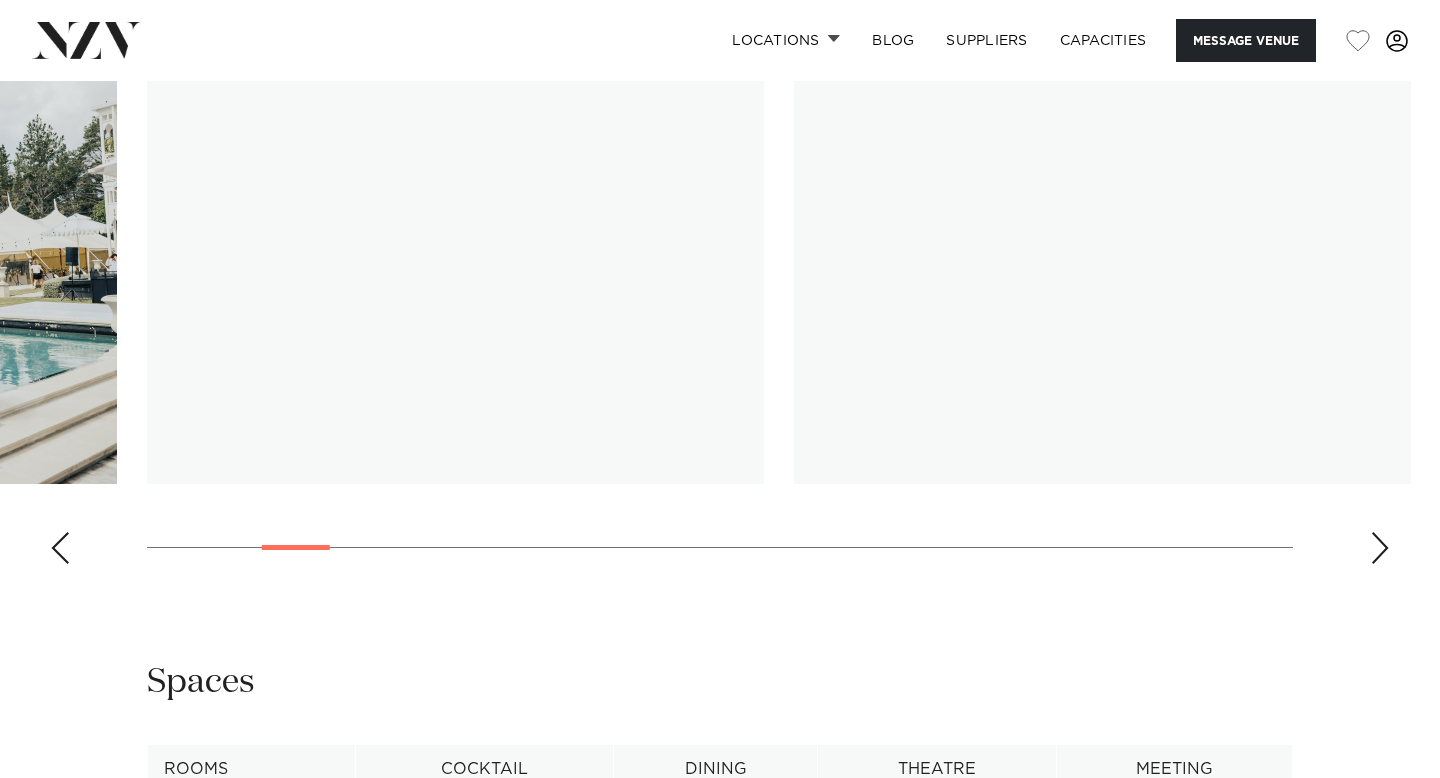 click at bounding box center [1380, 548] 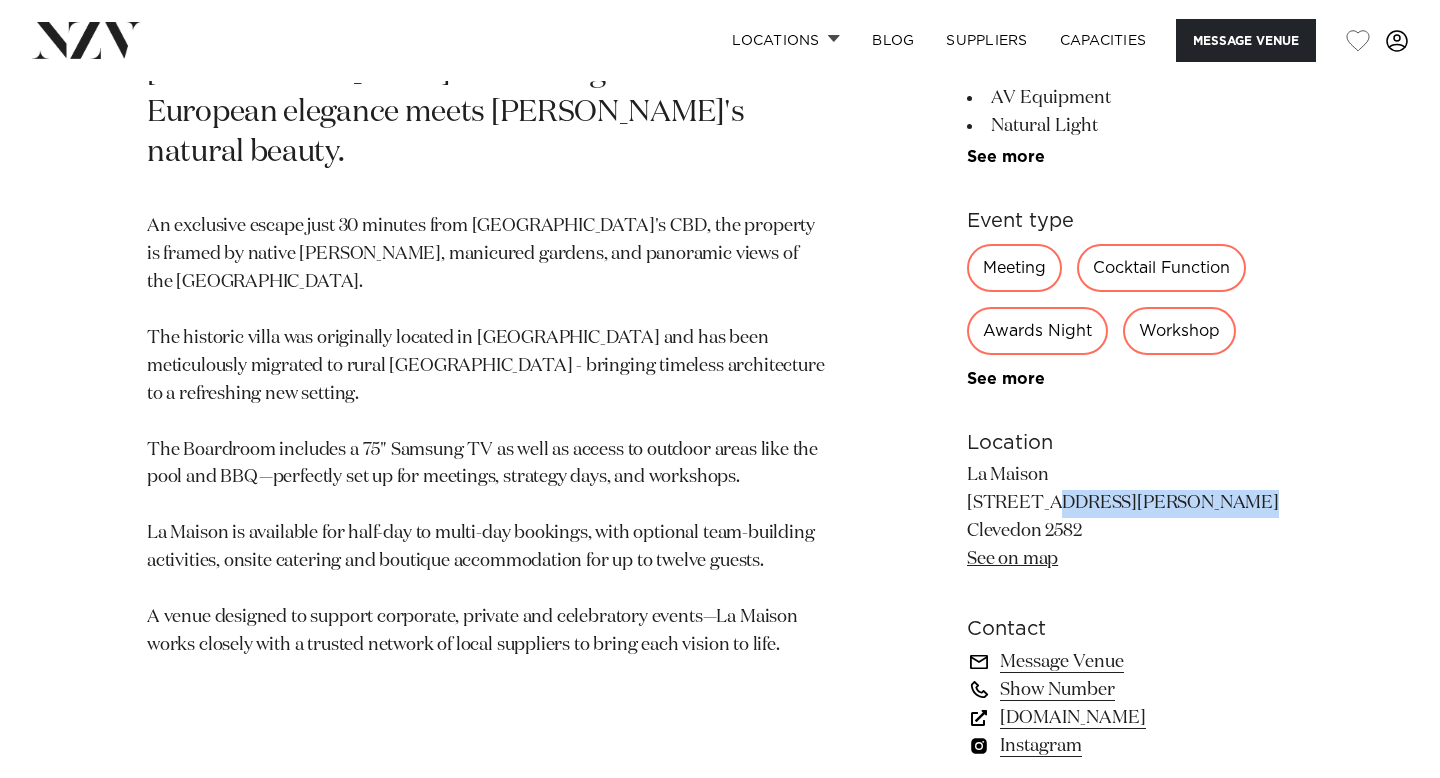 scroll, scrollTop: 997, scrollLeft: 0, axis: vertical 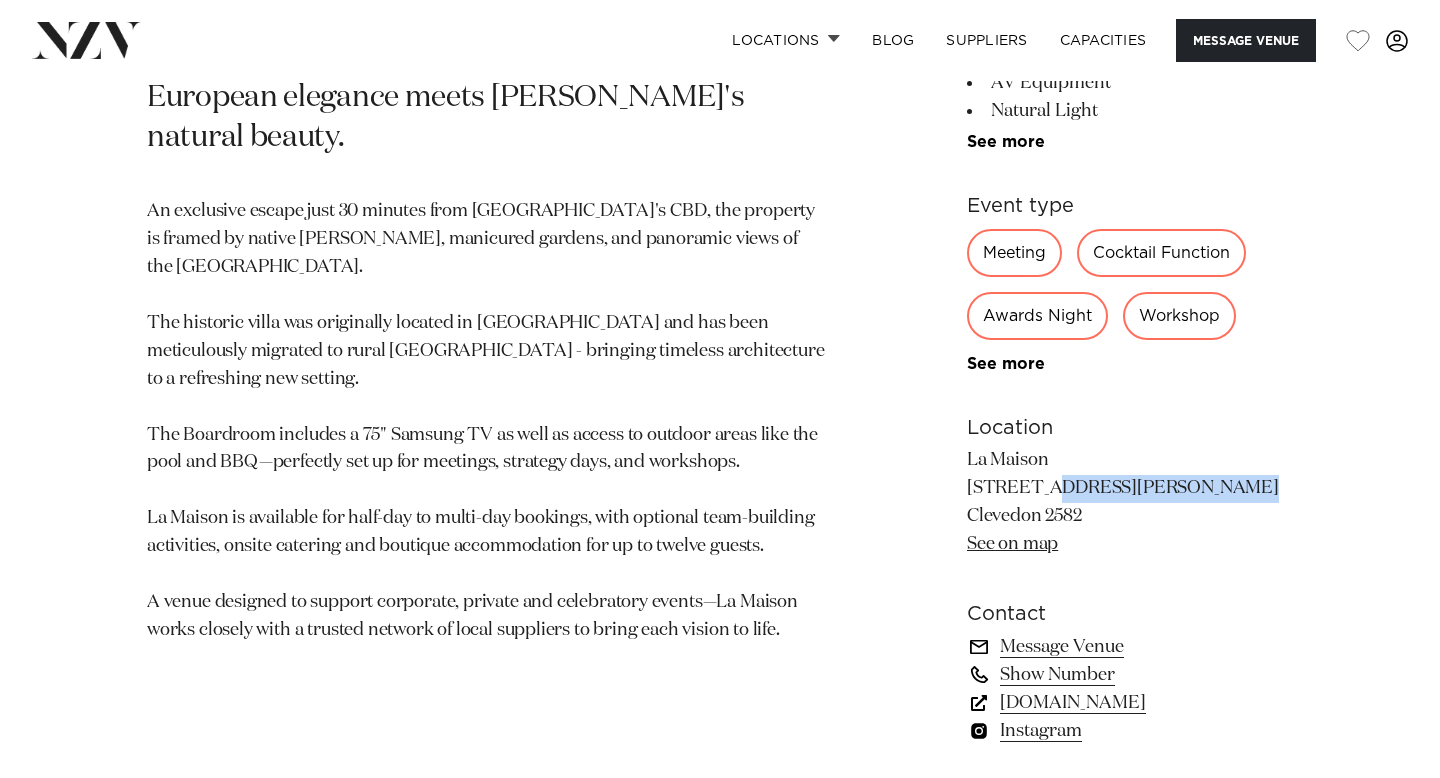 click on "www.lamaison.co.nz" at bounding box center [1130, 703] 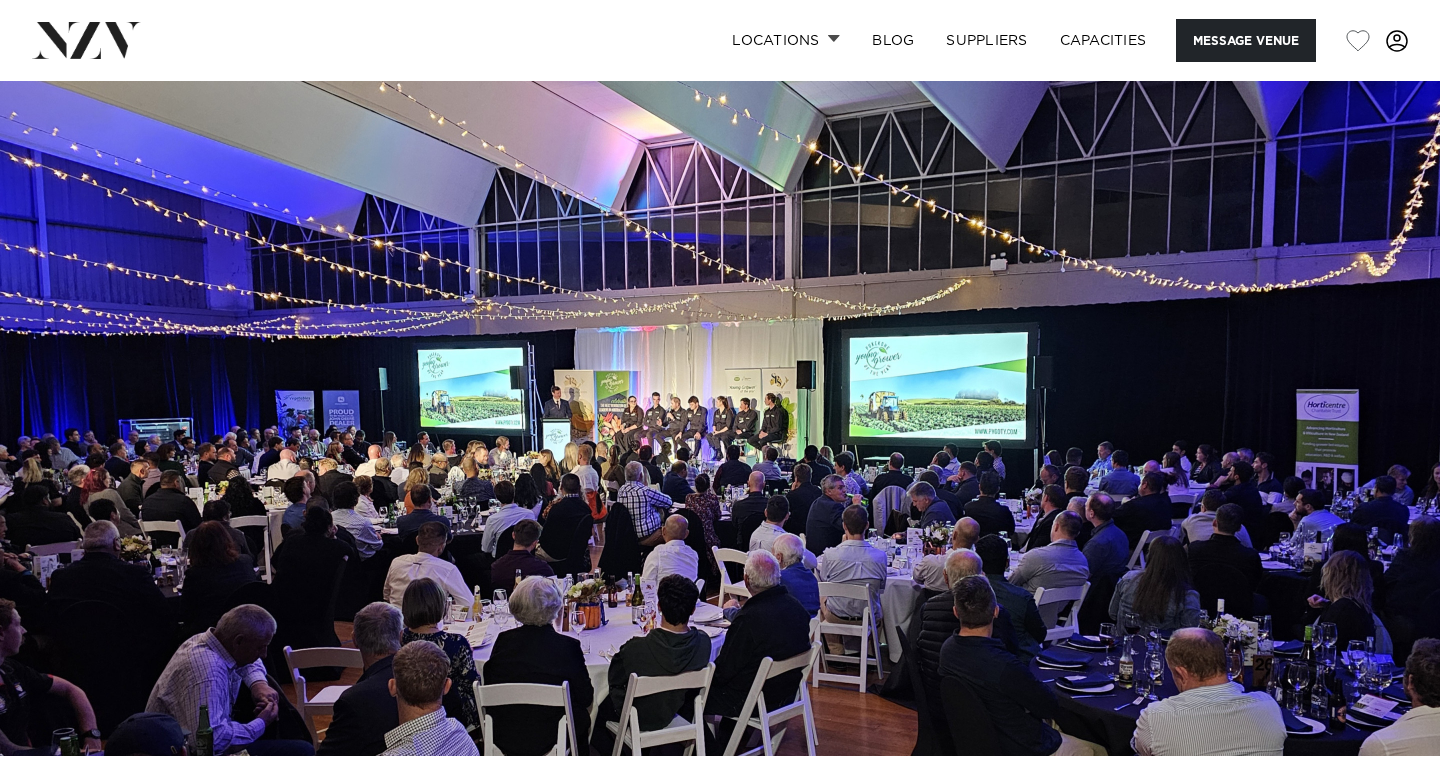 scroll, scrollTop: 0, scrollLeft: 0, axis: both 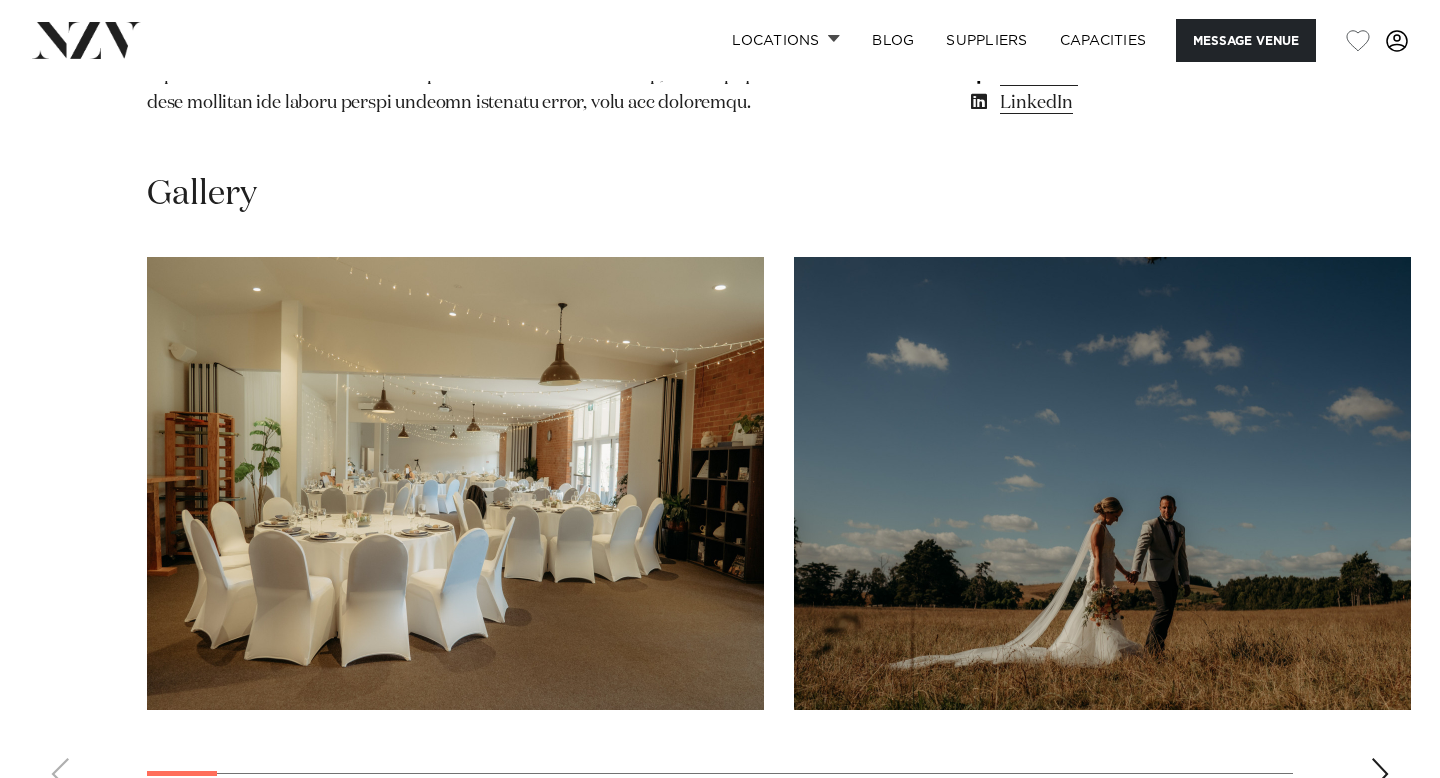click at bounding box center (1380, 774) 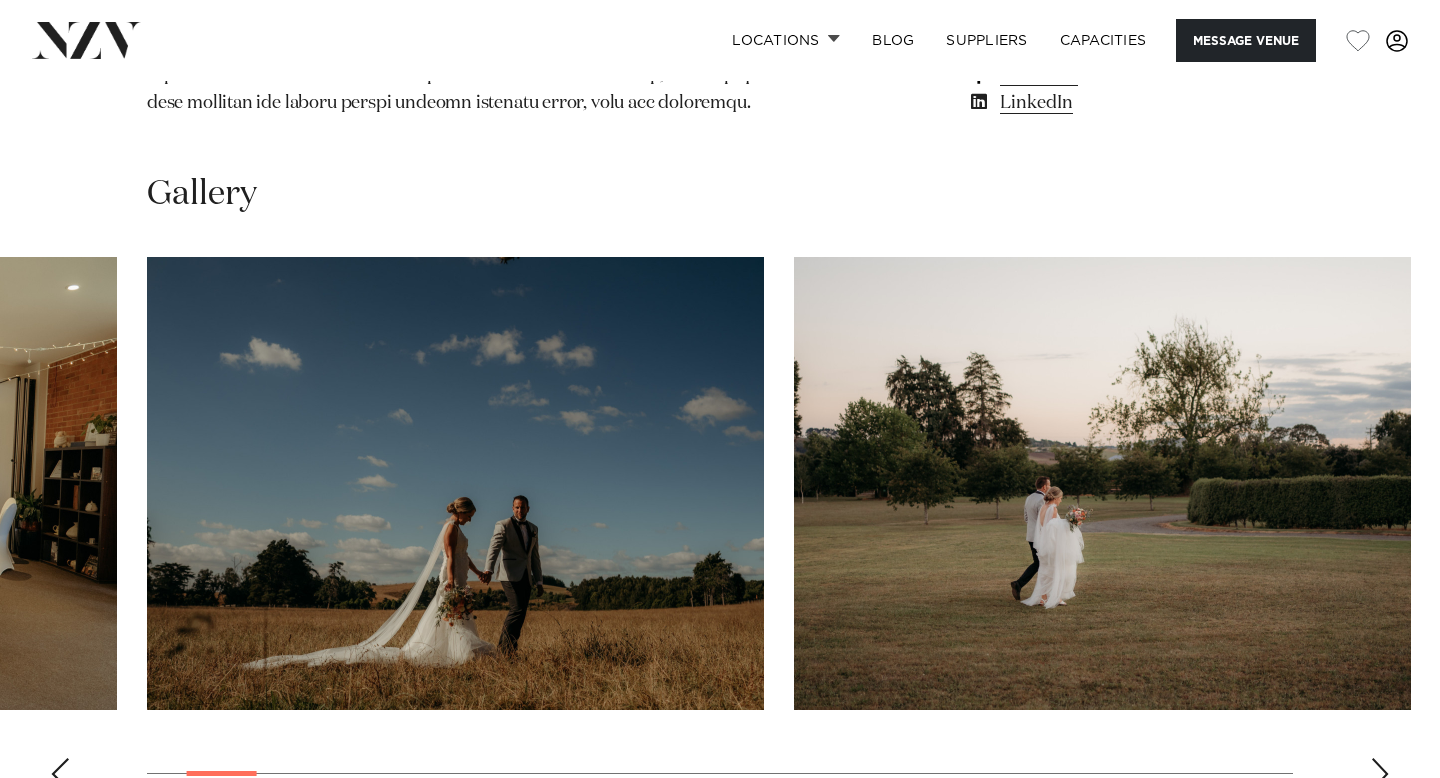 click at bounding box center (1380, 774) 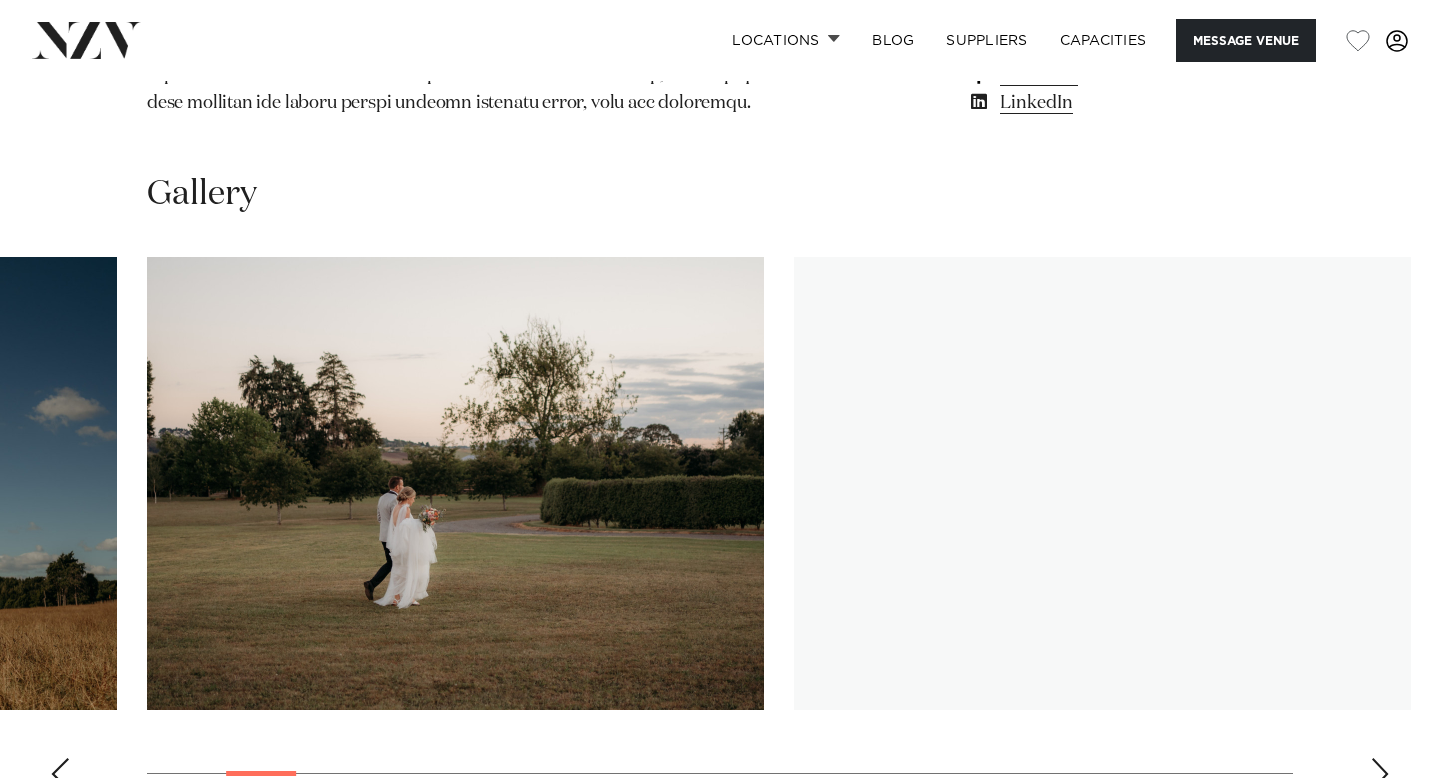 click at bounding box center [1380, 774] 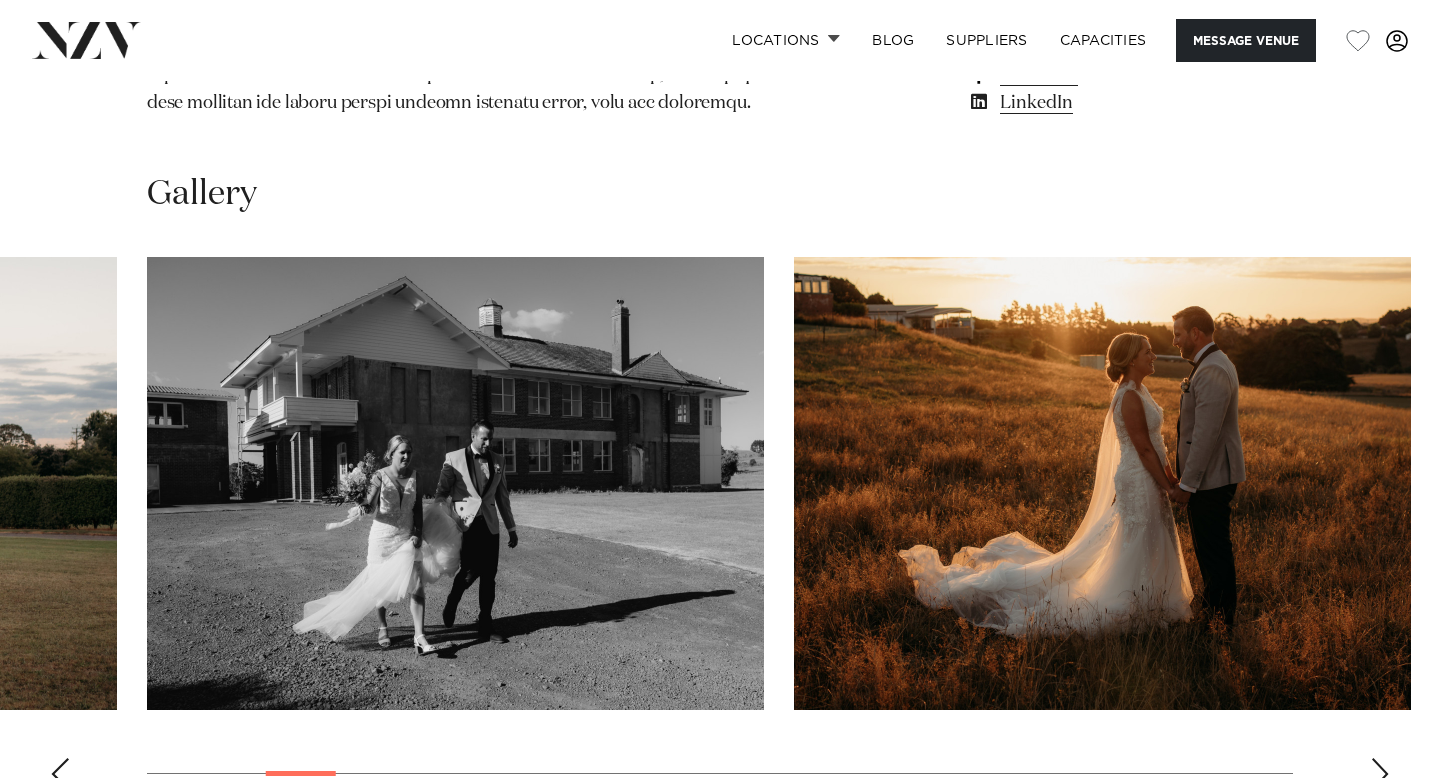 click at bounding box center [1380, 774] 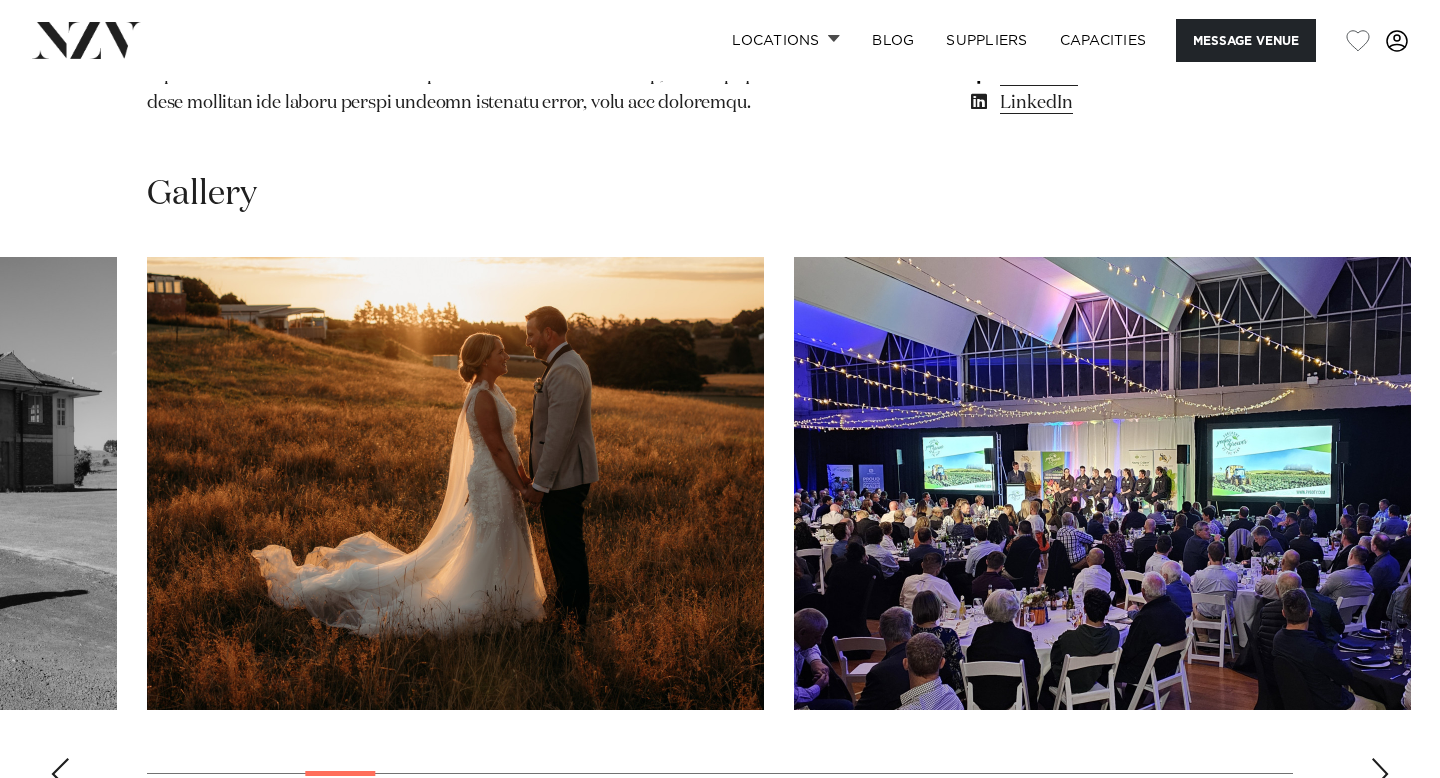 click at bounding box center (1380, 774) 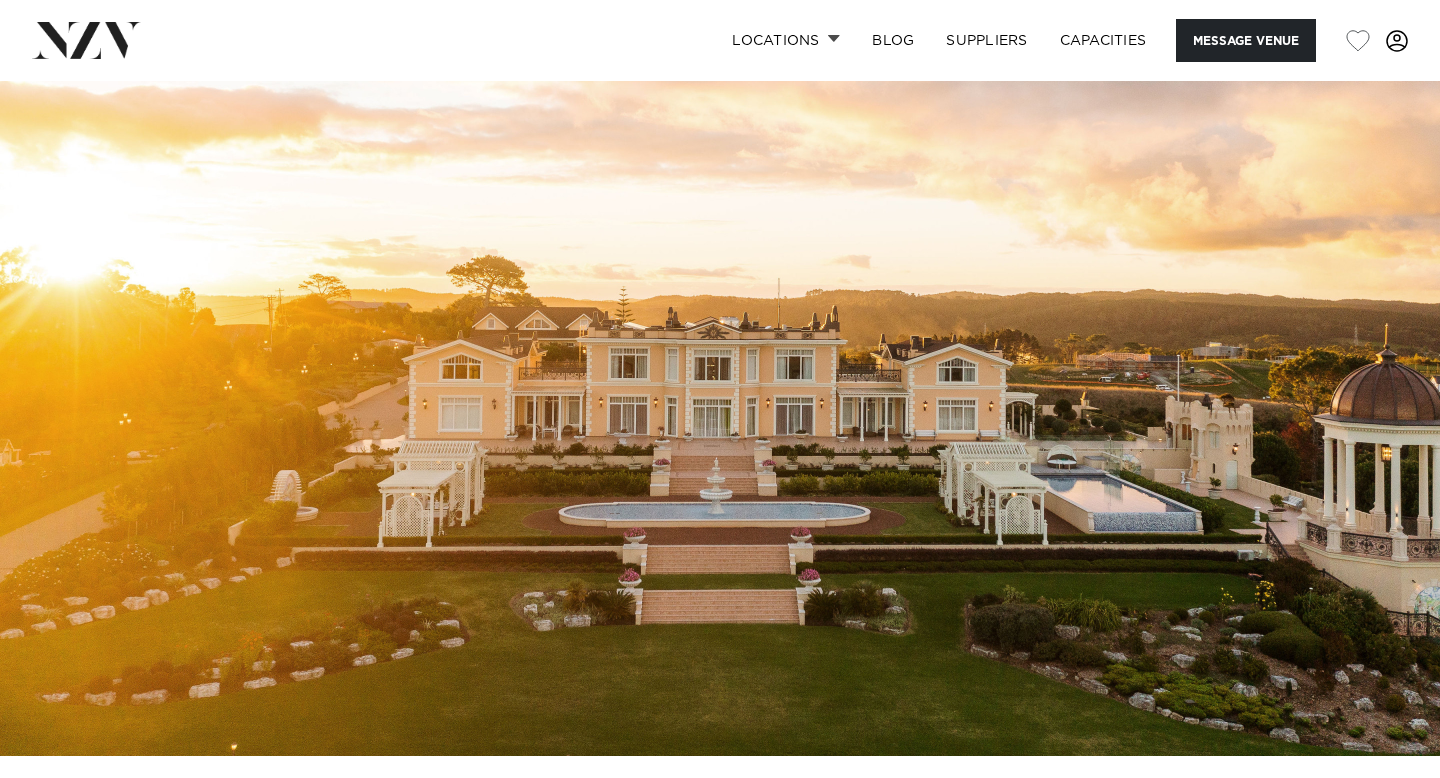 scroll, scrollTop: 0, scrollLeft: 0, axis: both 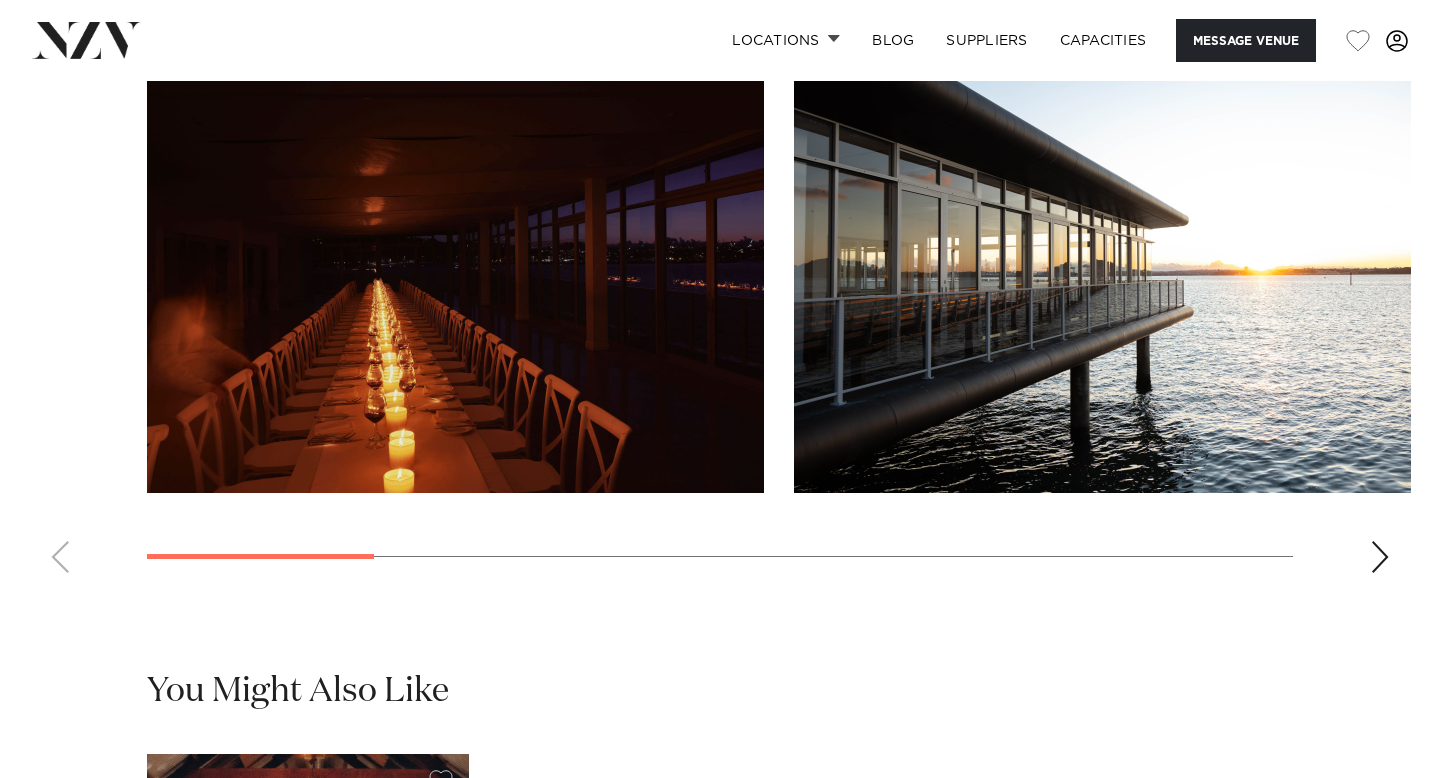 click at bounding box center (1380, 557) 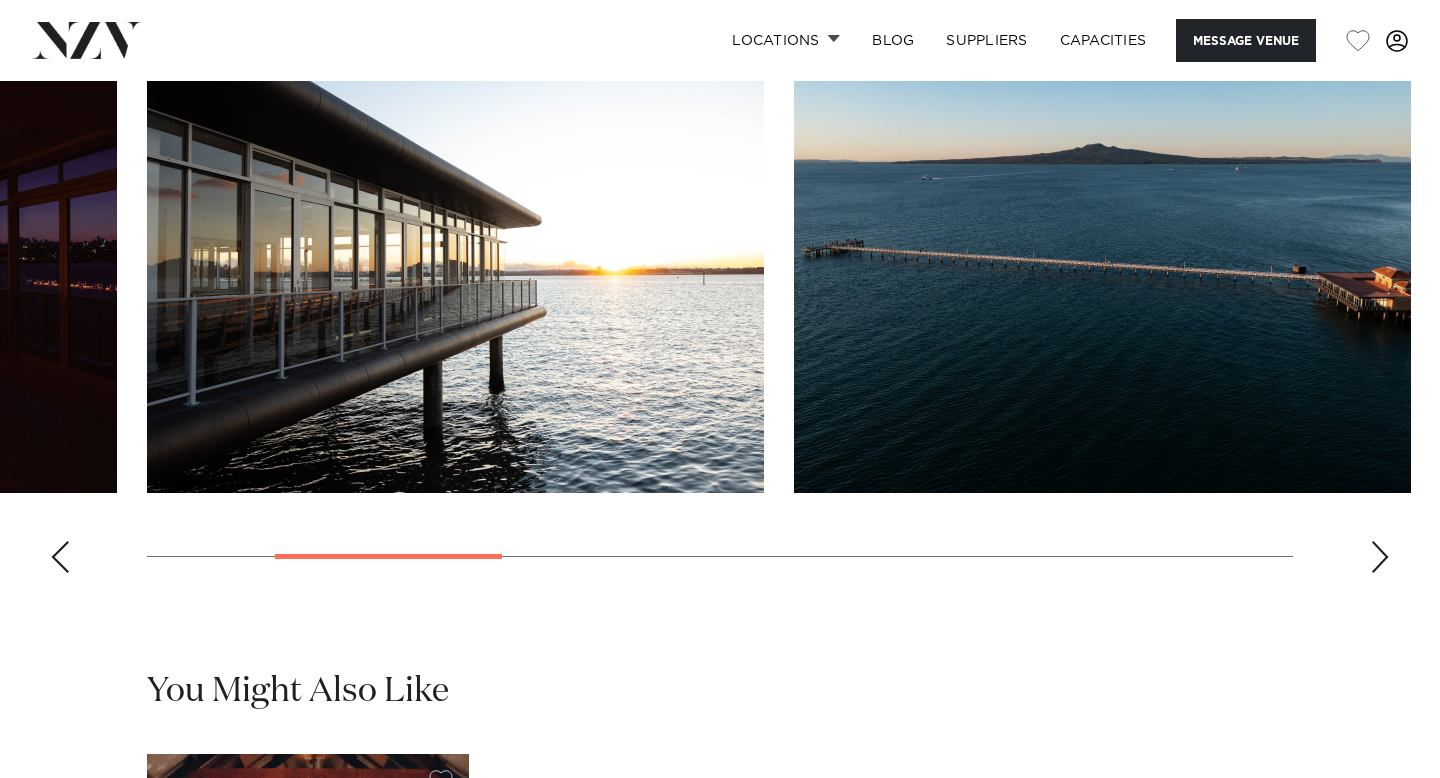 click at bounding box center (1380, 557) 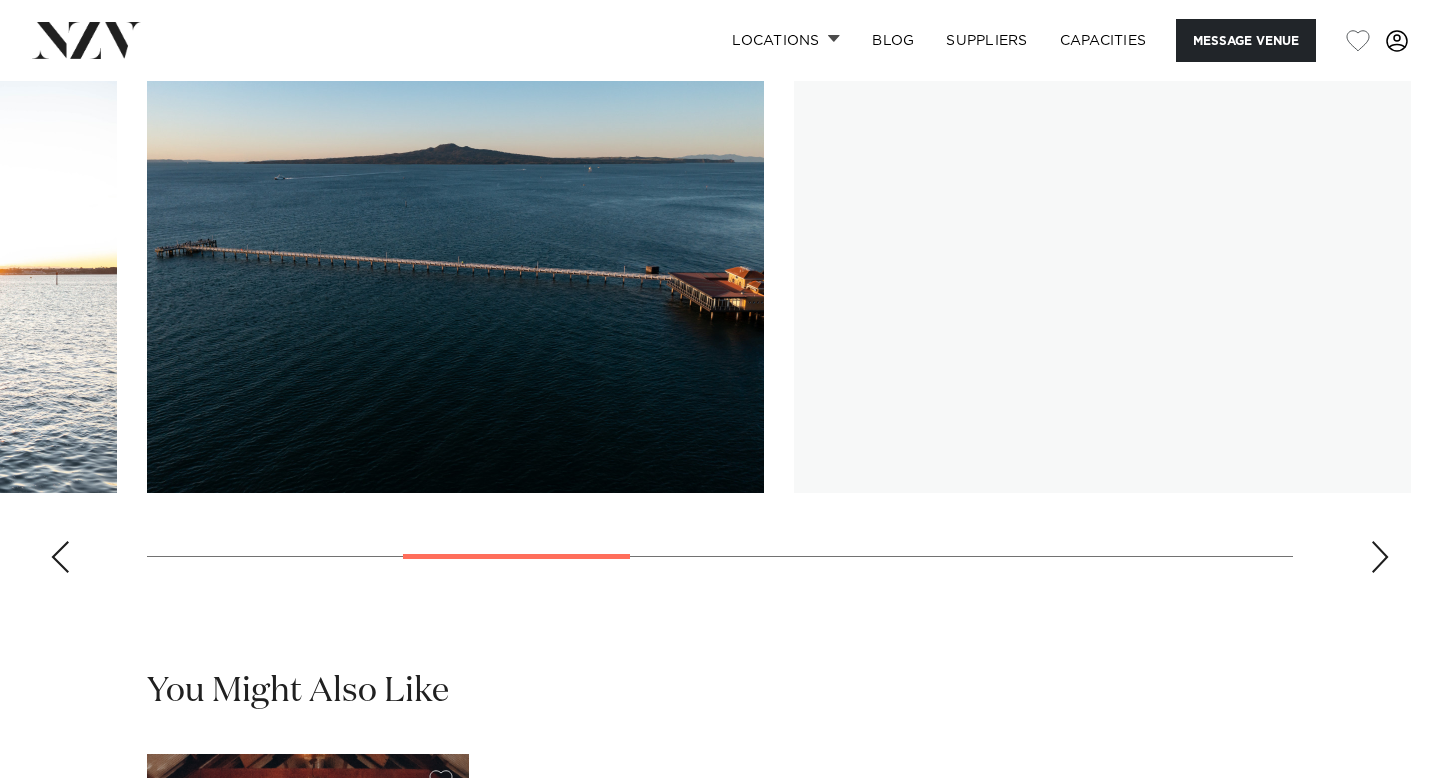 click at bounding box center [1380, 557] 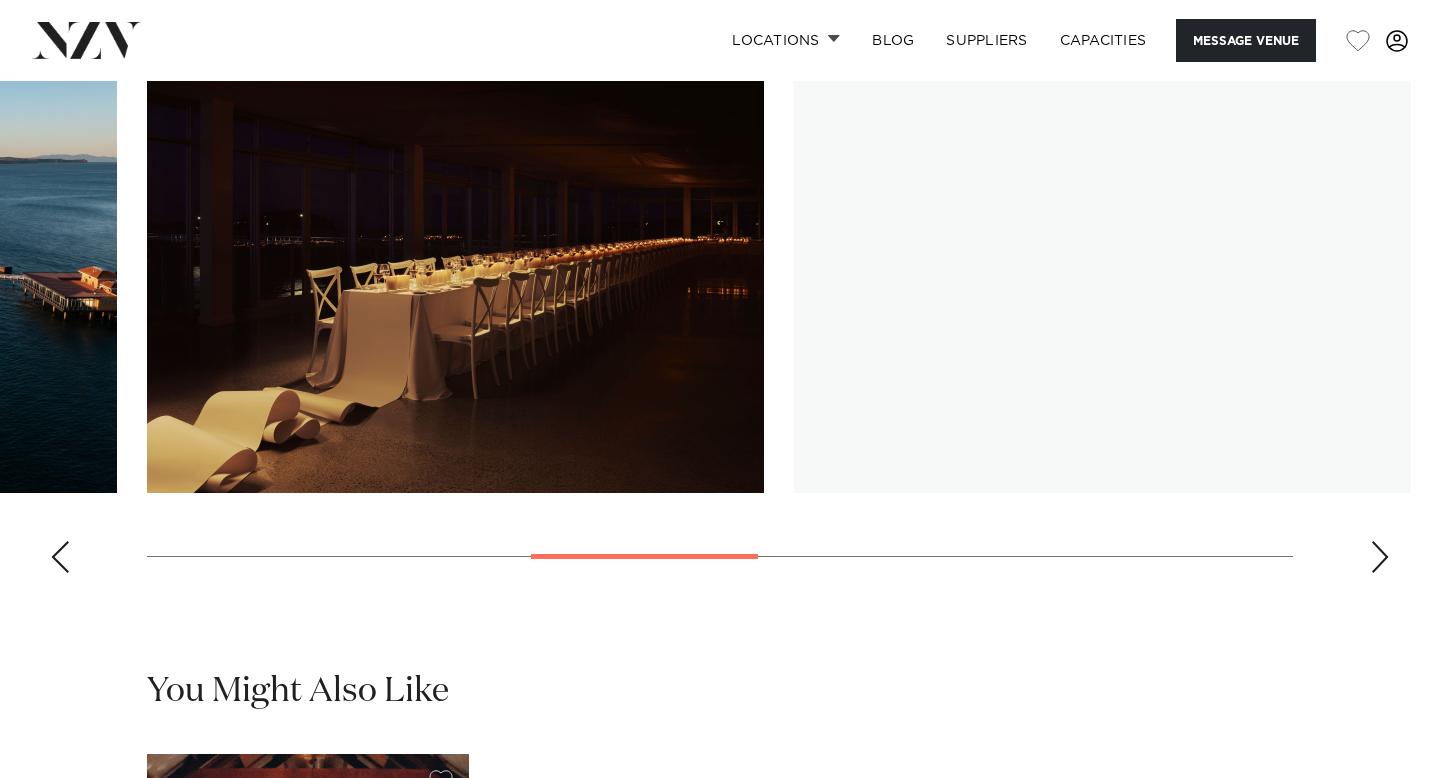 click at bounding box center (1380, 557) 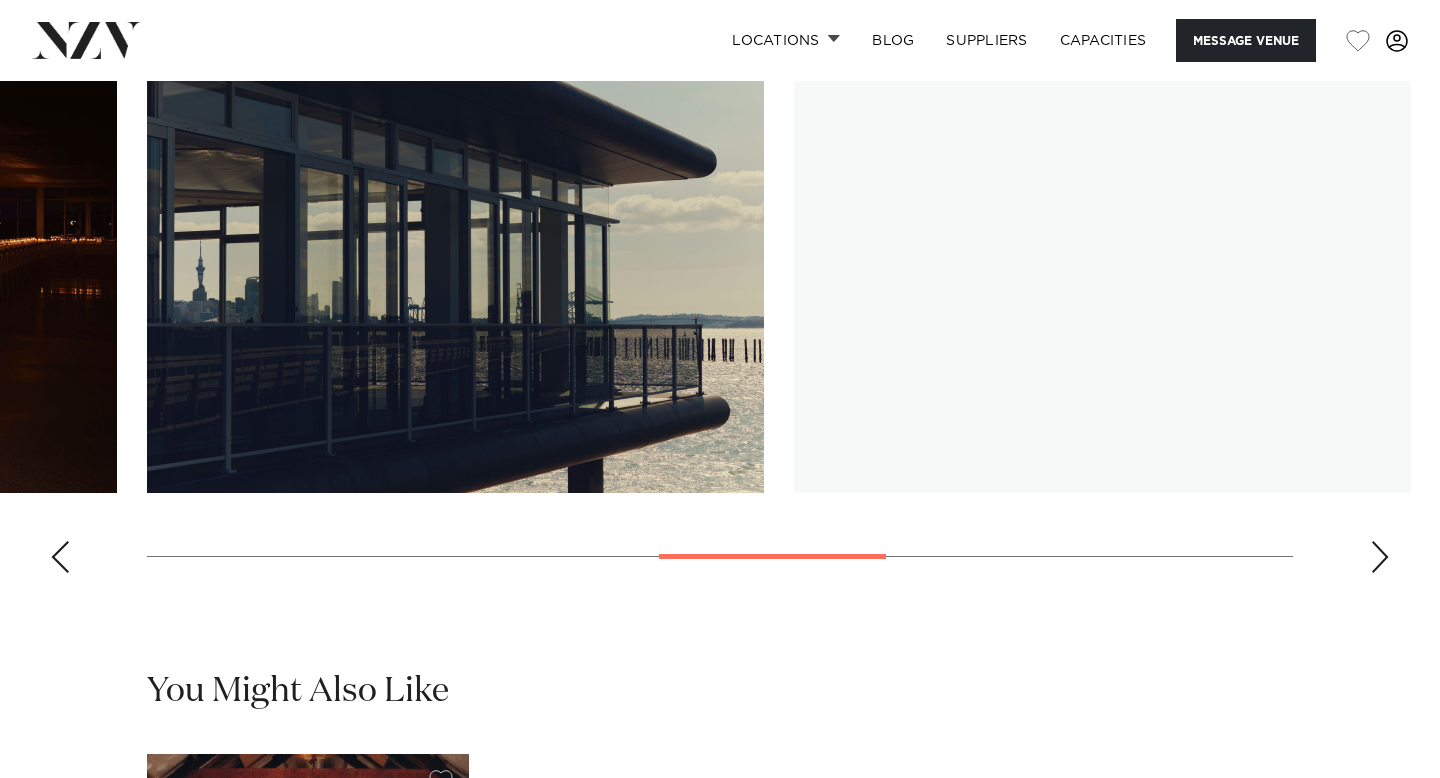 click at bounding box center [1380, 557] 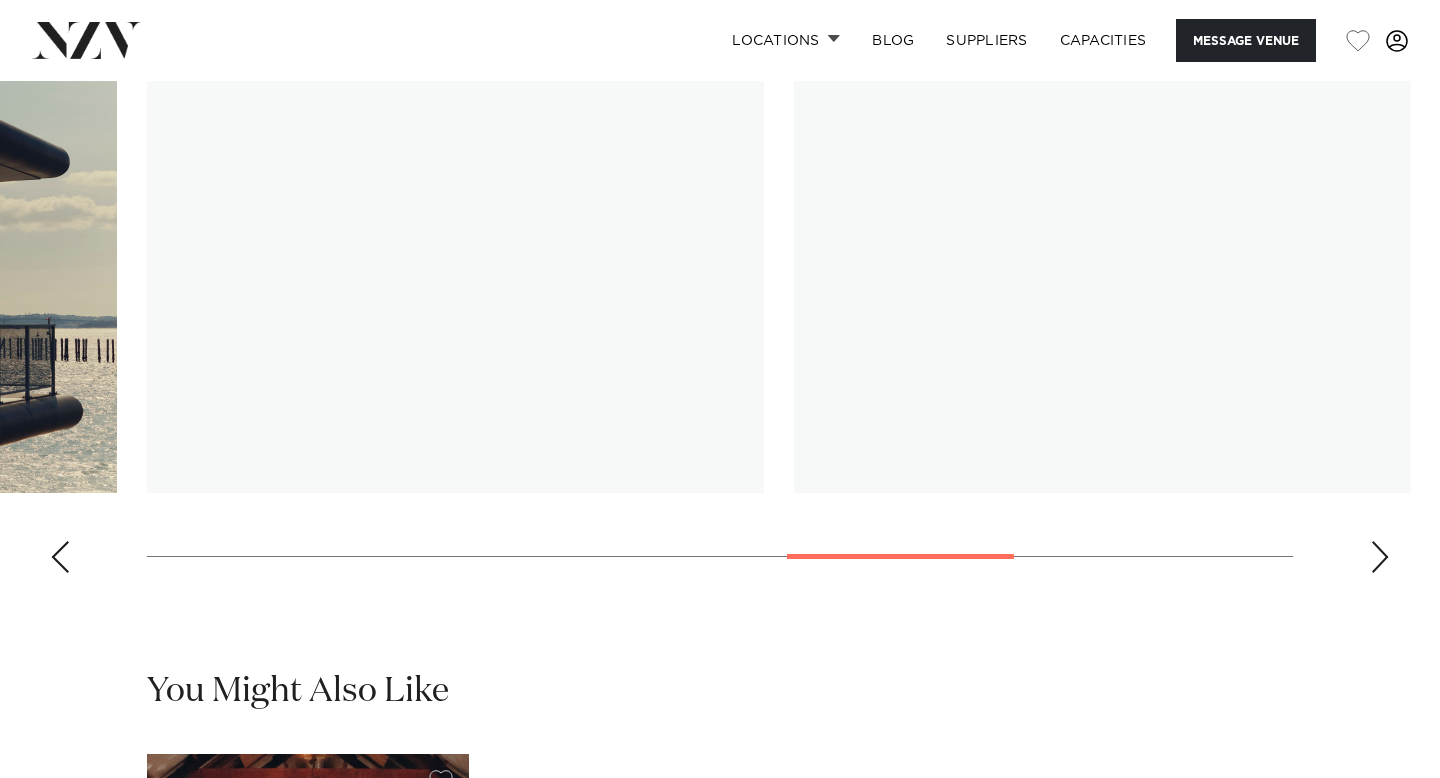 click at bounding box center (1380, 557) 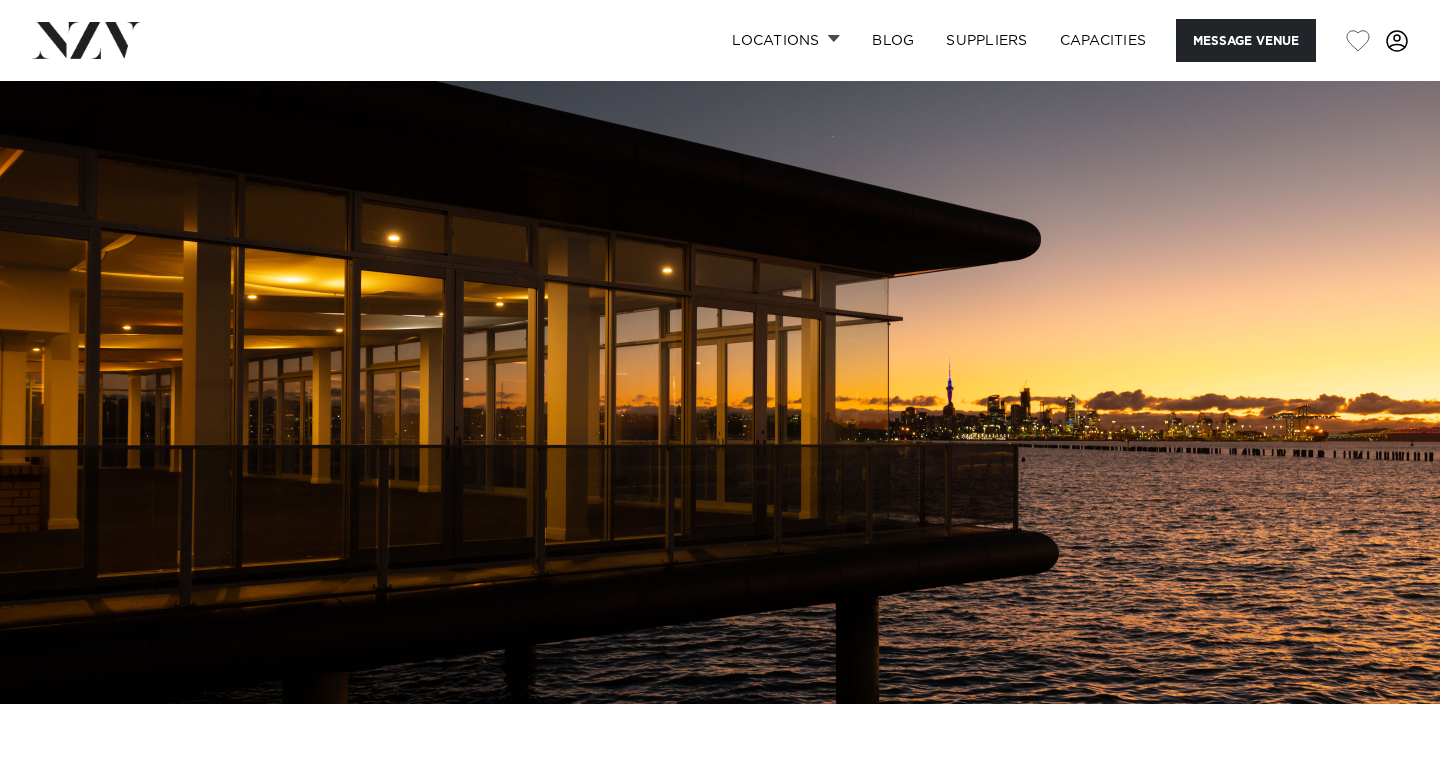 scroll, scrollTop: 0, scrollLeft: 0, axis: both 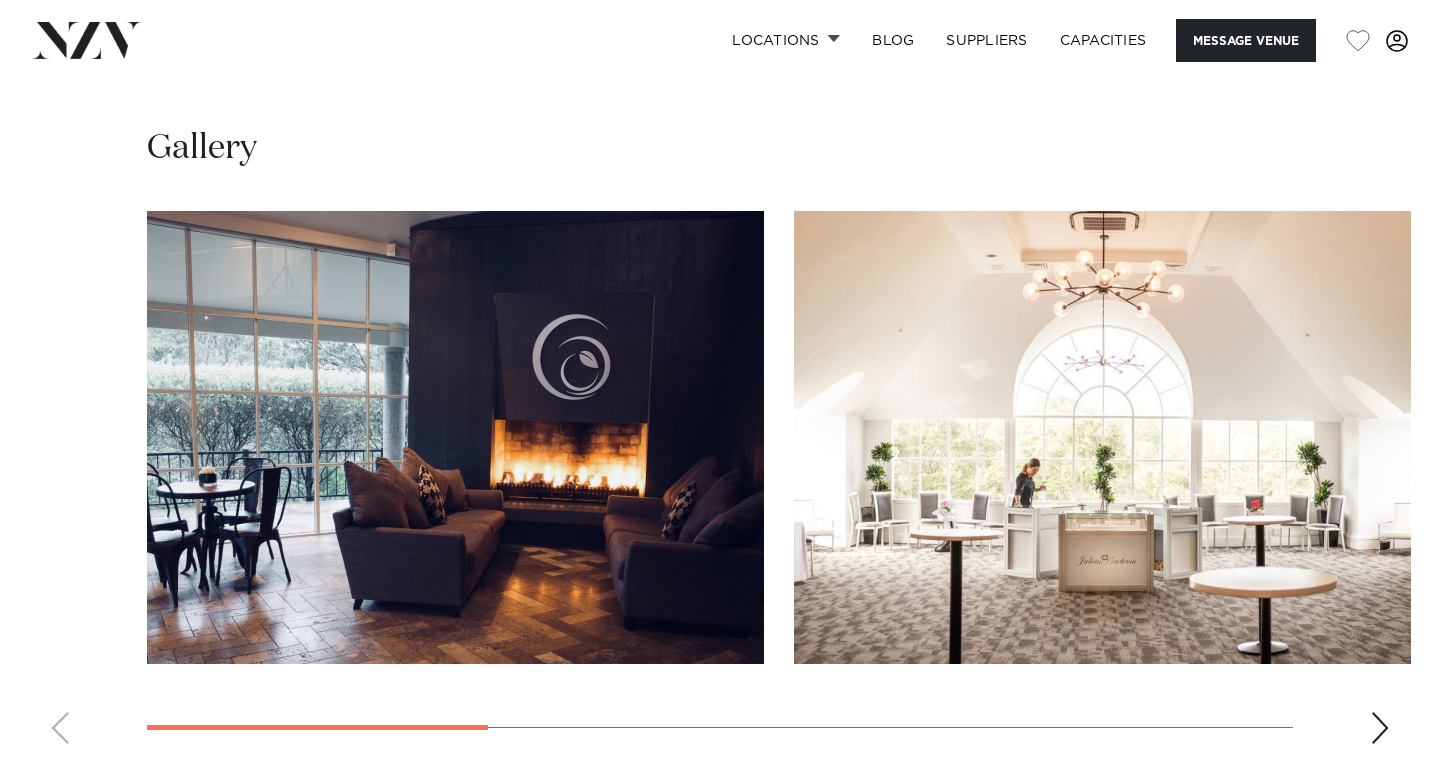 click at bounding box center (1380, 728) 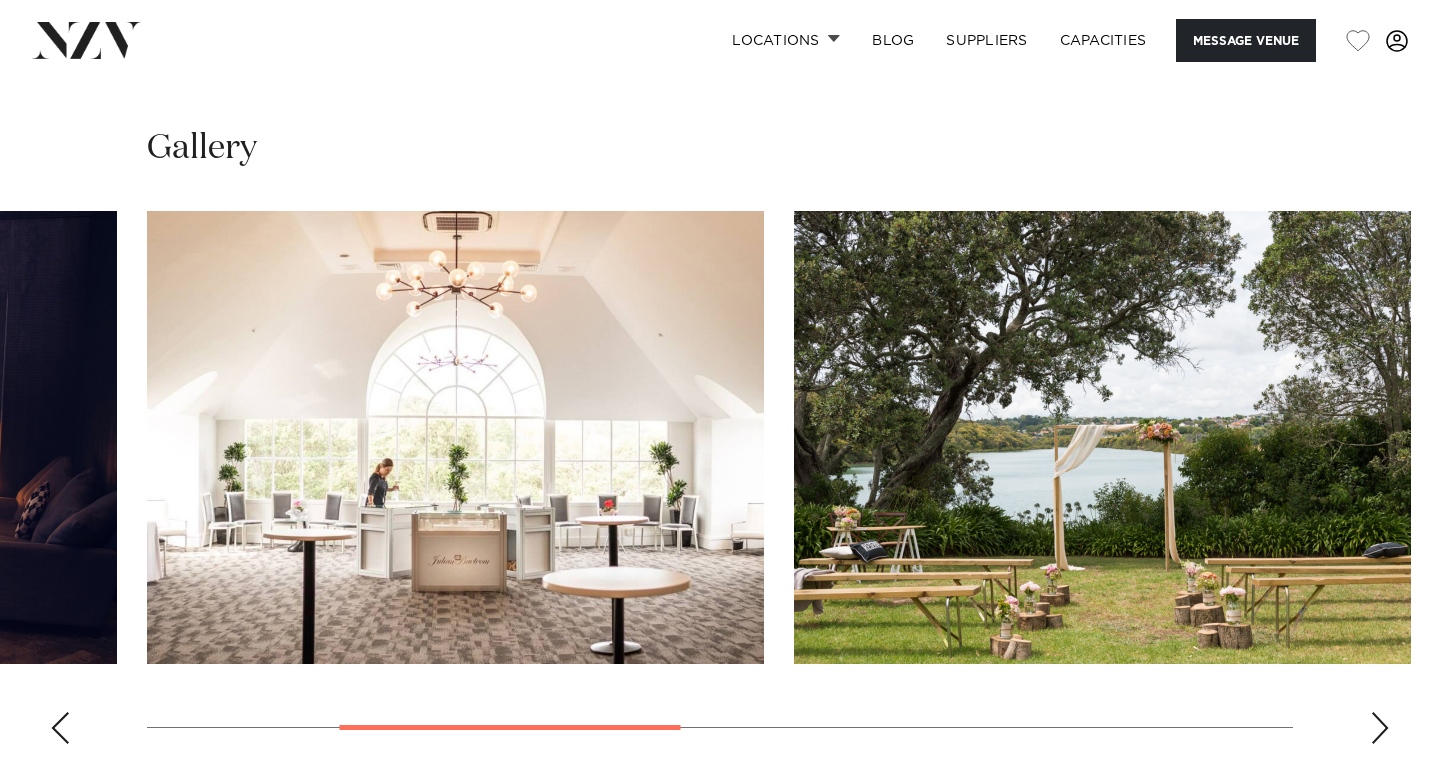 click at bounding box center (1380, 728) 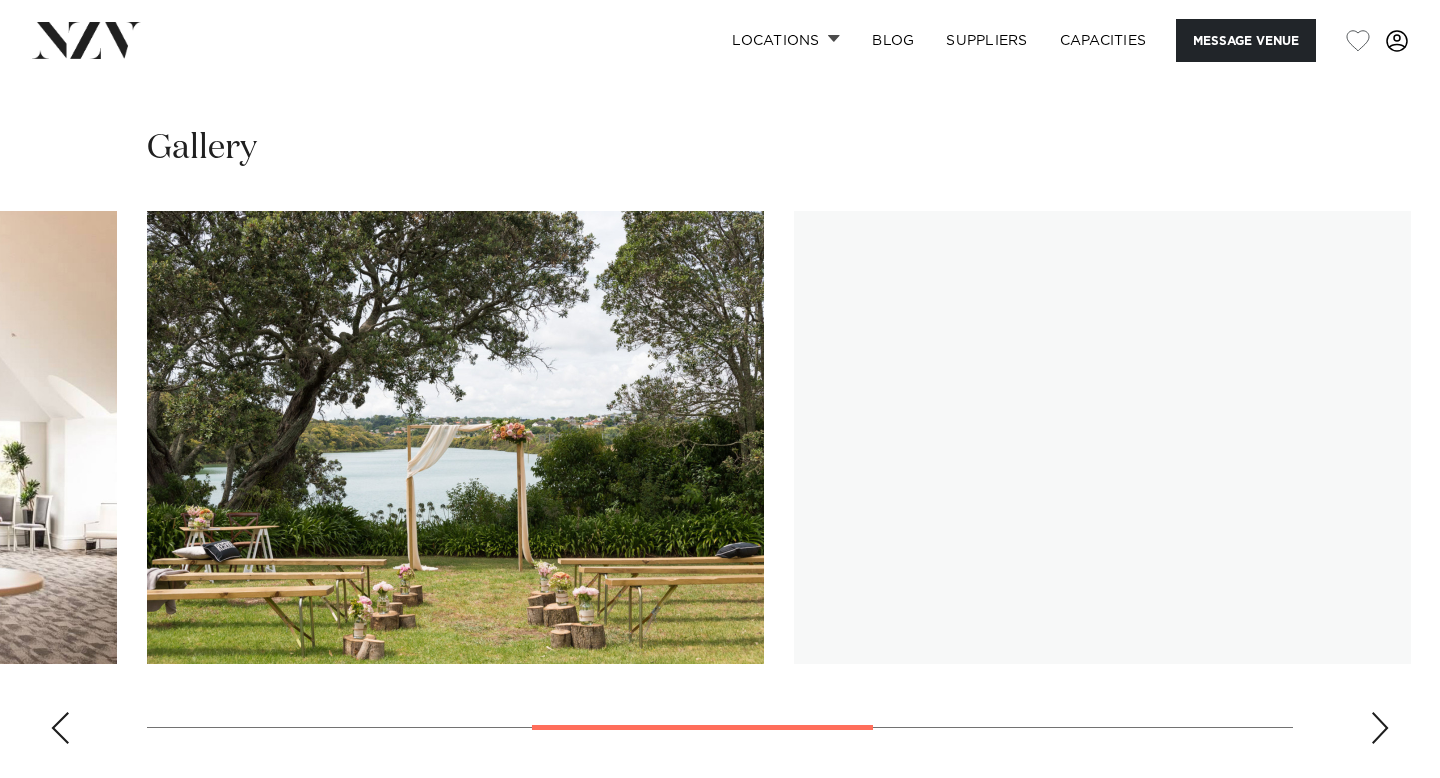 click at bounding box center [1380, 728] 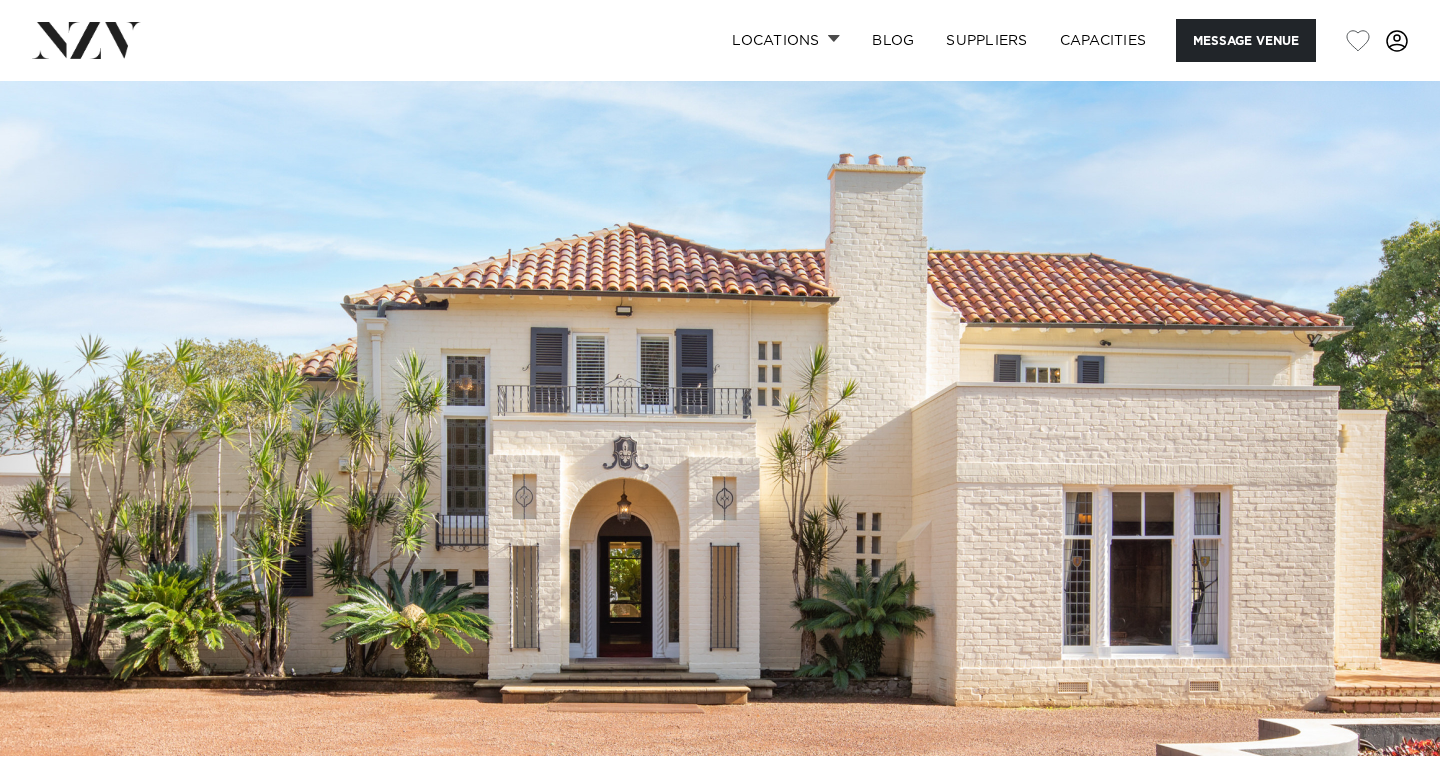 scroll, scrollTop: 0, scrollLeft: 0, axis: both 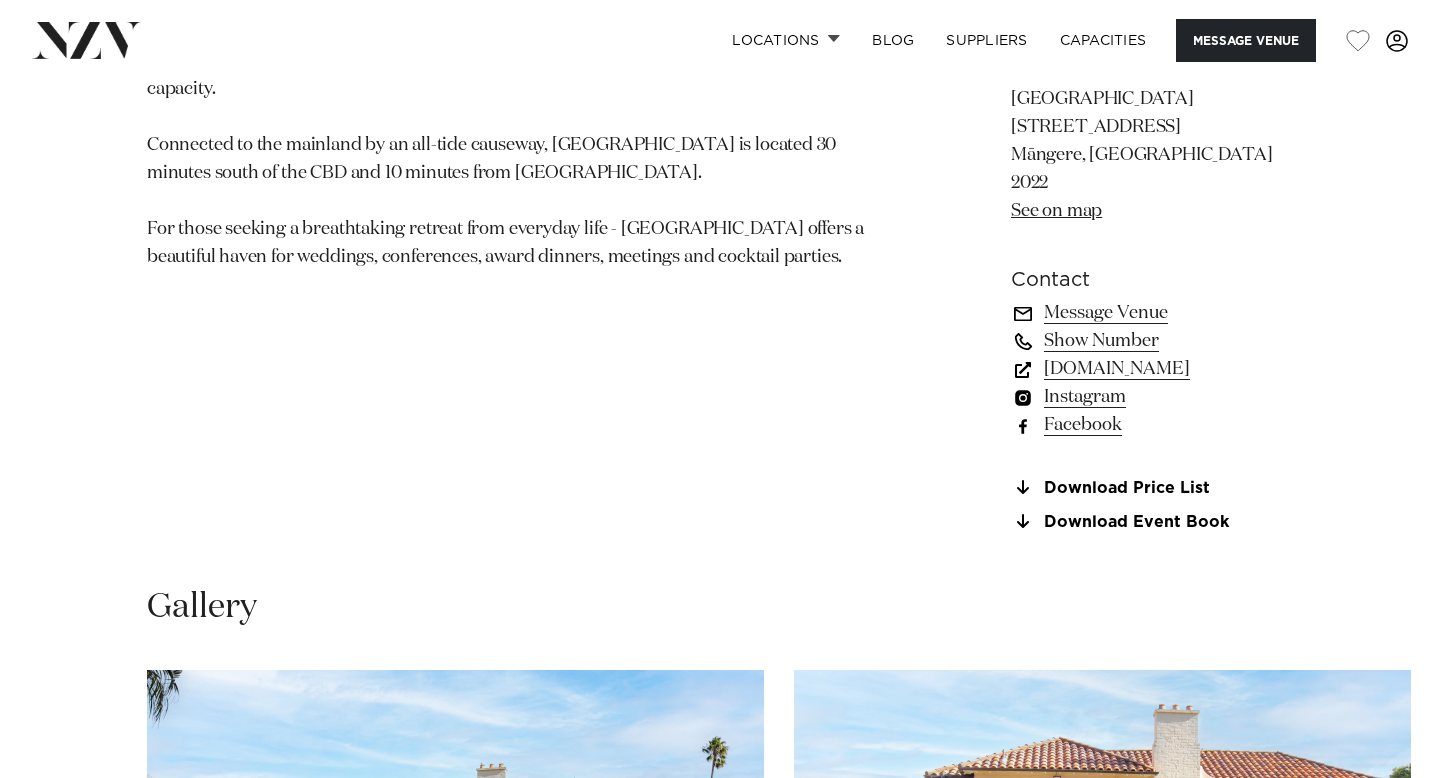 click on "[DOMAIN_NAME]" at bounding box center [1152, 369] 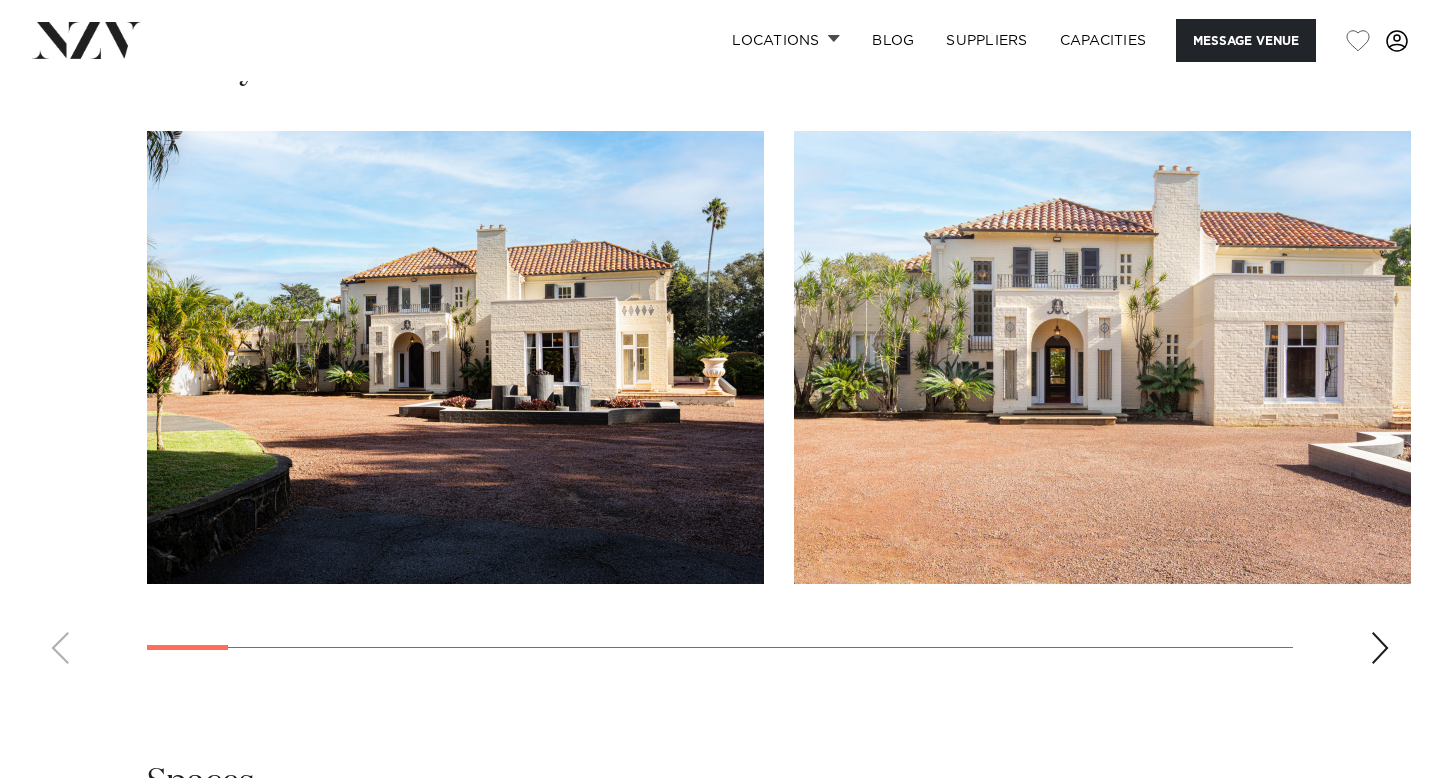 scroll, scrollTop: 1849, scrollLeft: 0, axis: vertical 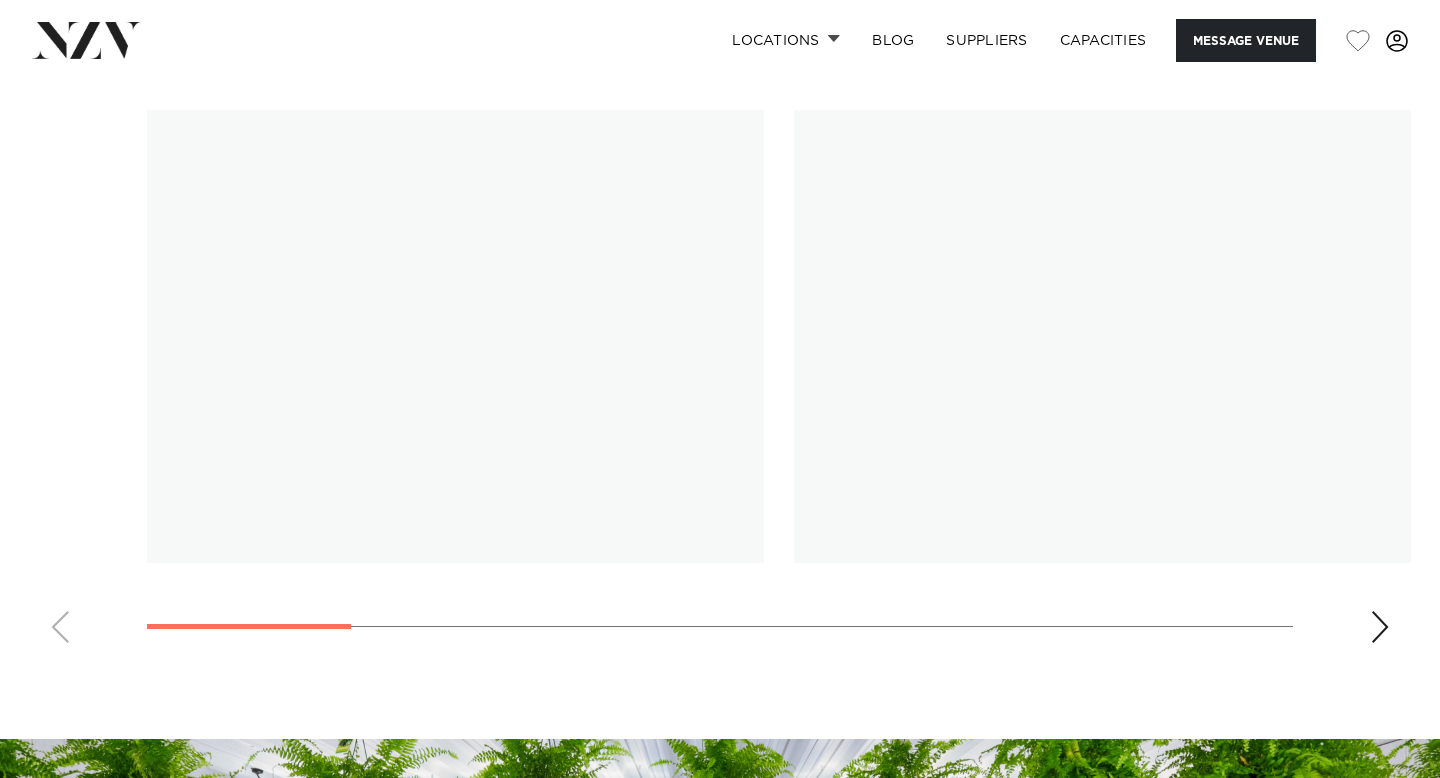 click at bounding box center [720, 626] 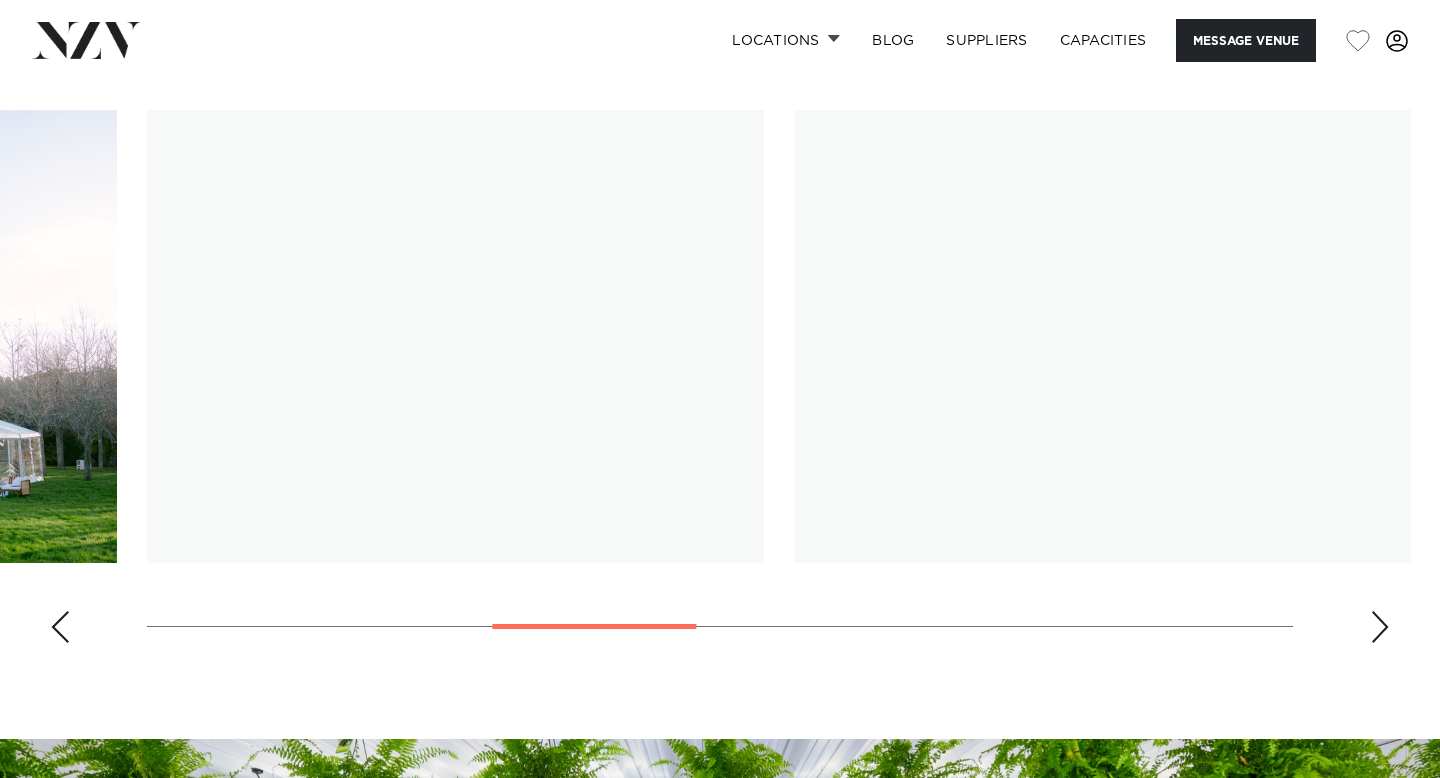 click at bounding box center (720, 384) 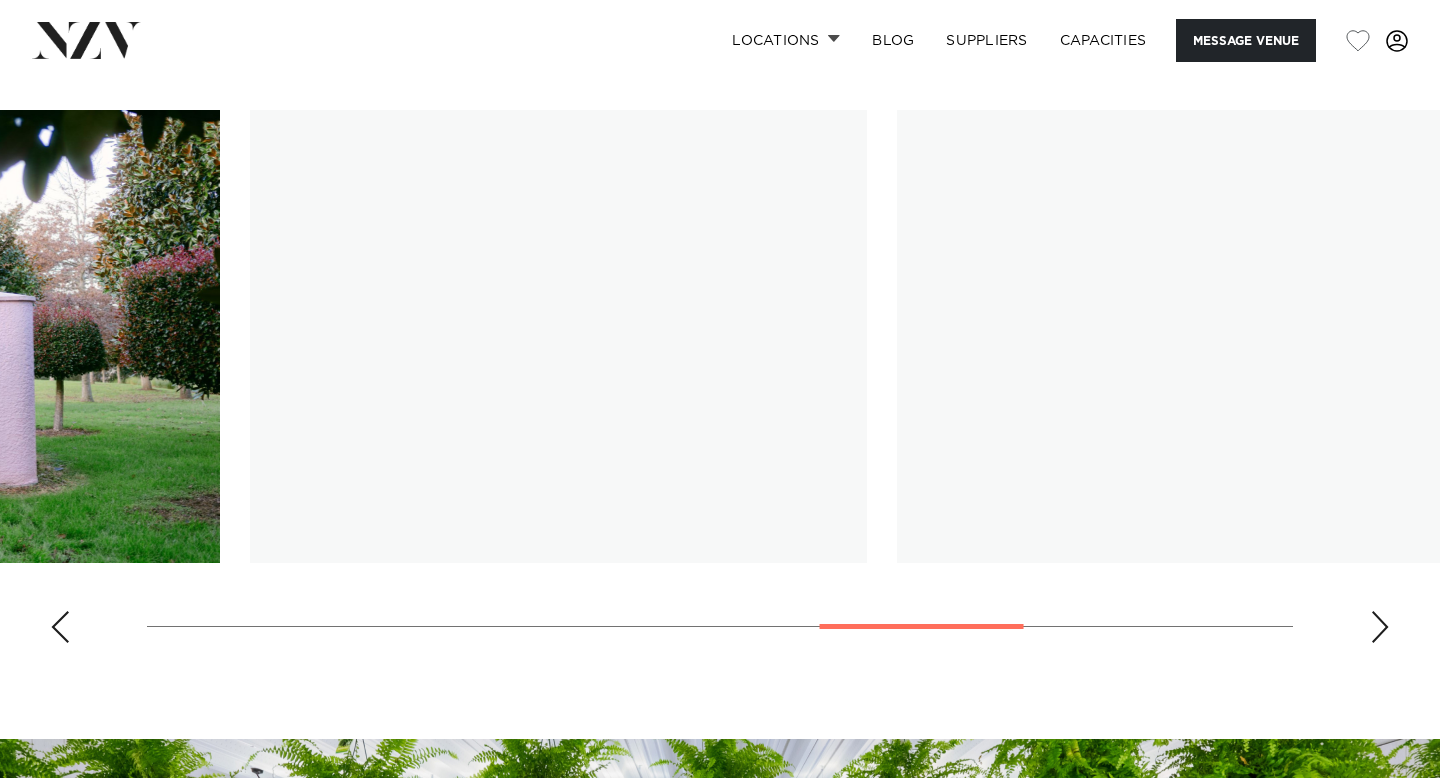 click at bounding box center (720, 384) 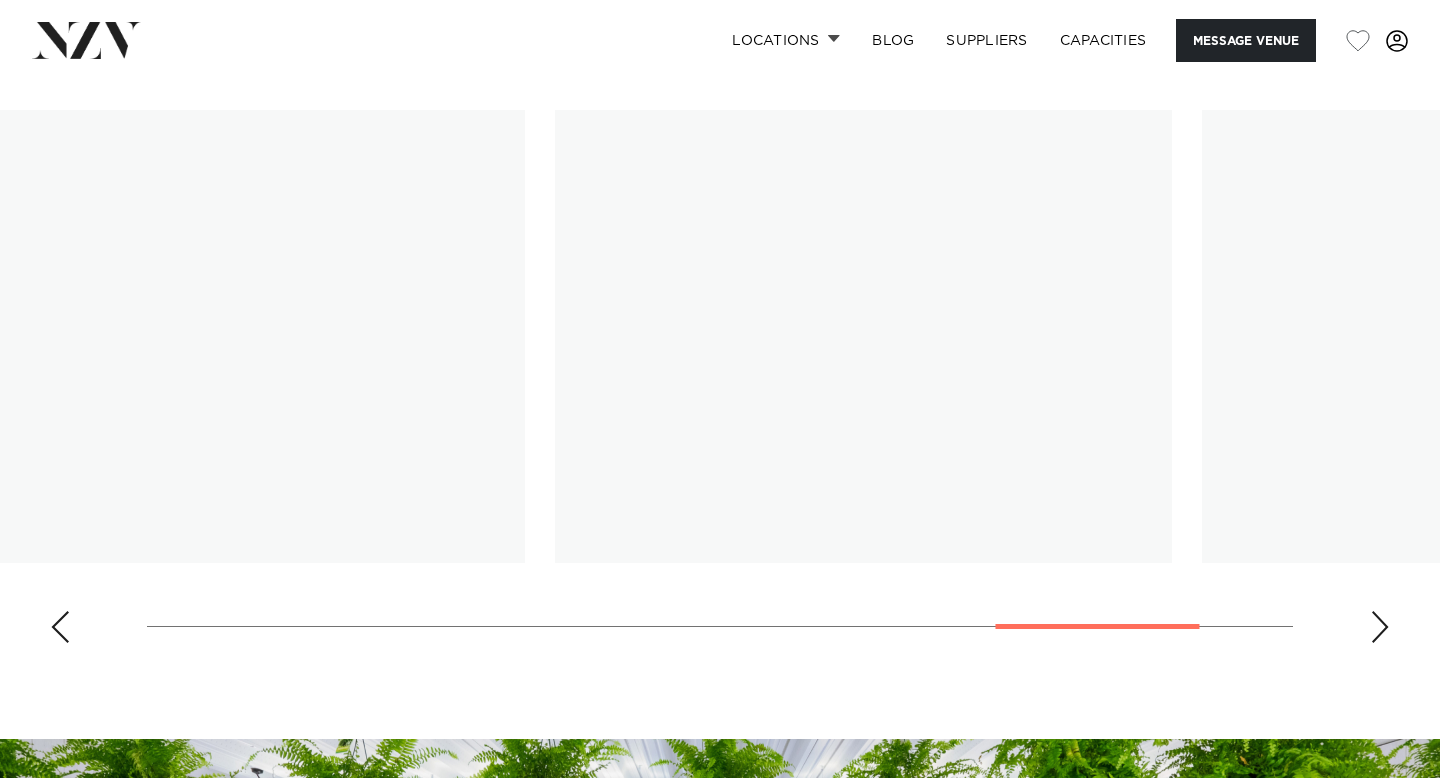 click at bounding box center [720, 384] 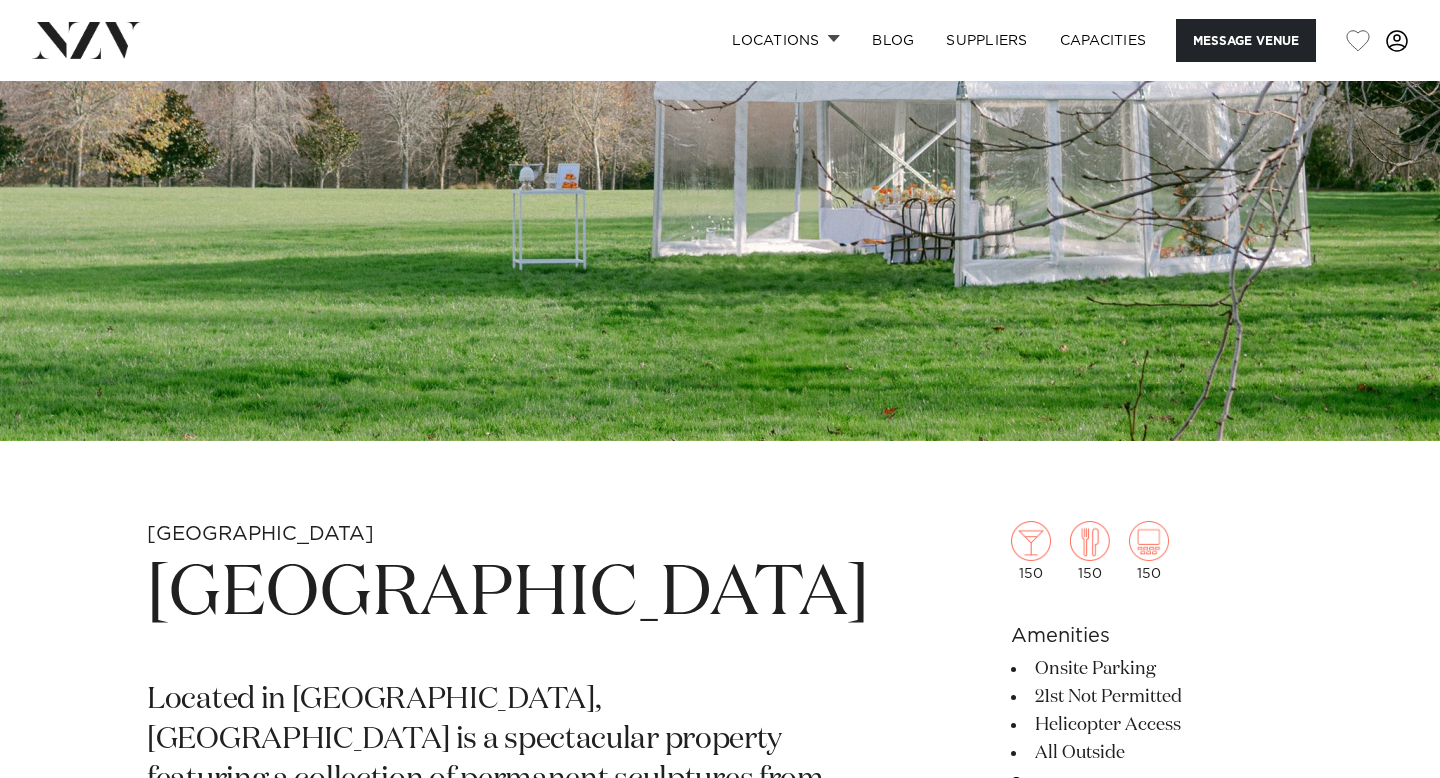 scroll, scrollTop: 0, scrollLeft: 0, axis: both 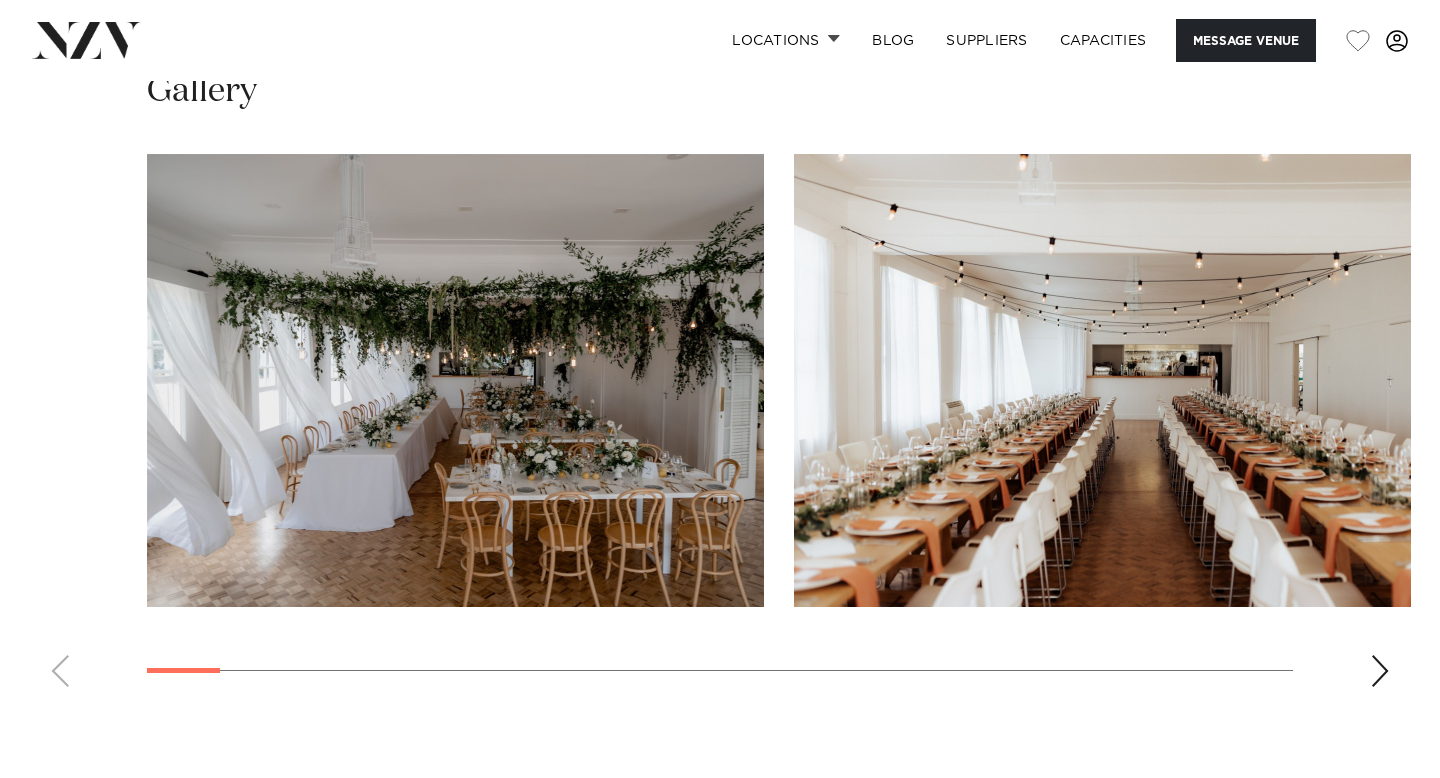 click at bounding box center (1380, 671) 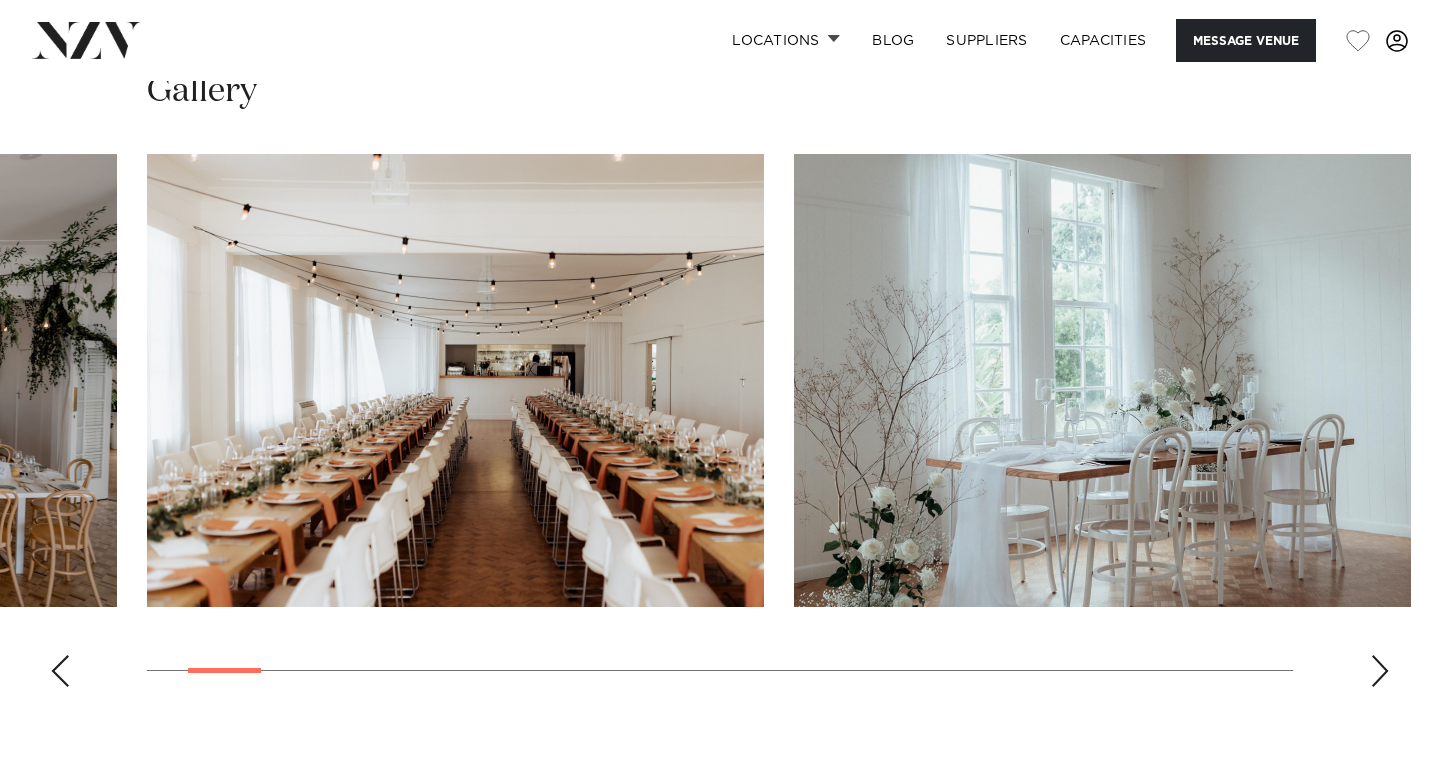 click at bounding box center (1380, 671) 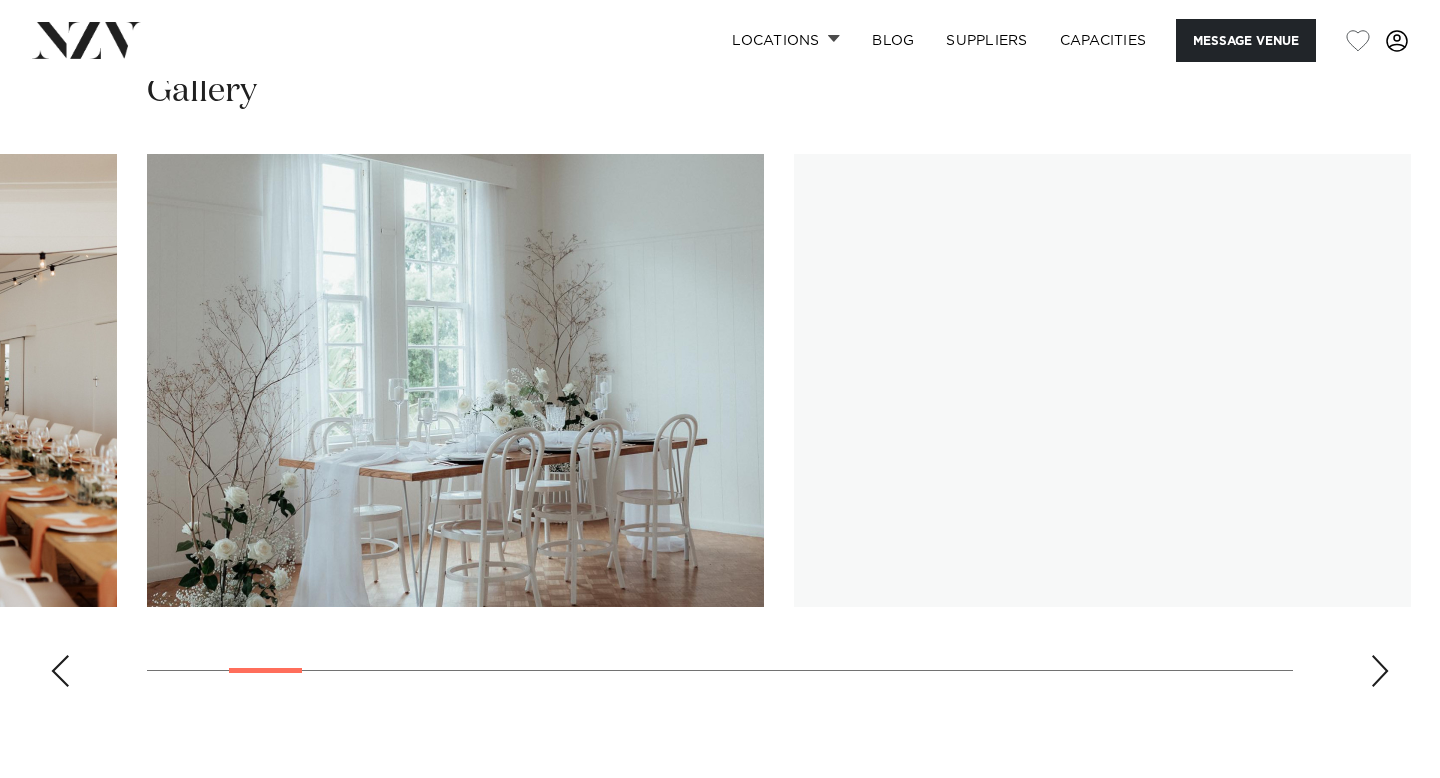 click at bounding box center (1380, 671) 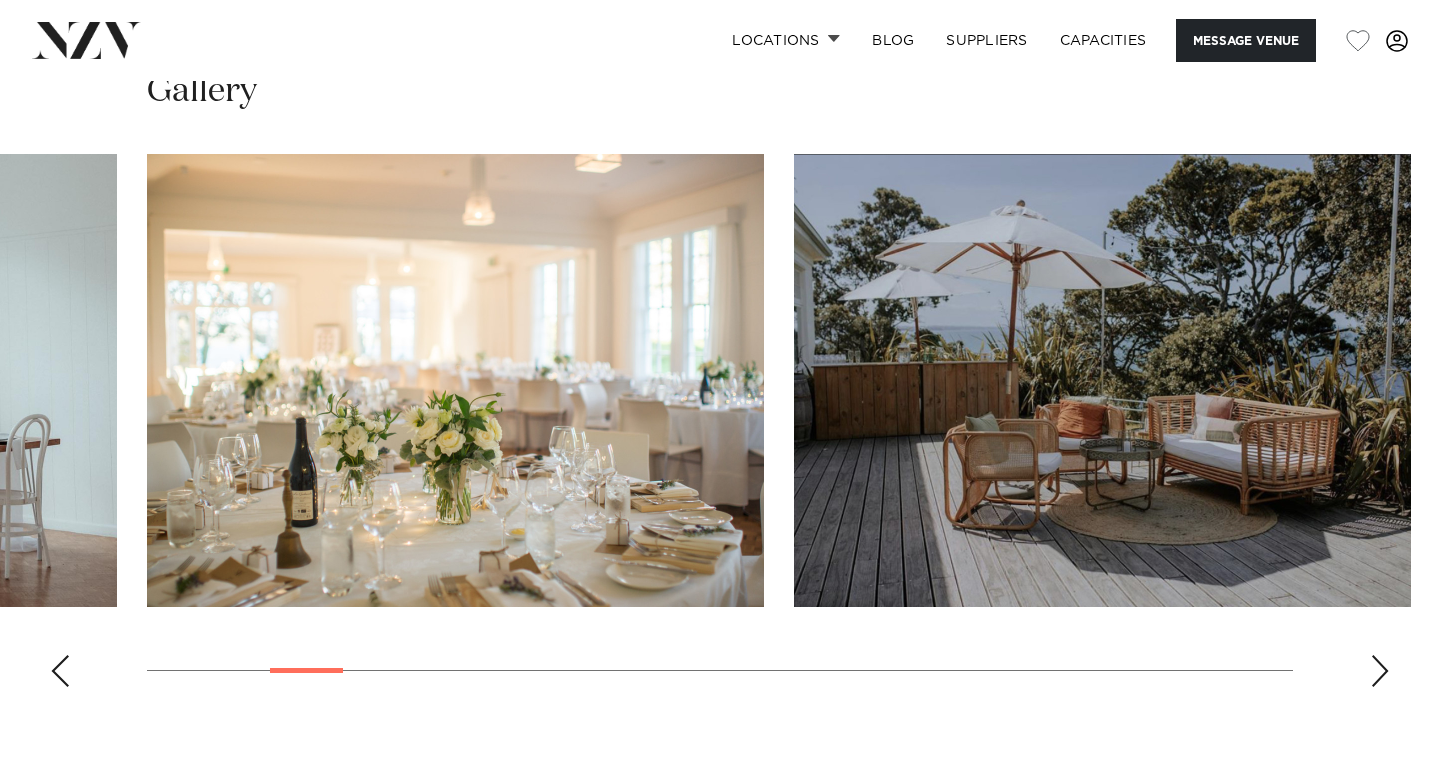 click at bounding box center (1380, 671) 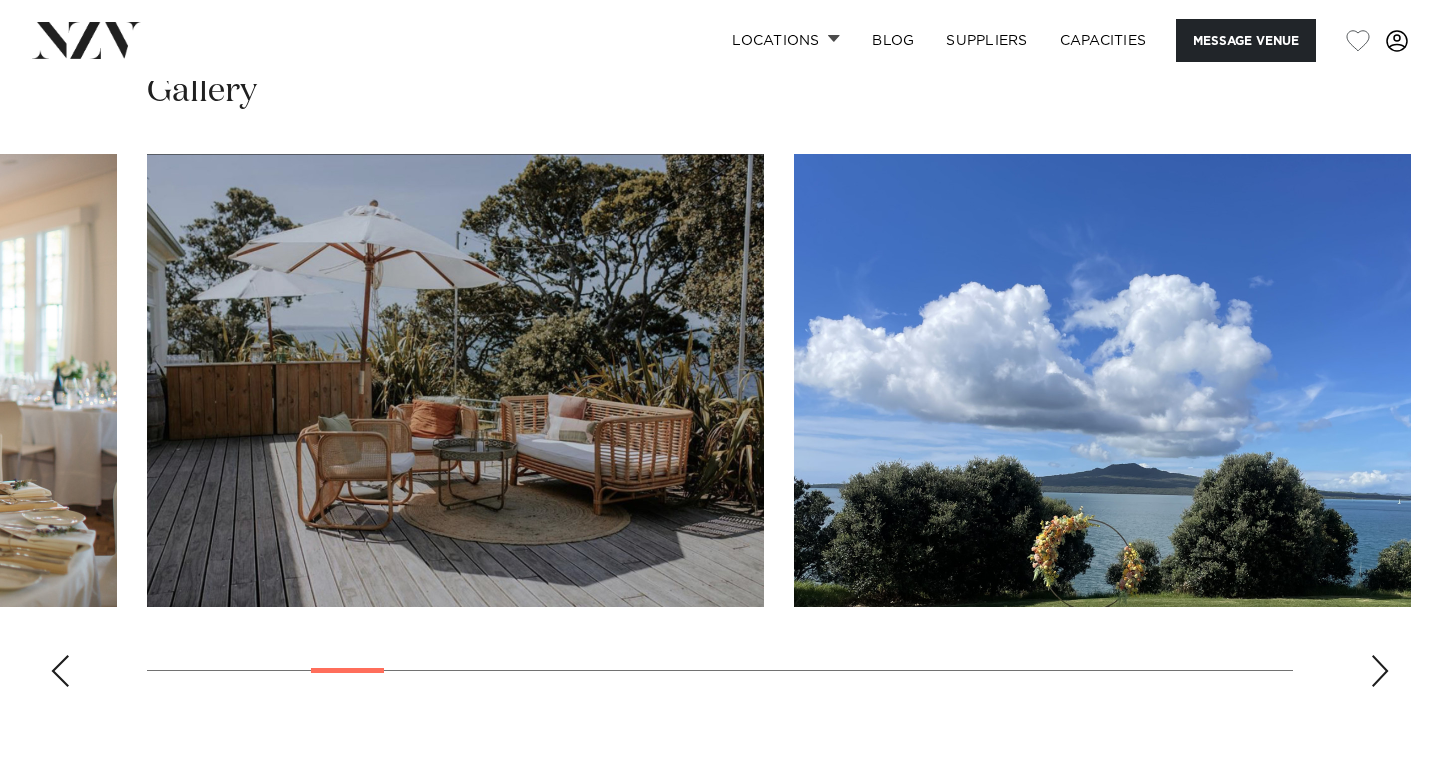 click at bounding box center [1380, 671] 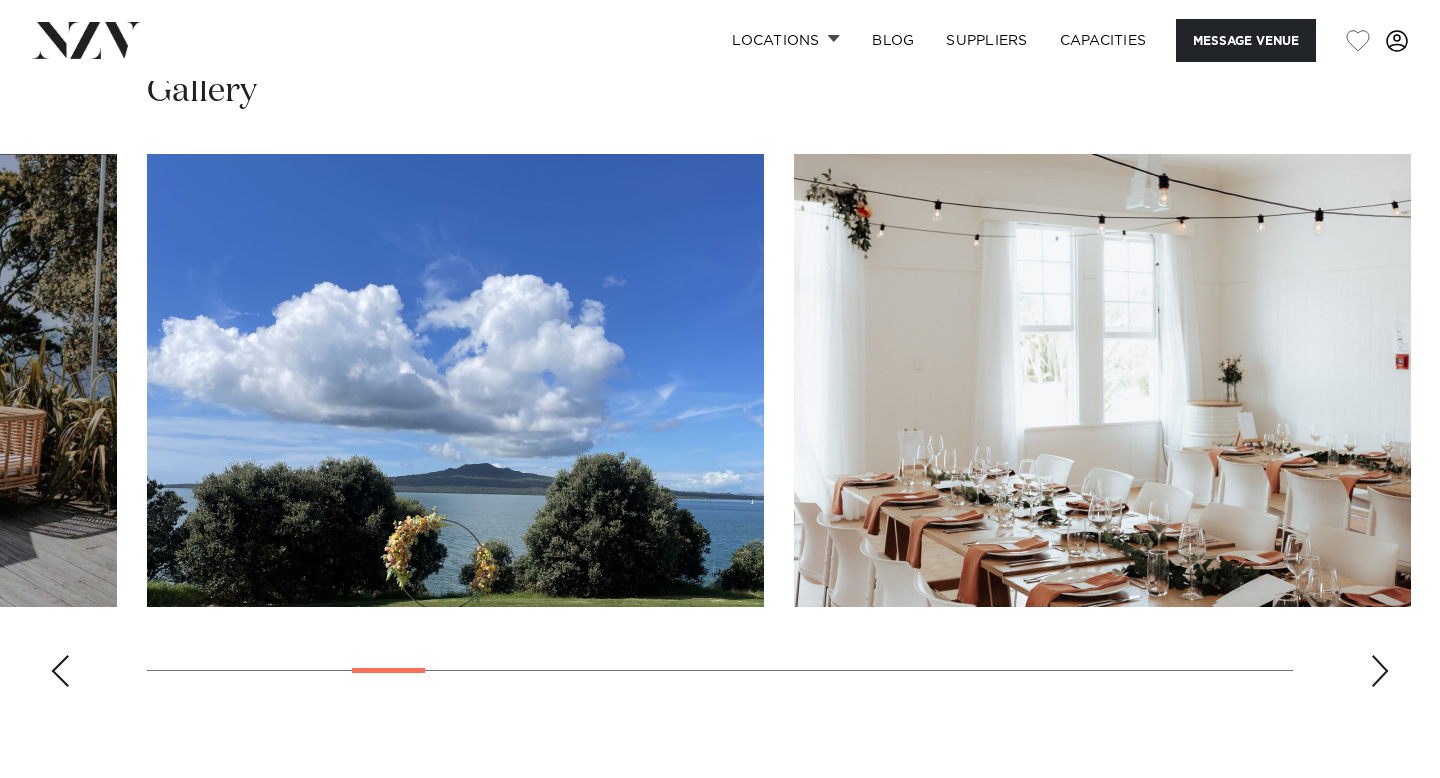 click at bounding box center [1380, 671] 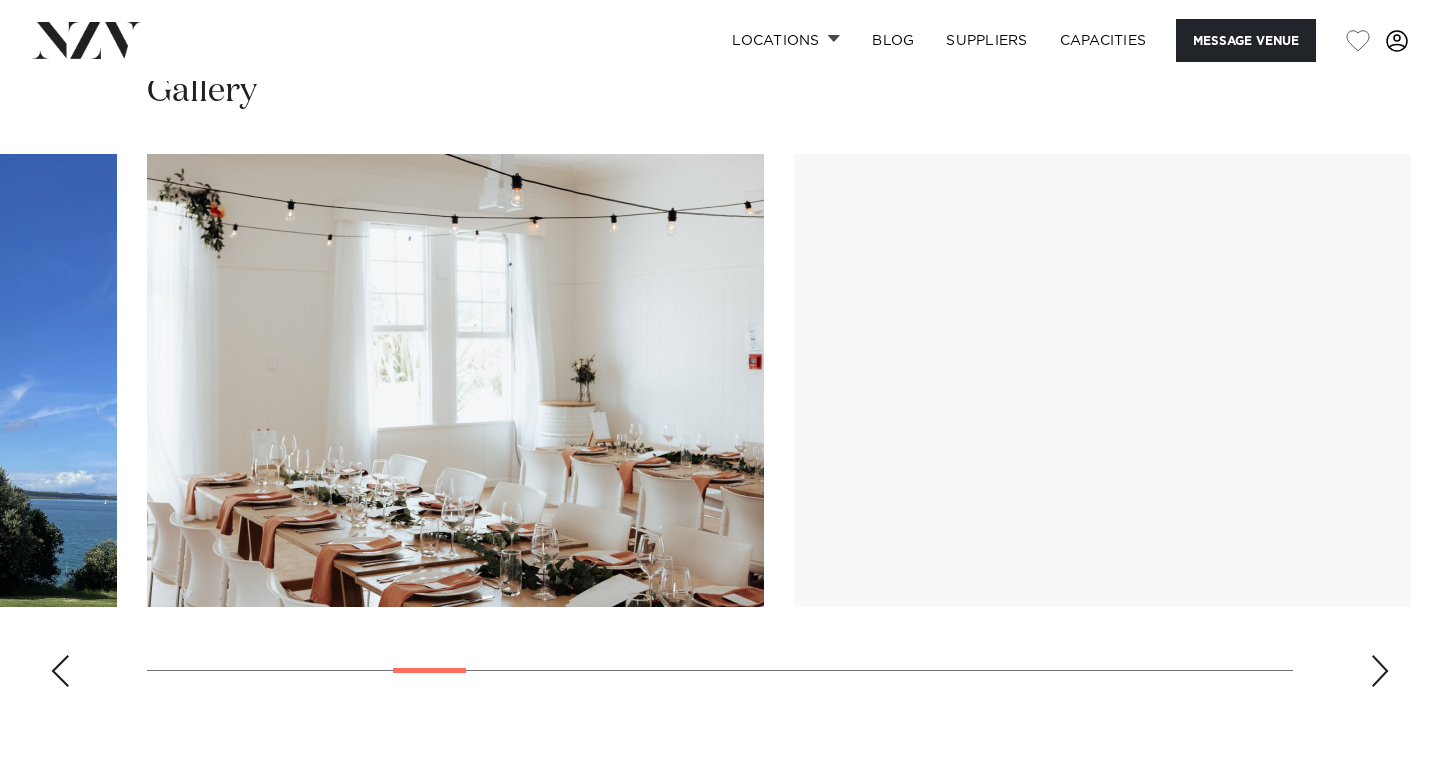 click at bounding box center [1380, 671] 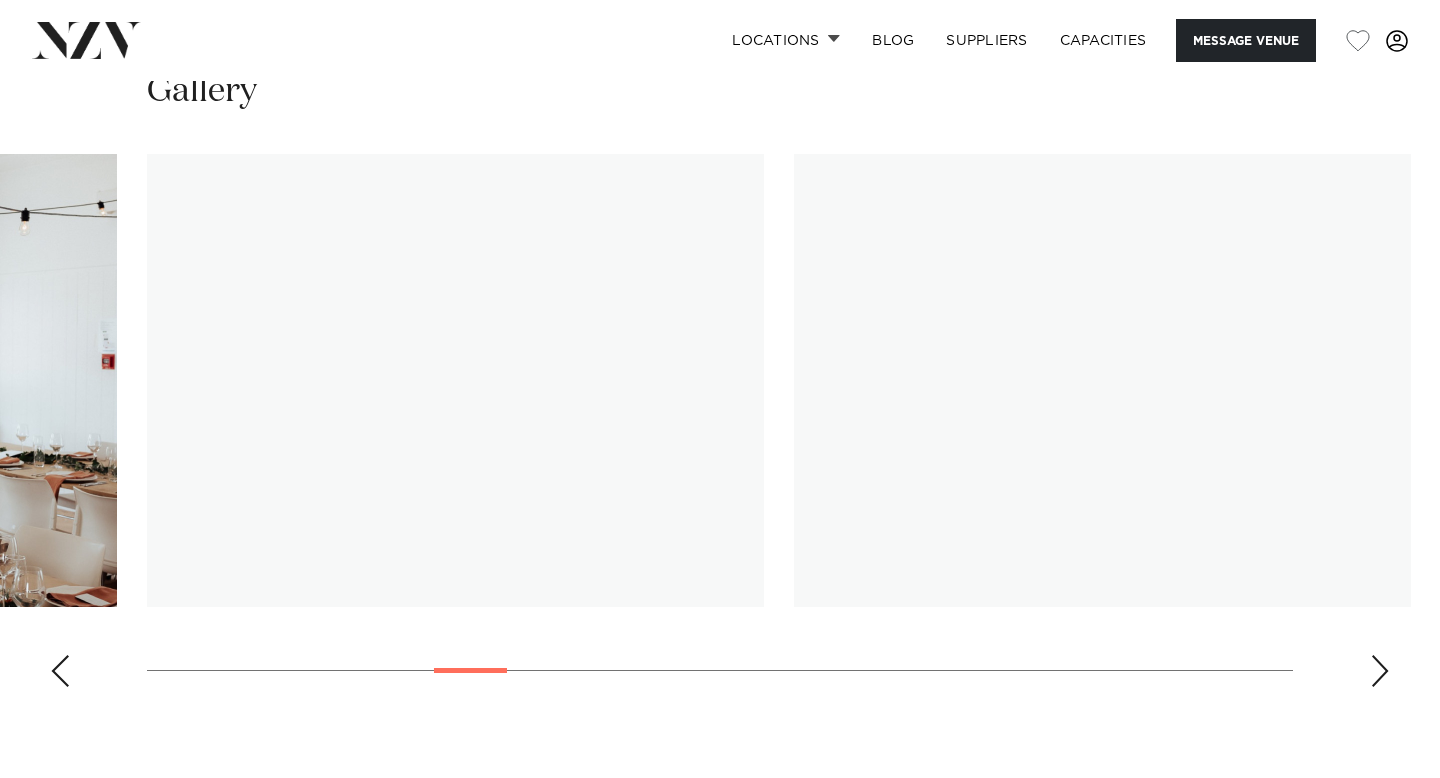 click at bounding box center [1380, 671] 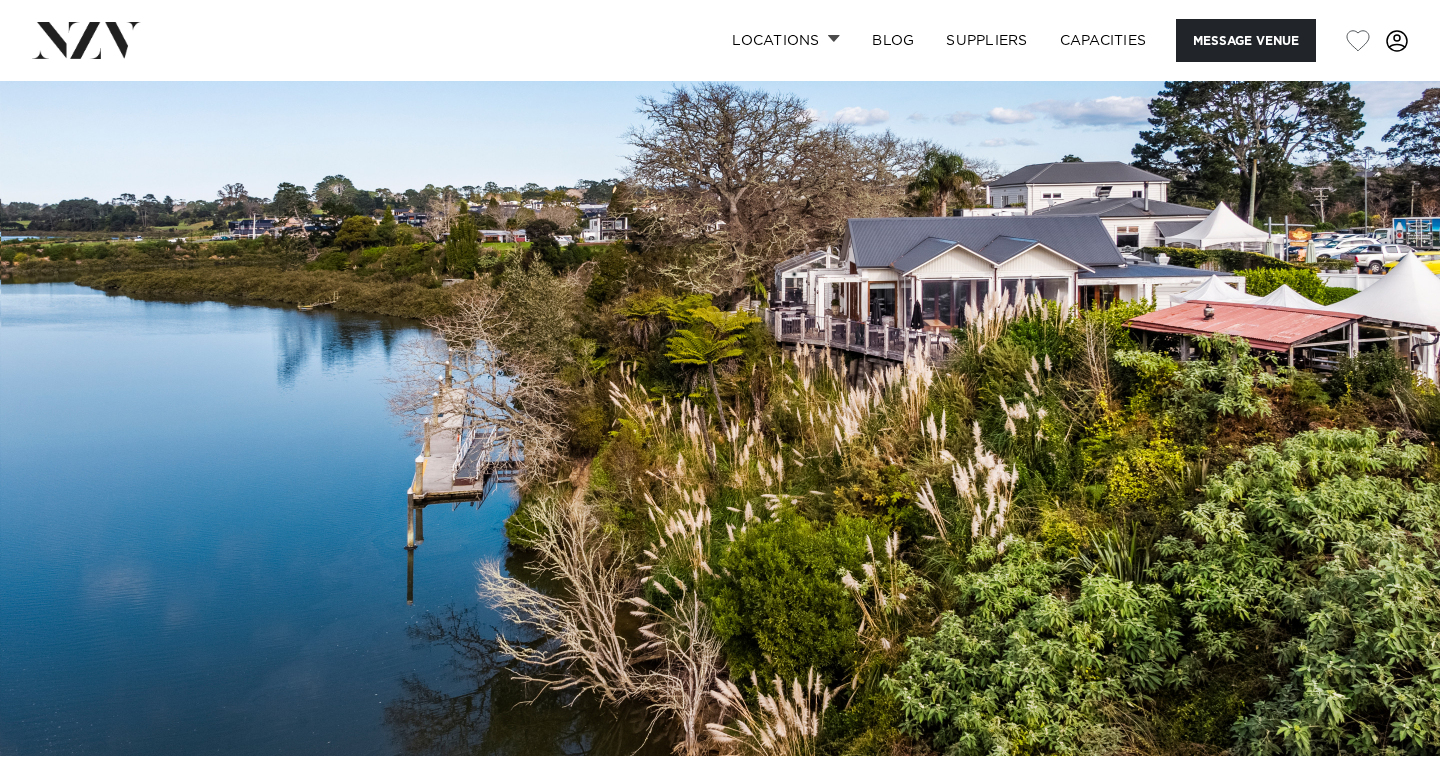 scroll, scrollTop: 0, scrollLeft: 0, axis: both 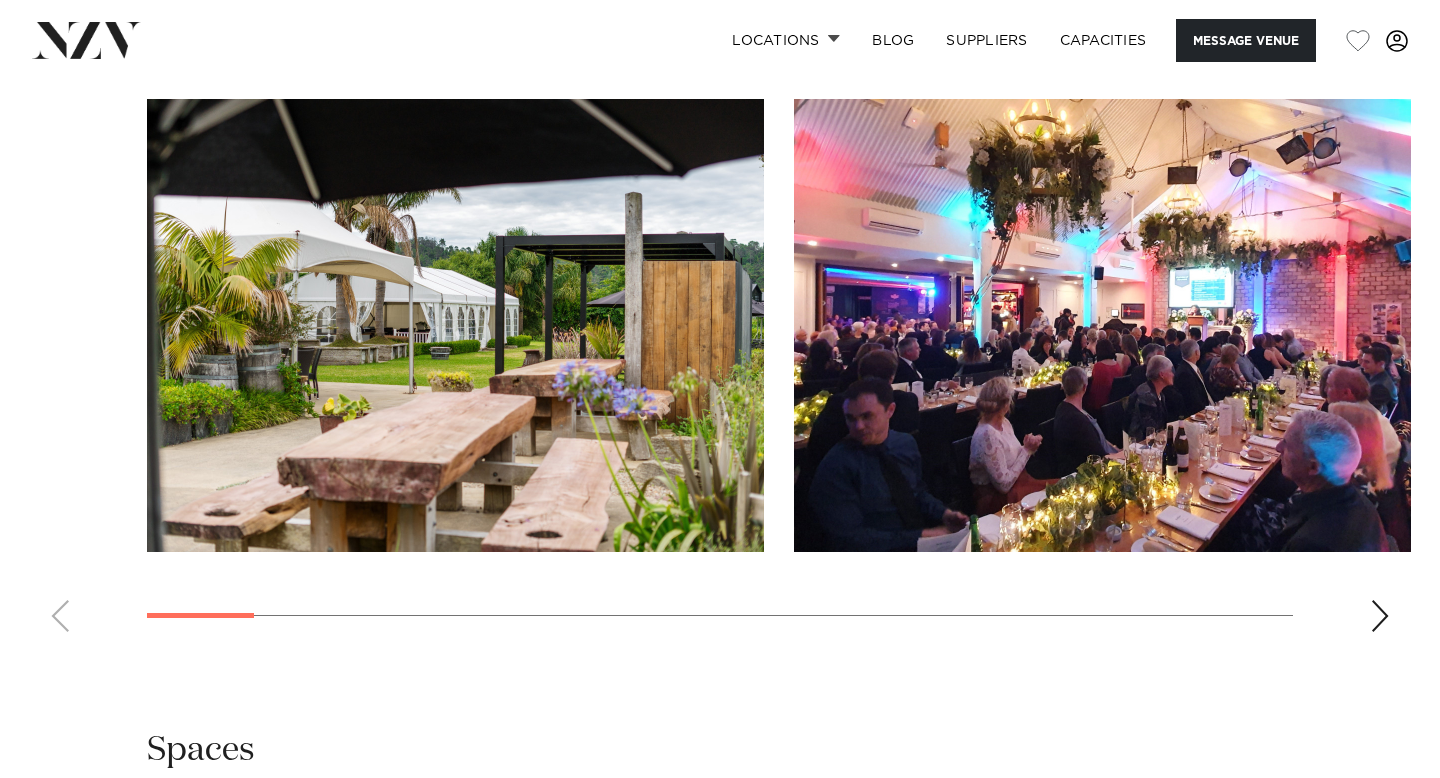 click at bounding box center [720, 373] 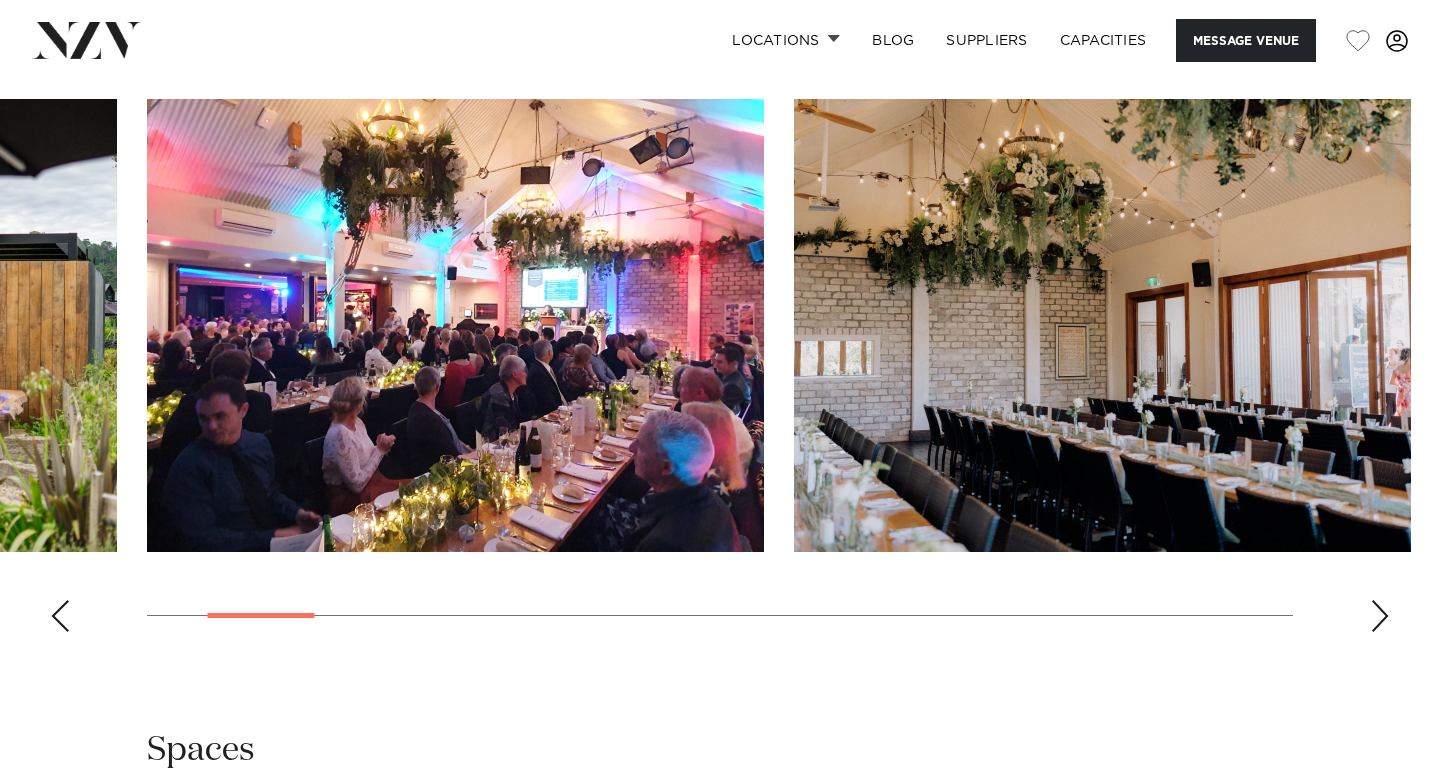 click at bounding box center (1380, 616) 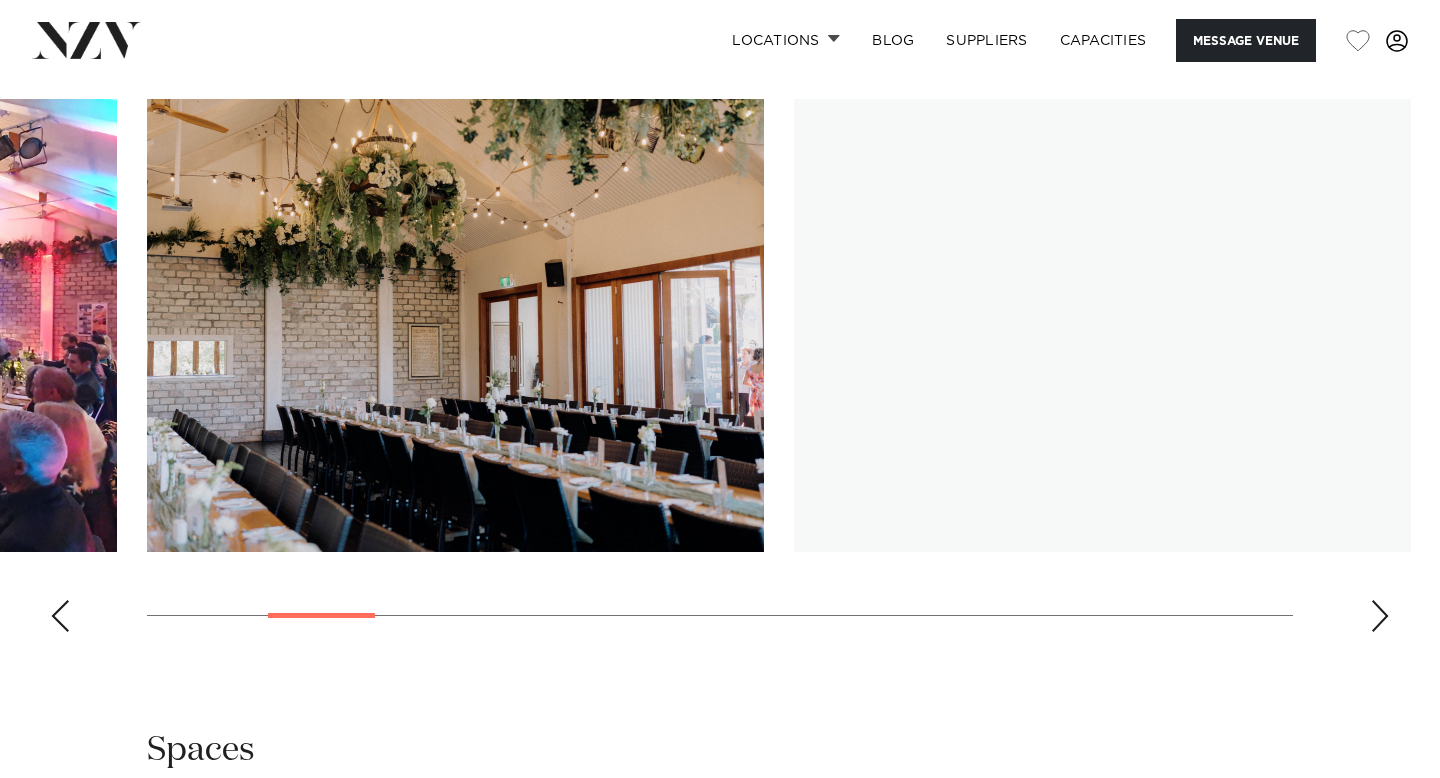click at bounding box center (1380, 616) 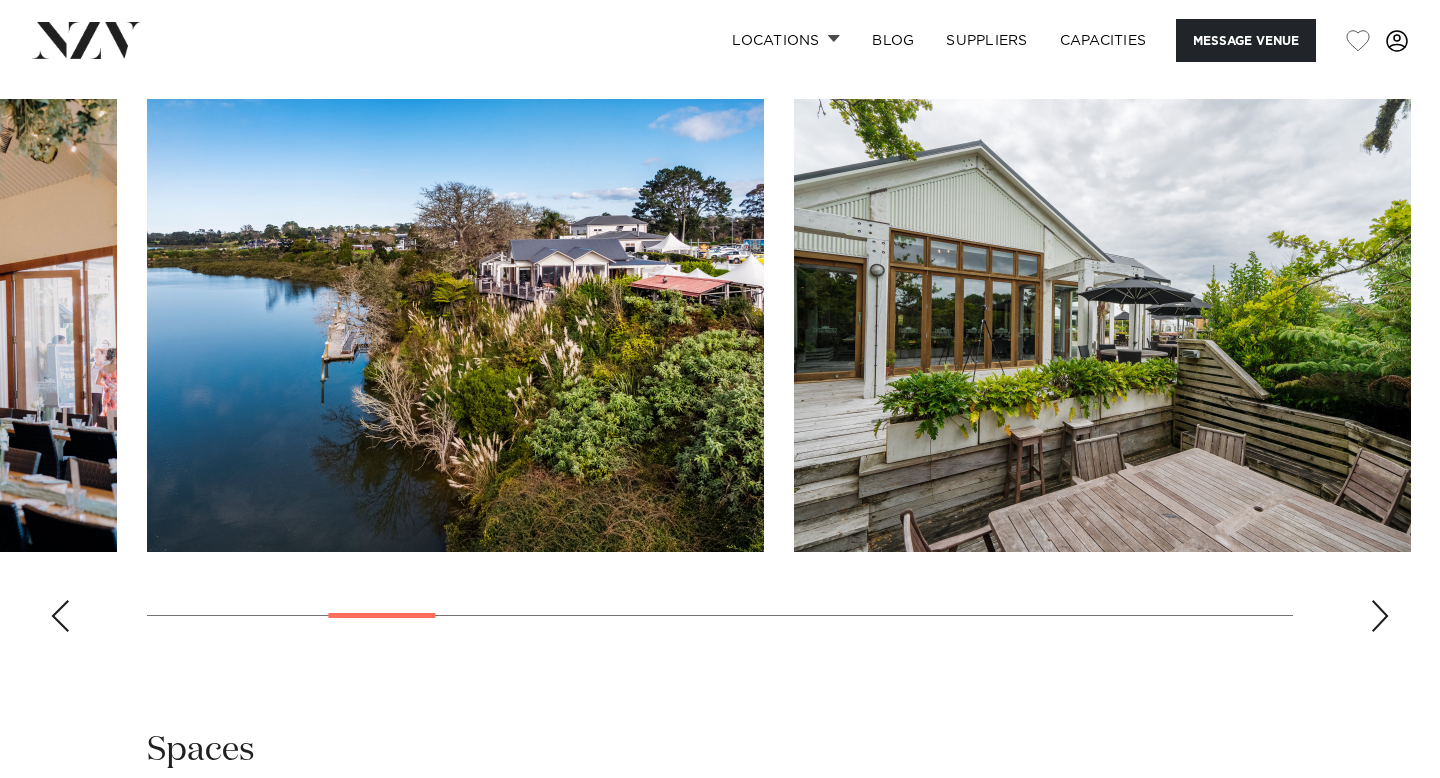 click at bounding box center (1380, 616) 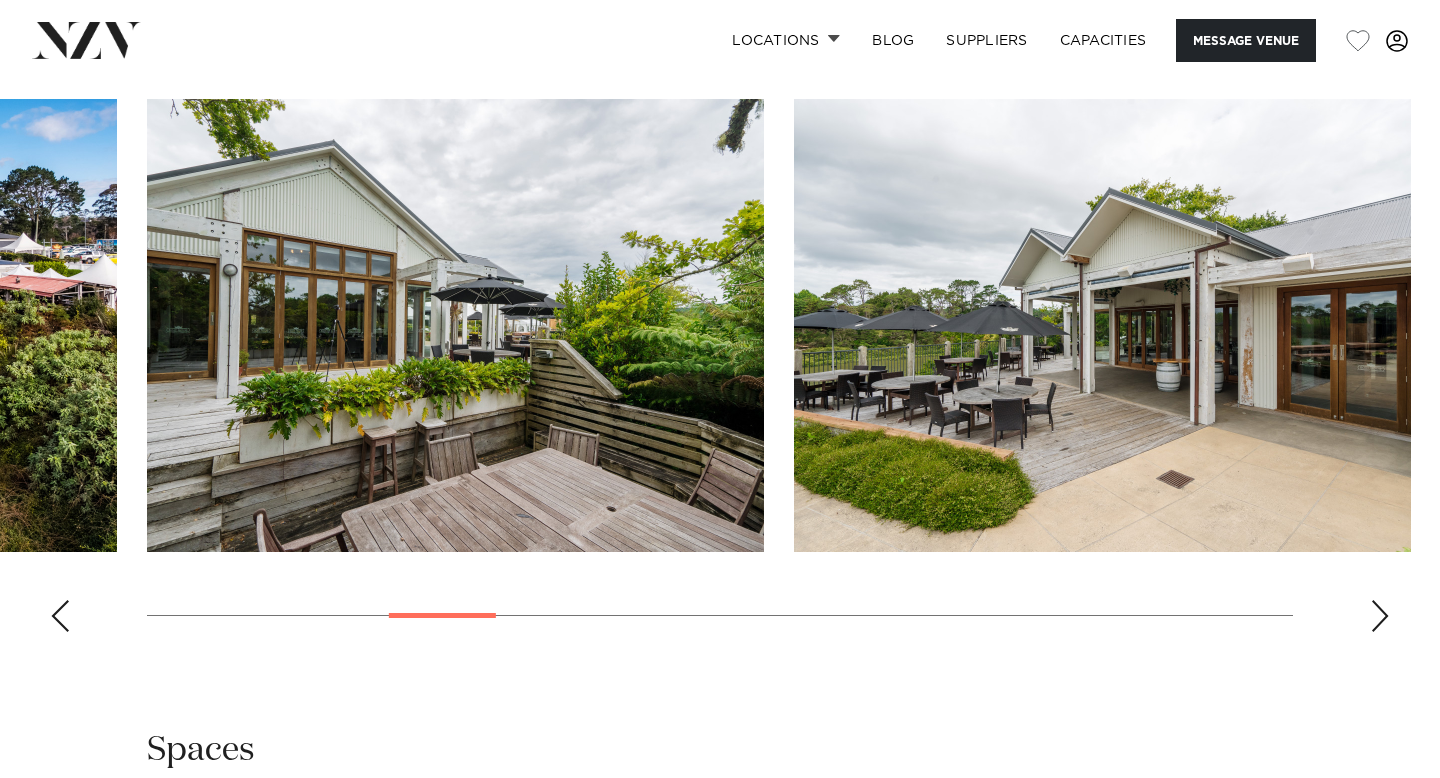 click at bounding box center (1380, 616) 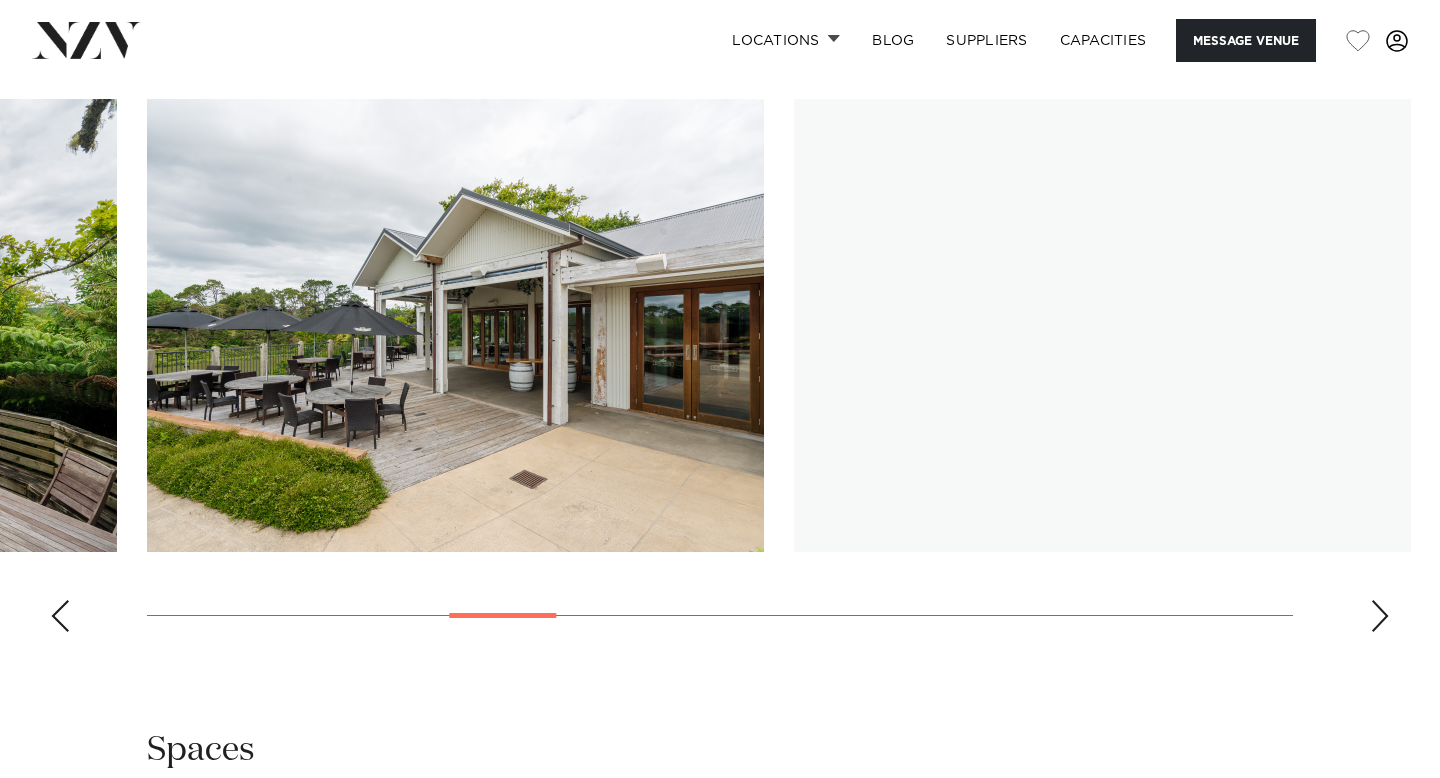 click at bounding box center (1380, 616) 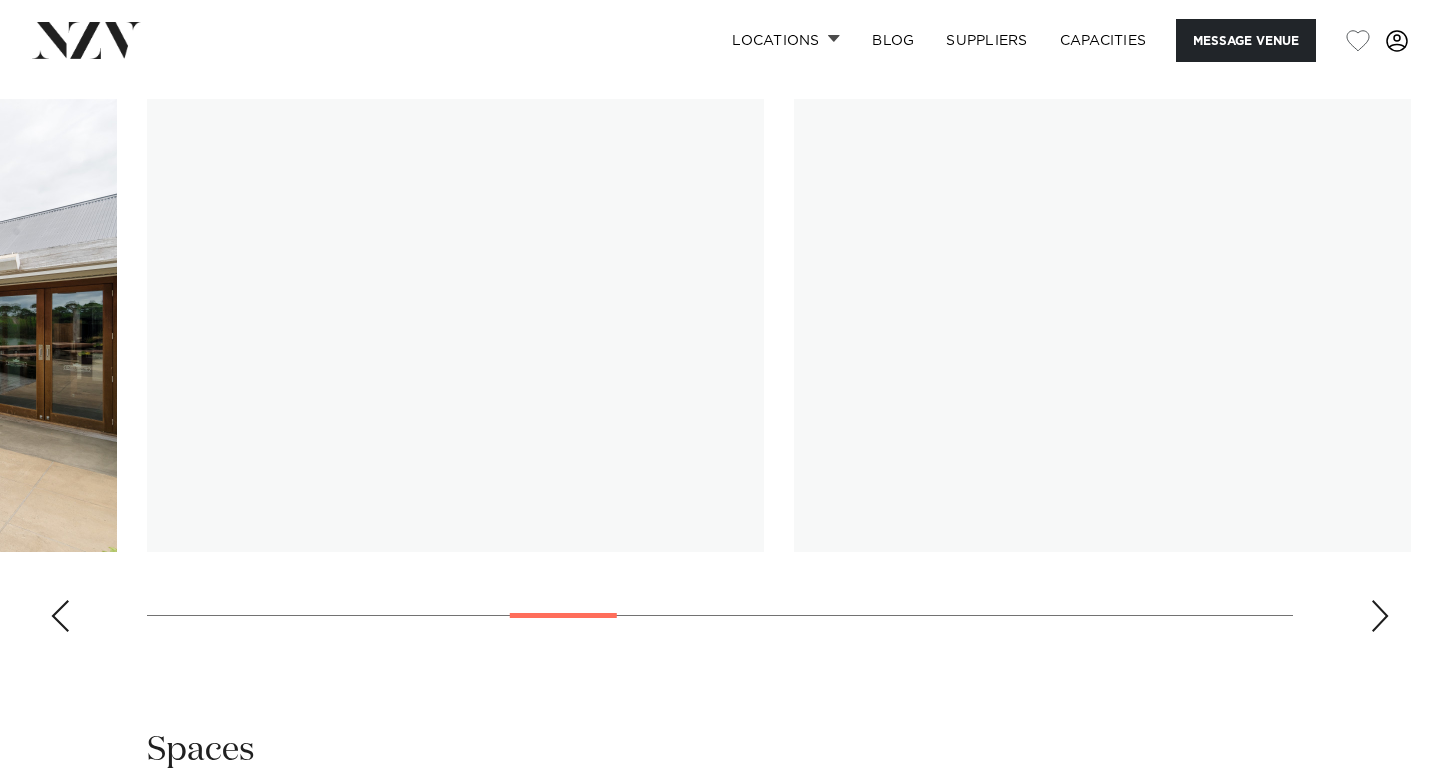 click at bounding box center (1380, 616) 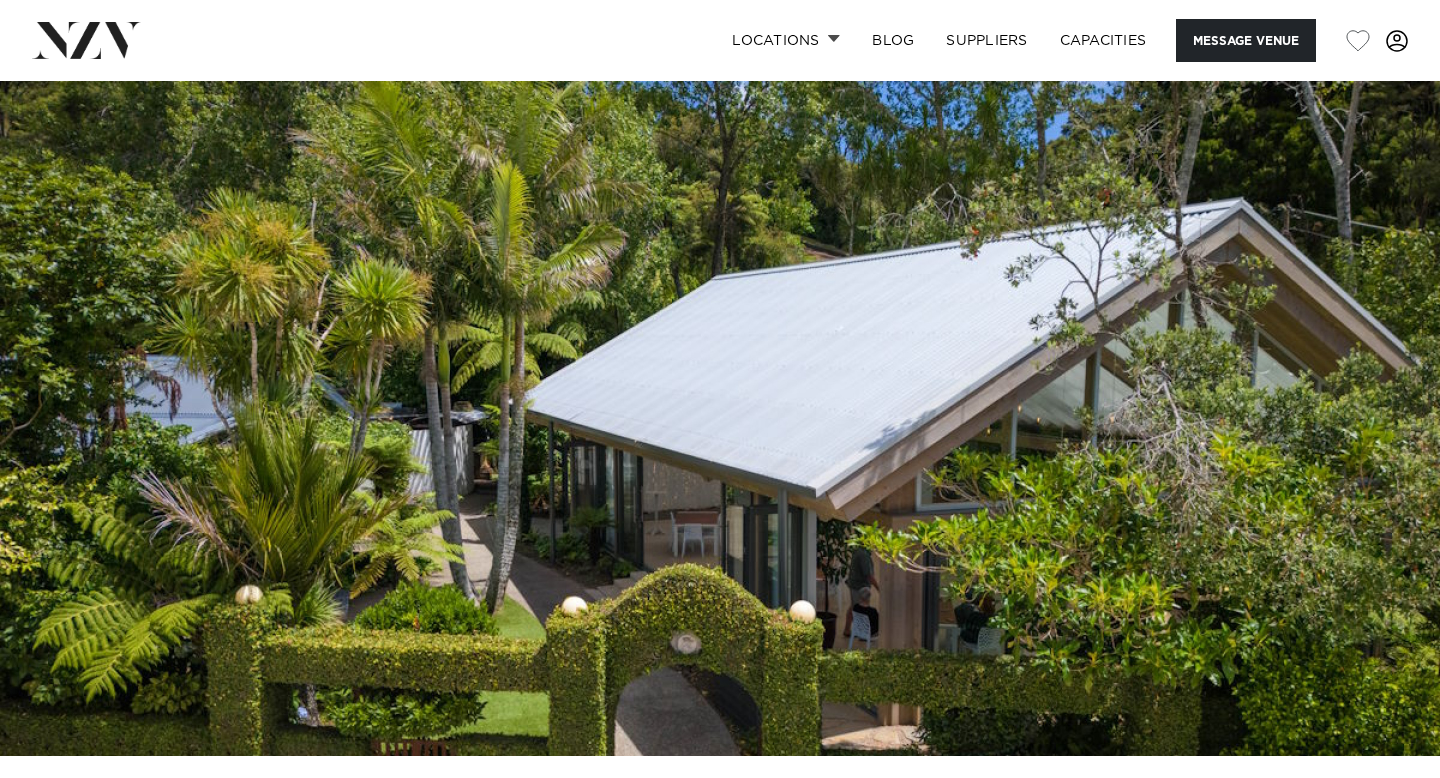scroll, scrollTop: 0, scrollLeft: 0, axis: both 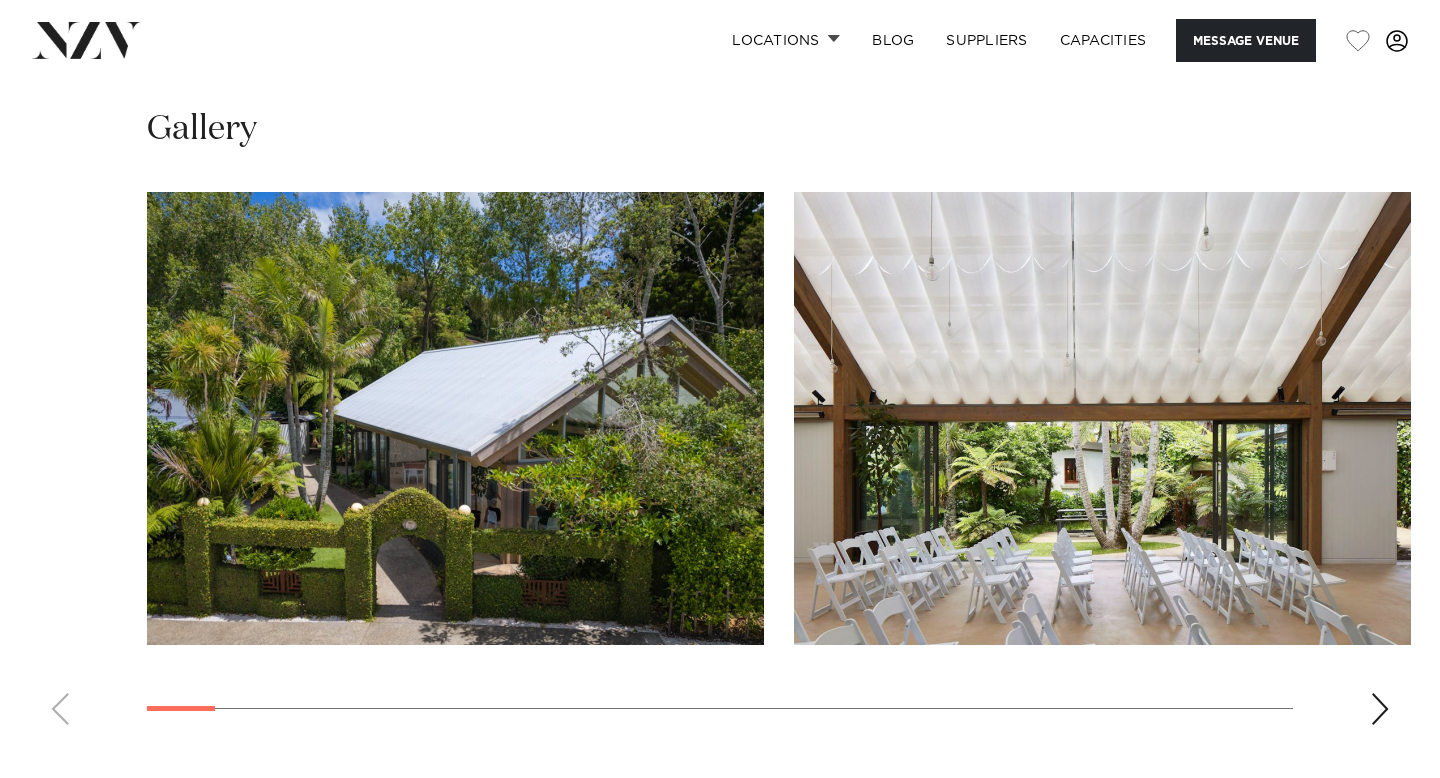 click at bounding box center [1380, 709] 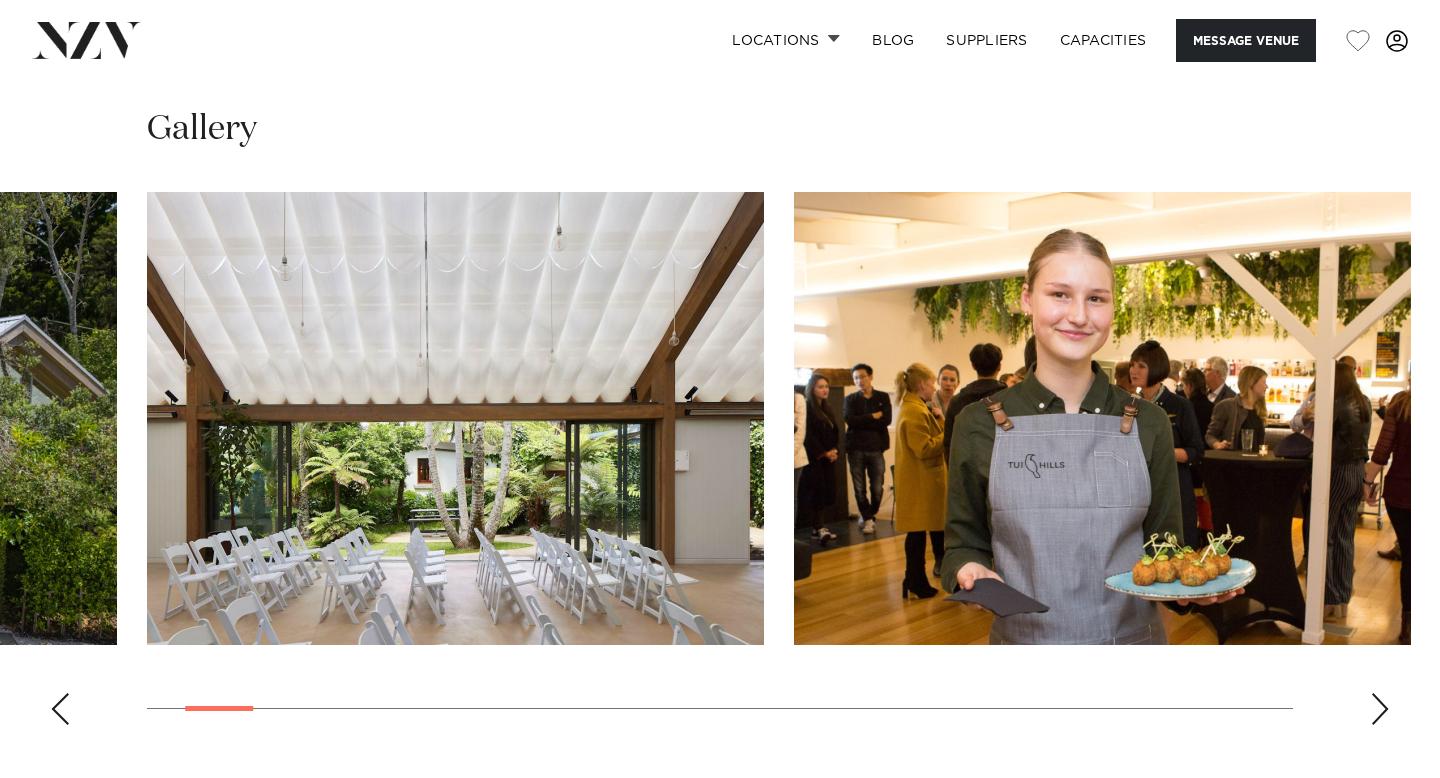click at bounding box center (1380, 709) 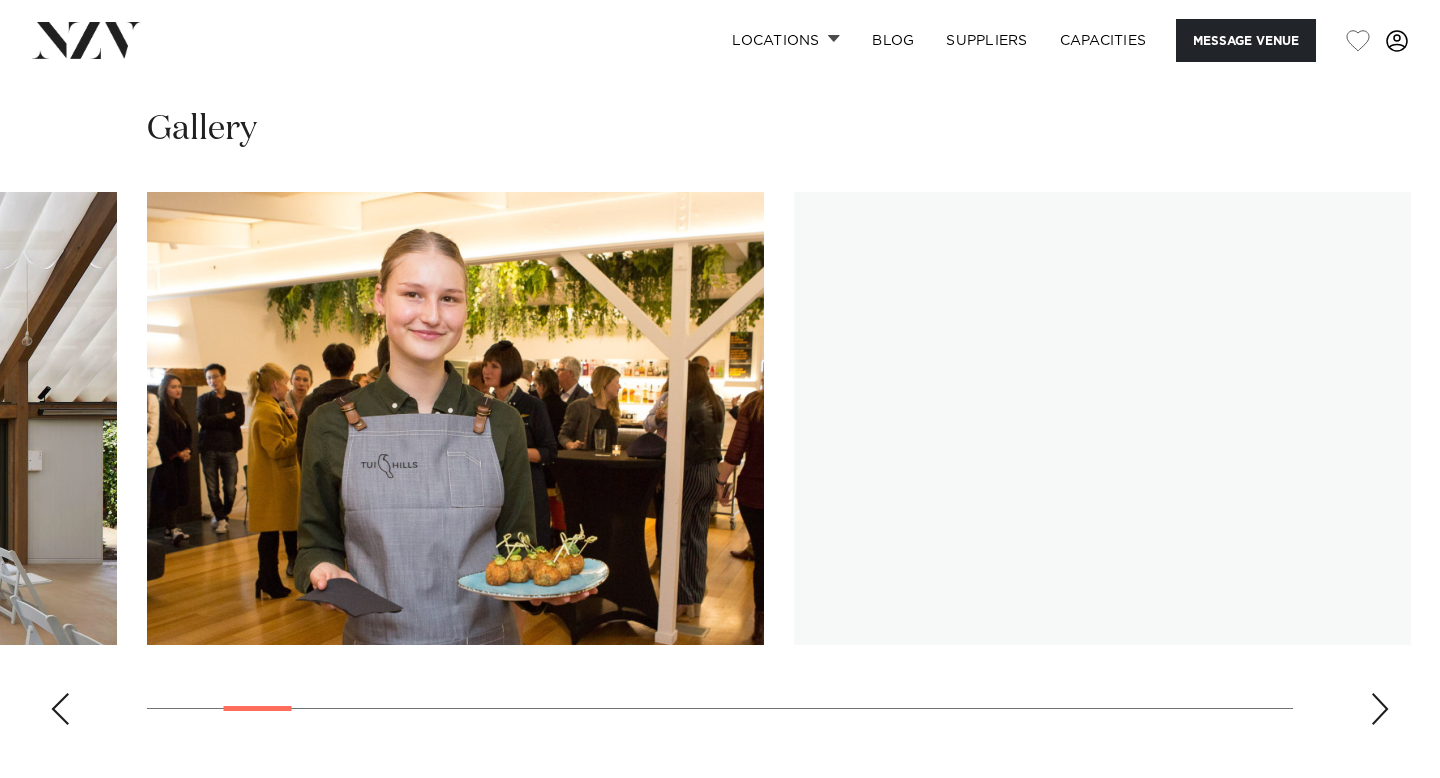 click at bounding box center (1380, 709) 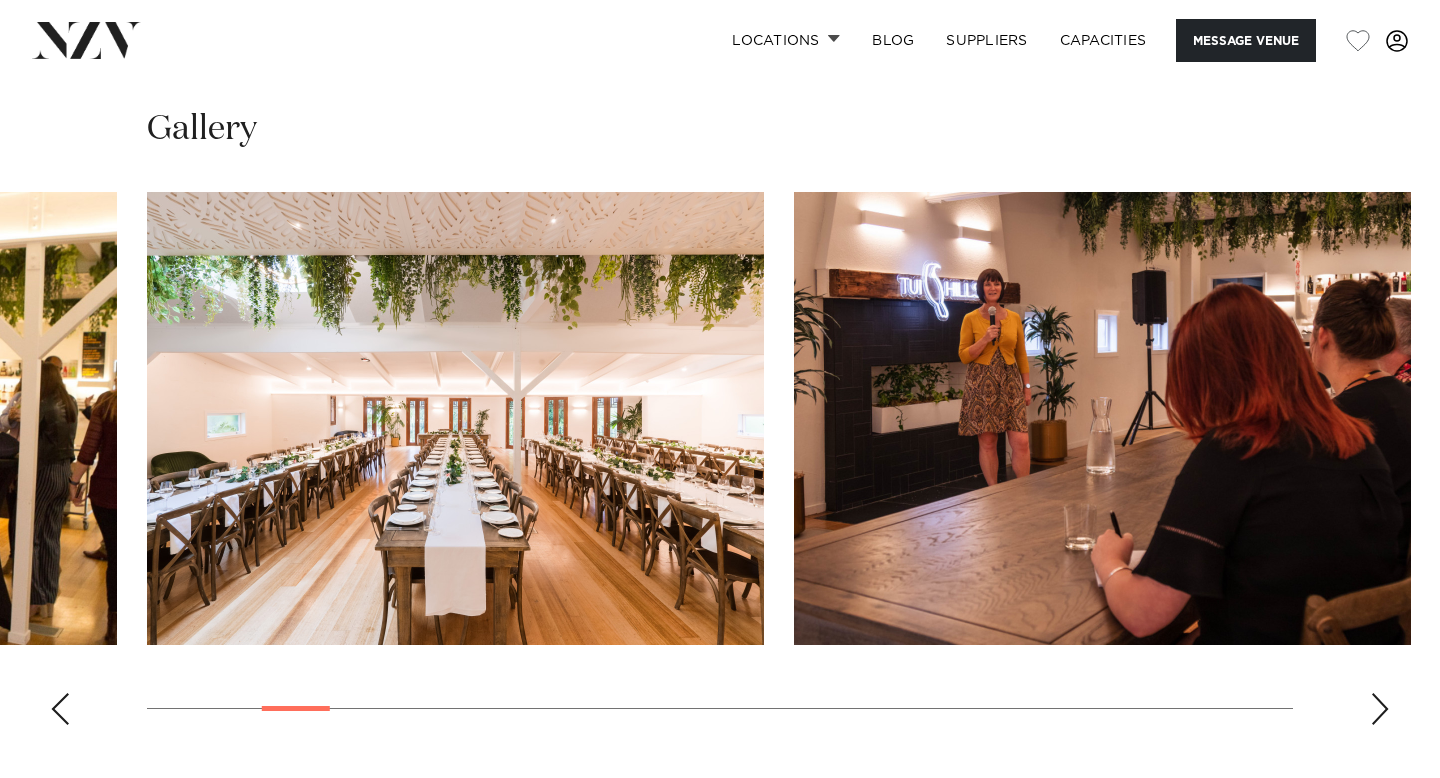 click at bounding box center (1380, 709) 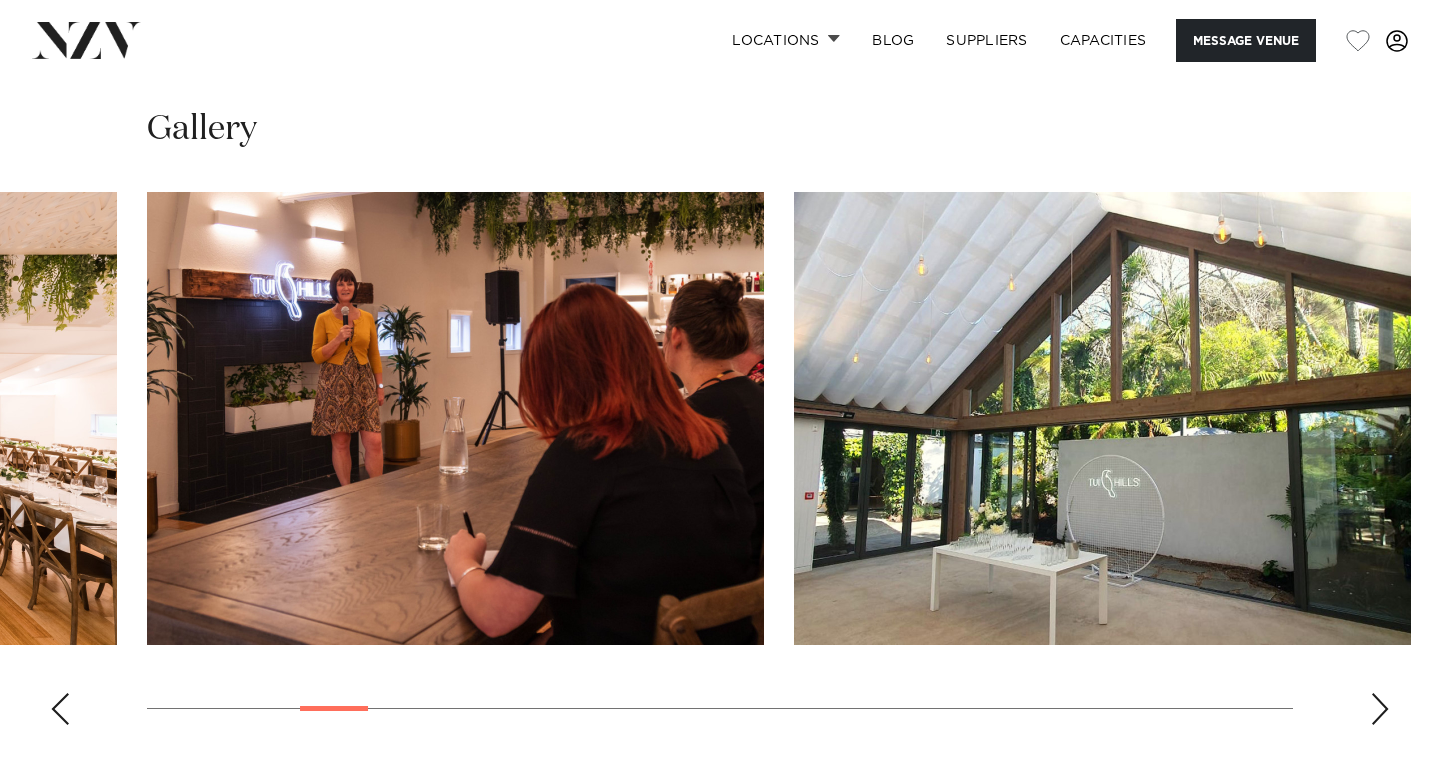 click at bounding box center [1380, 709] 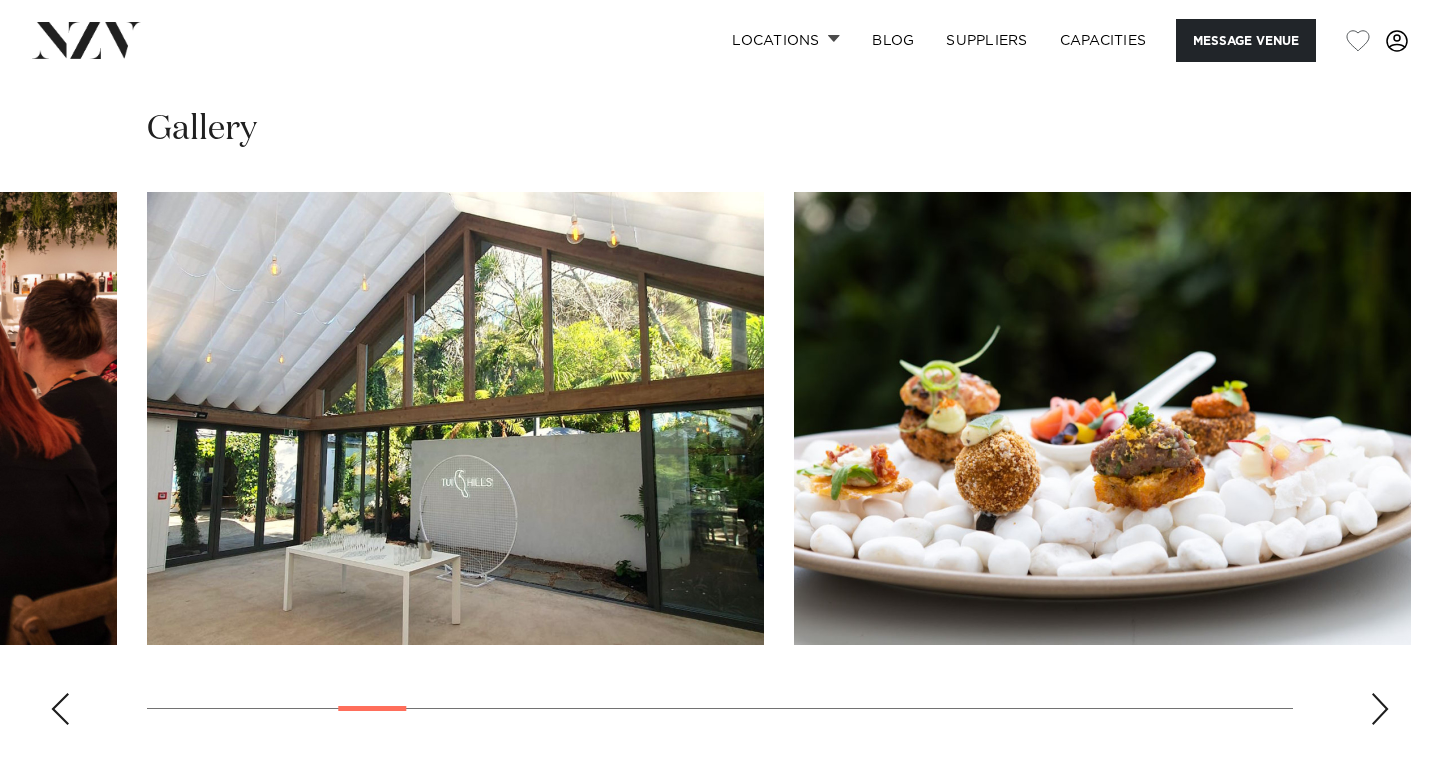click at bounding box center (1380, 709) 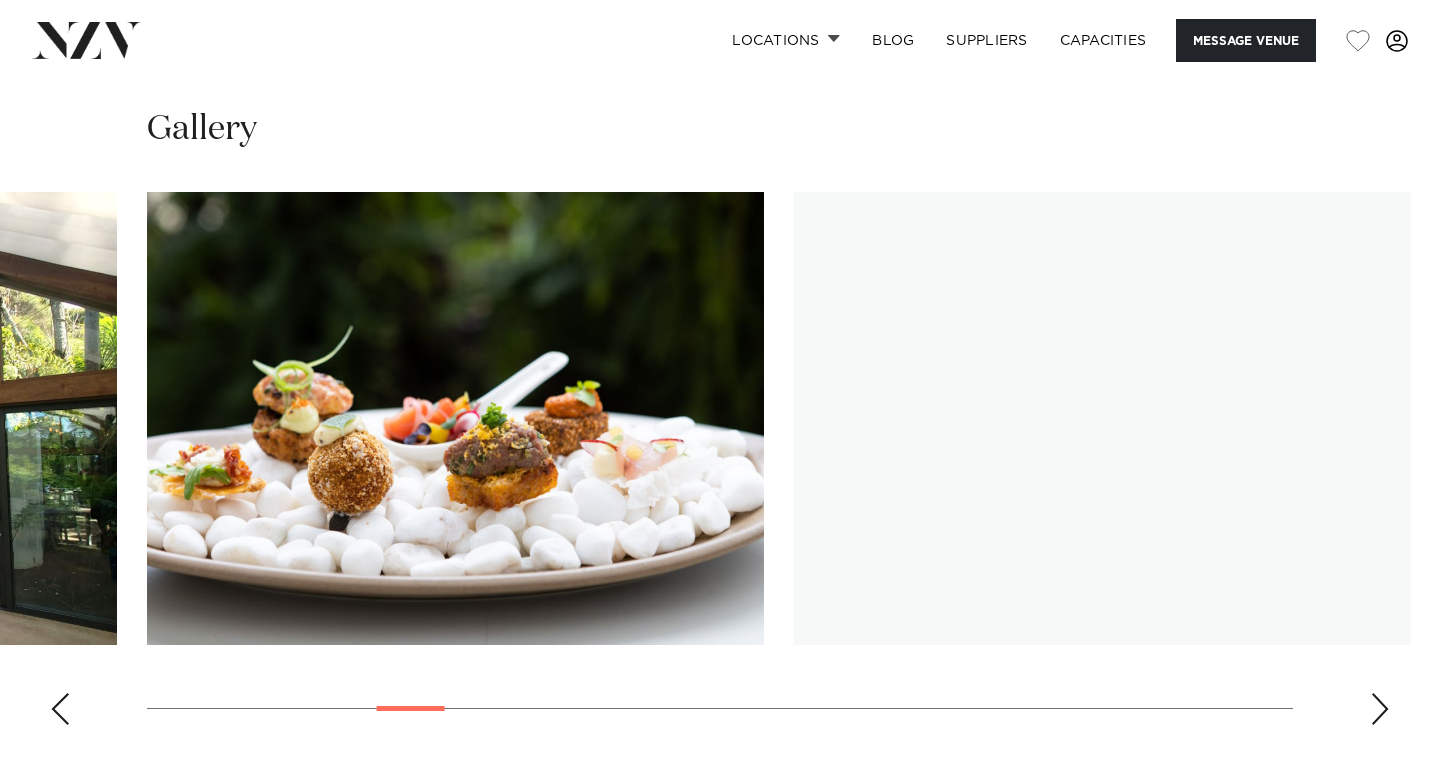 click at bounding box center [1380, 709] 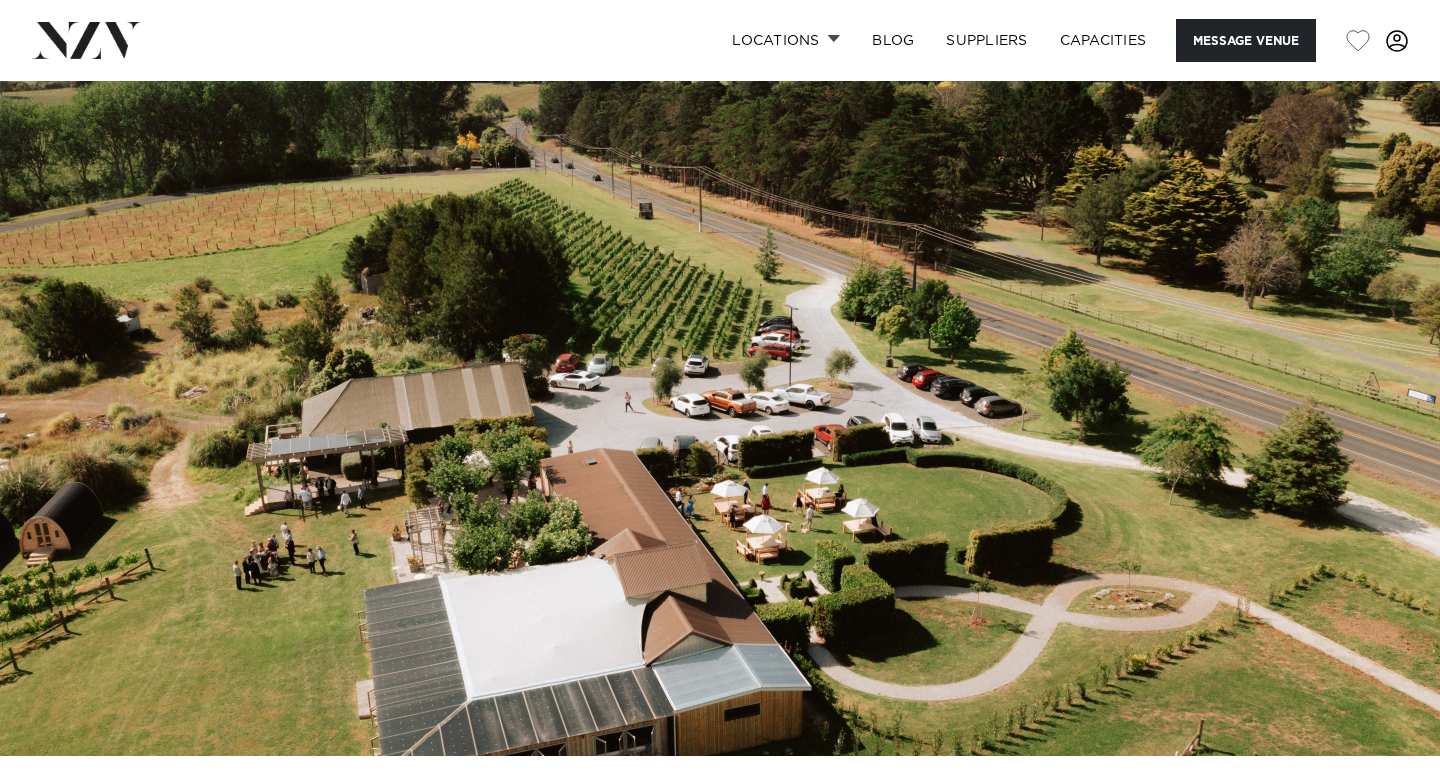 scroll, scrollTop: 0, scrollLeft: 0, axis: both 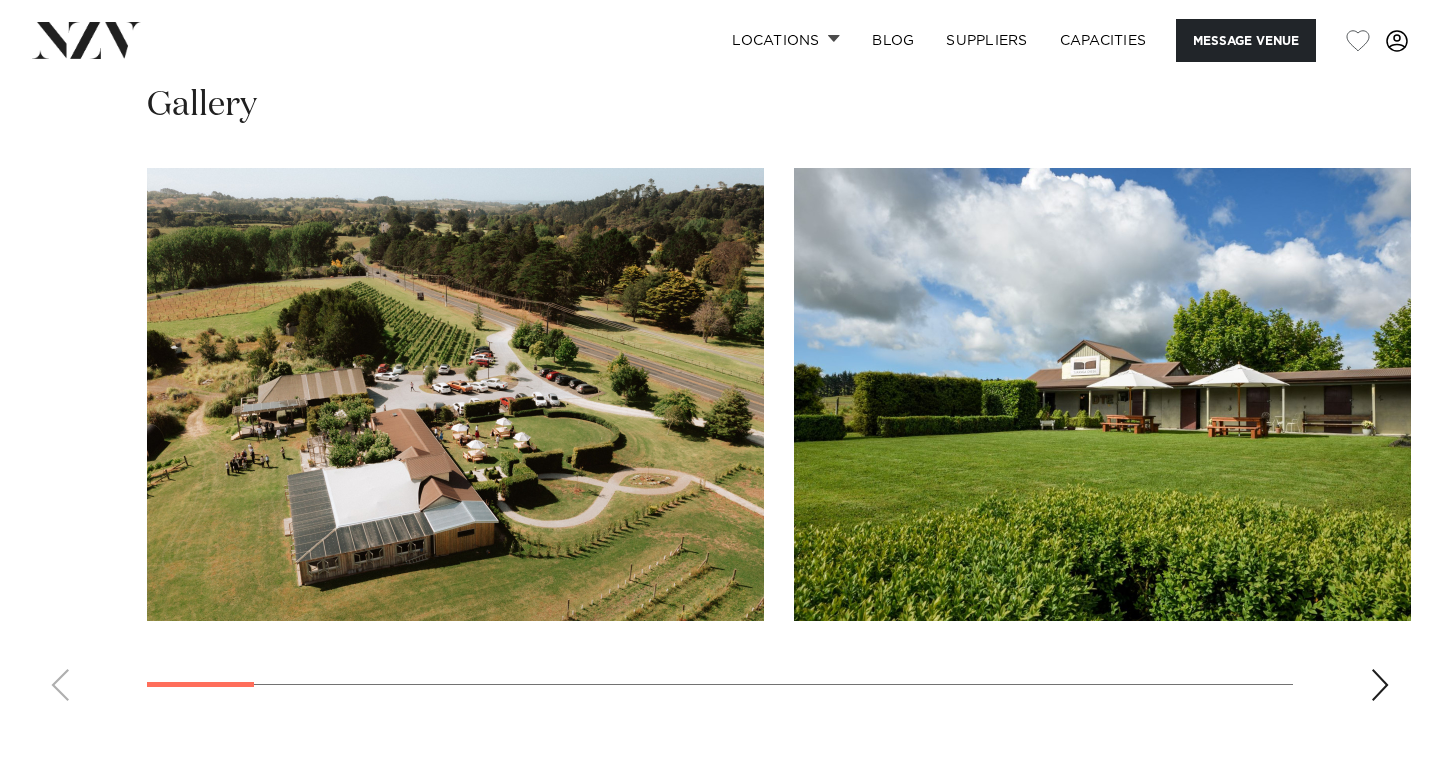 click at bounding box center (1380, 685) 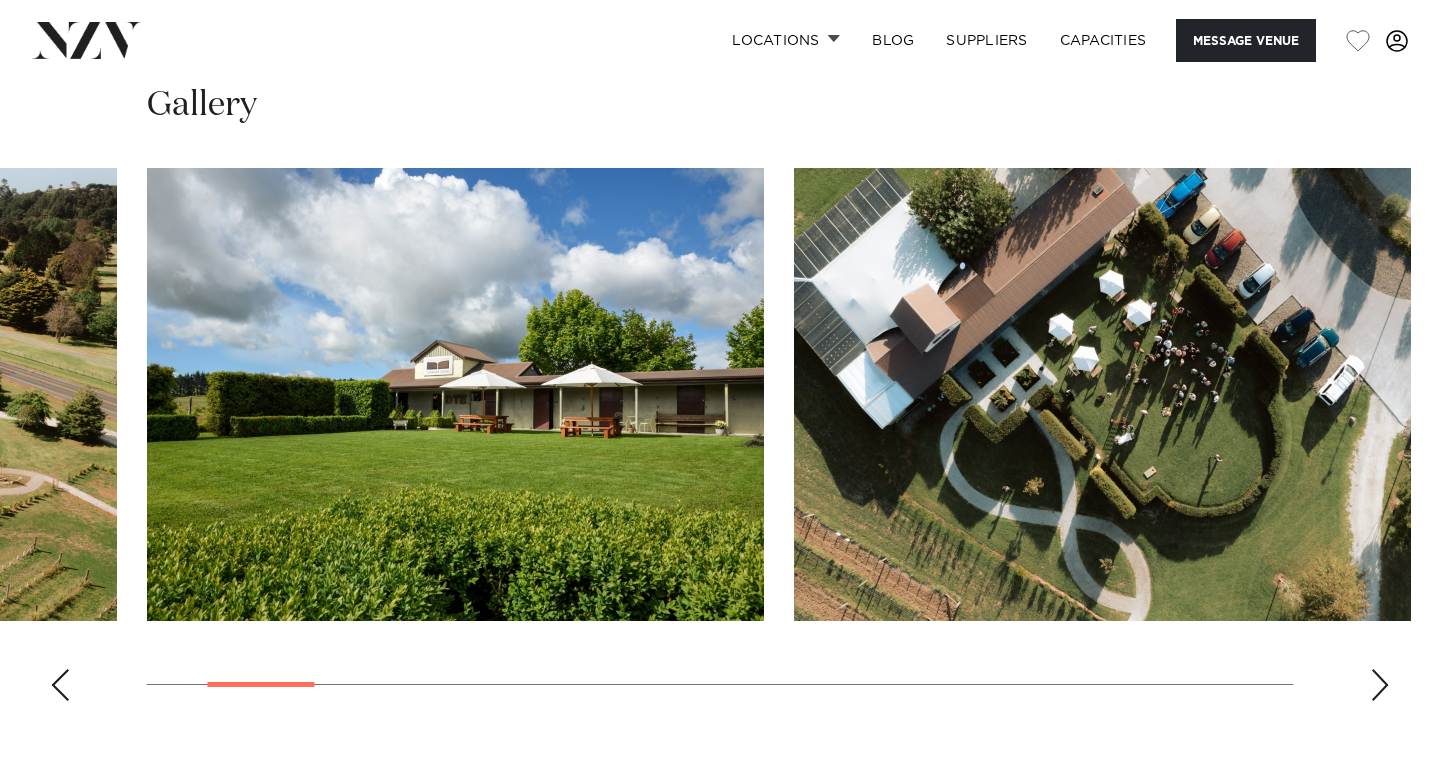 click at bounding box center (1380, 685) 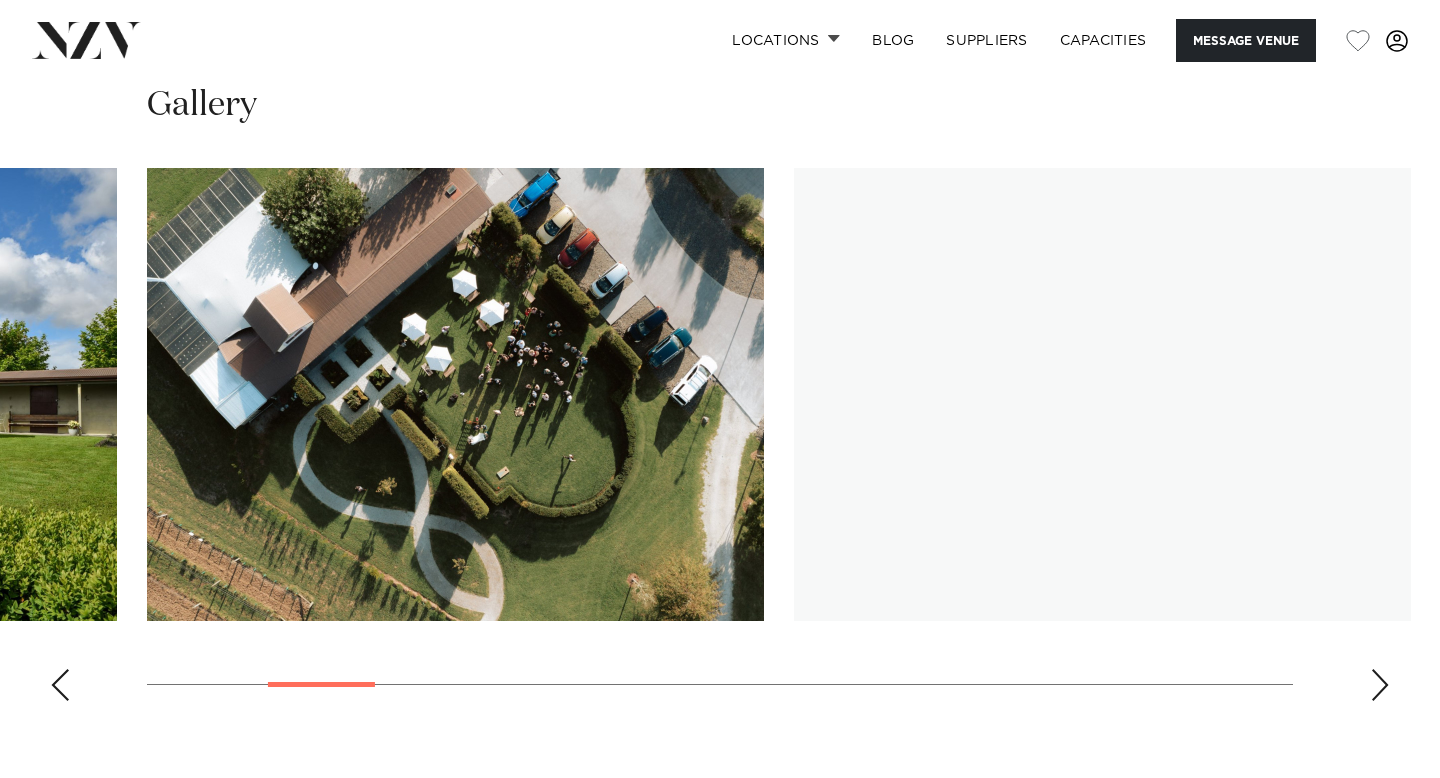 click at bounding box center [1380, 685] 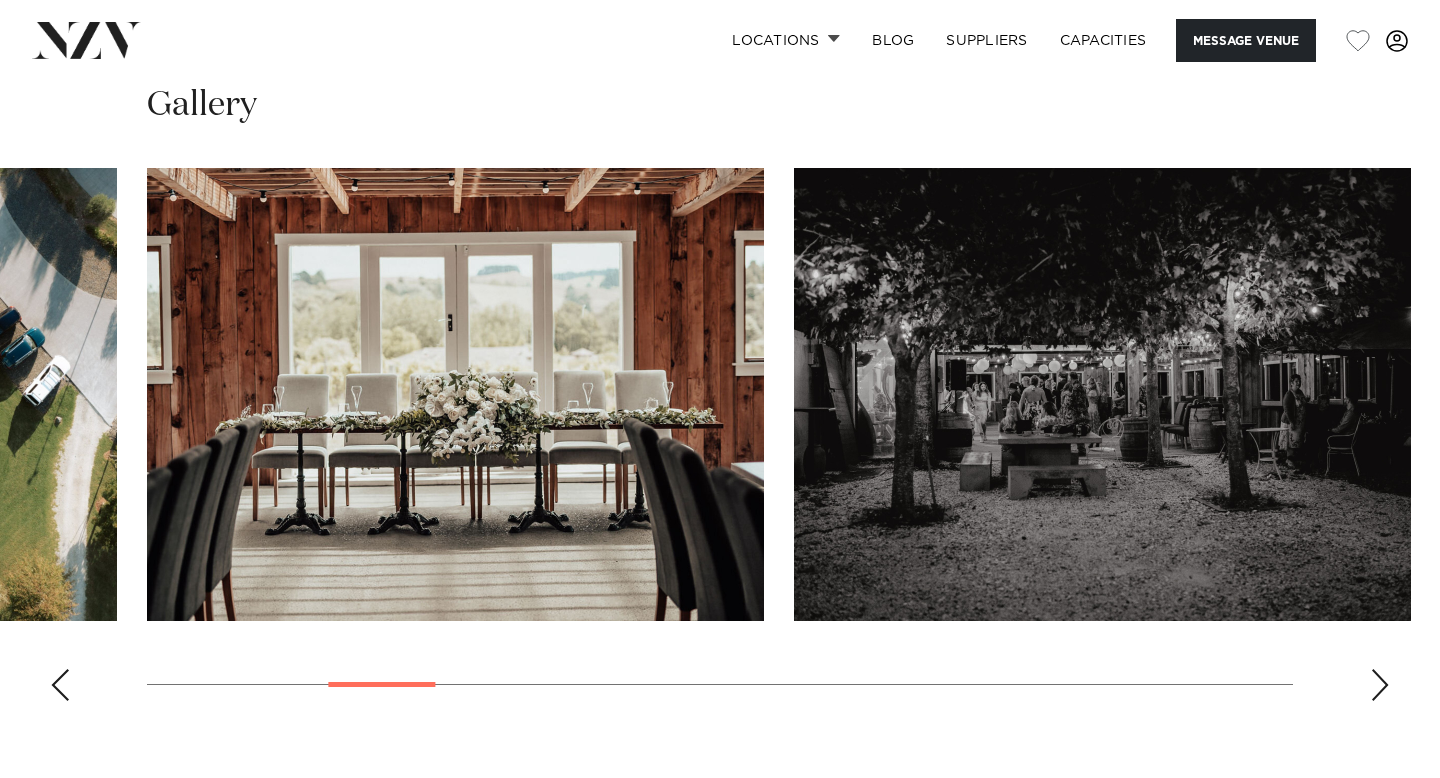 click at bounding box center (1380, 685) 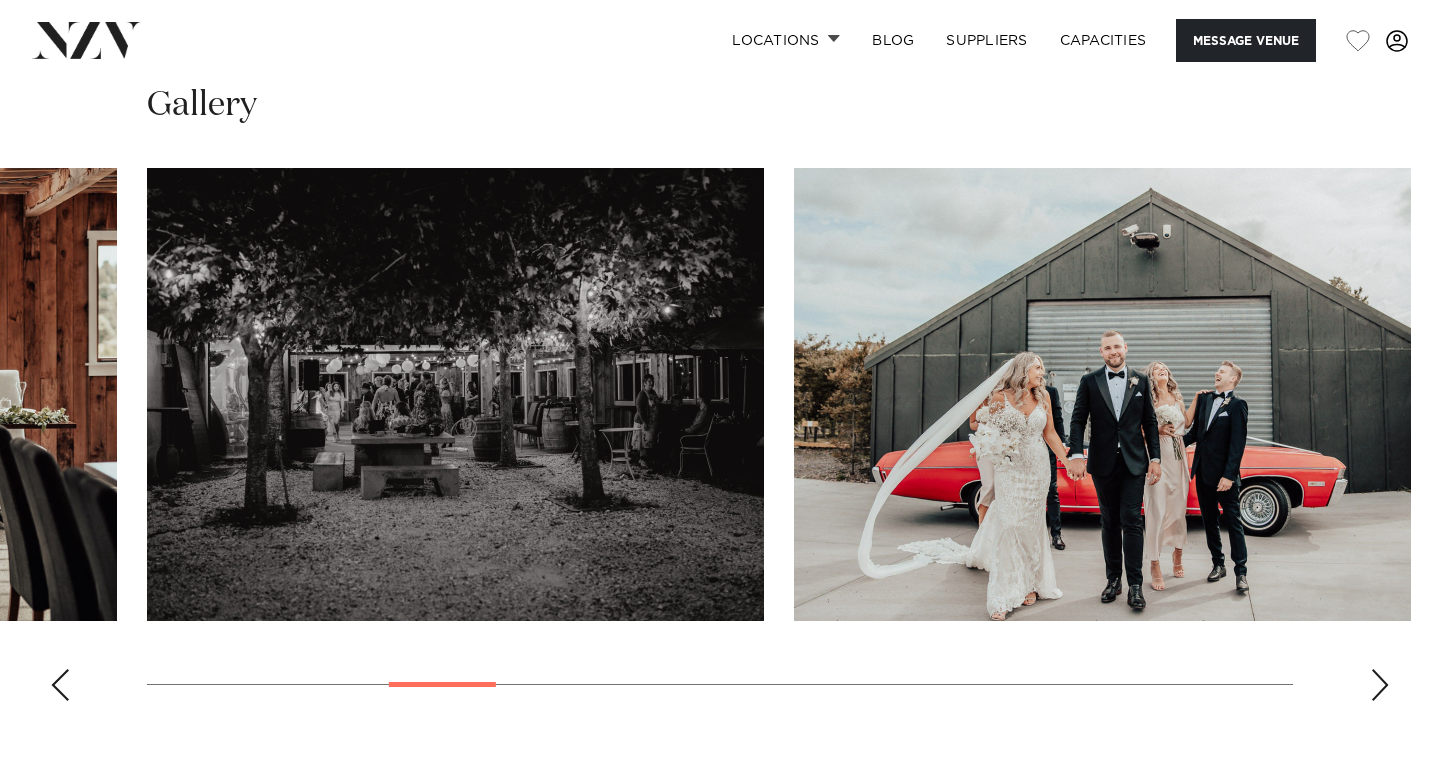 click at bounding box center (1380, 685) 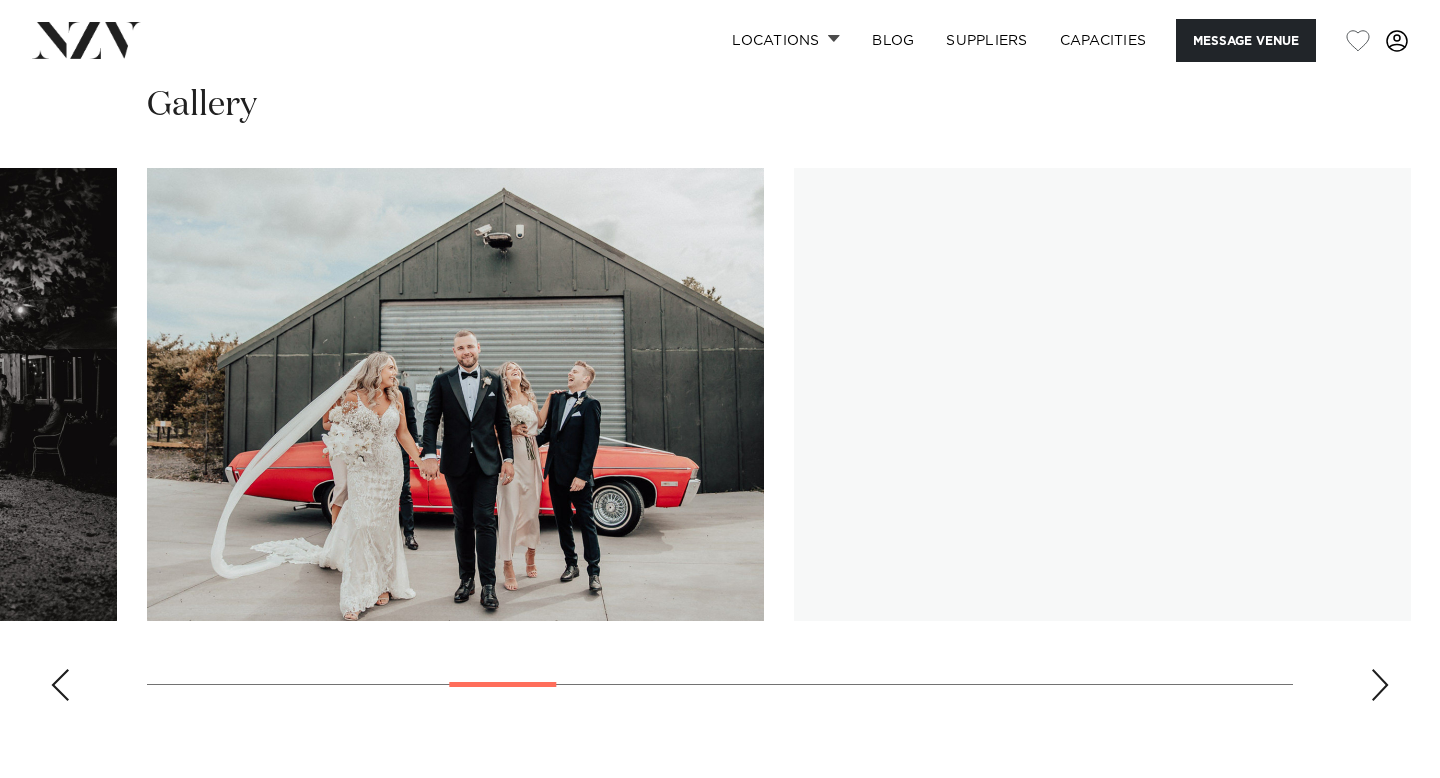 click at bounding box center (1380, 685) 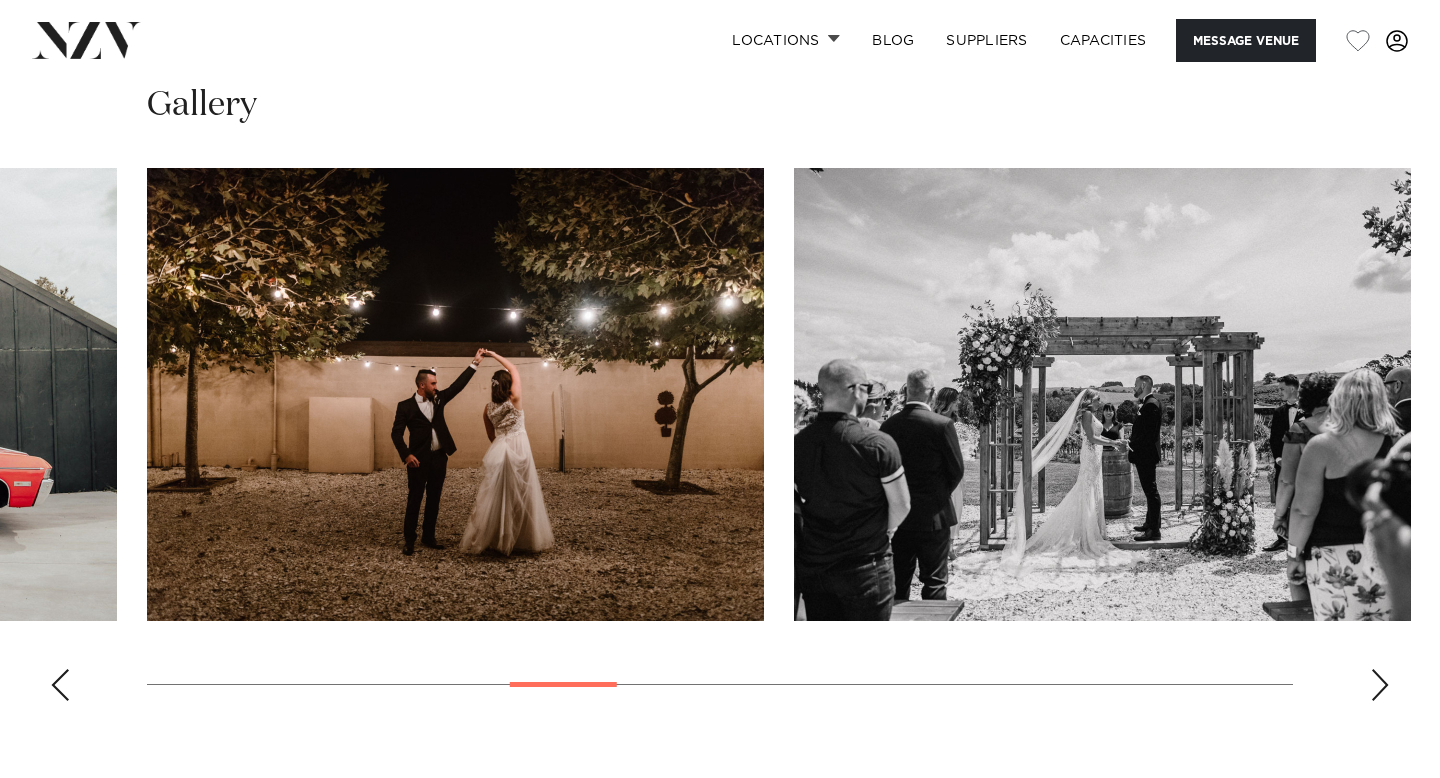 click at bounding box center [1380, 685] 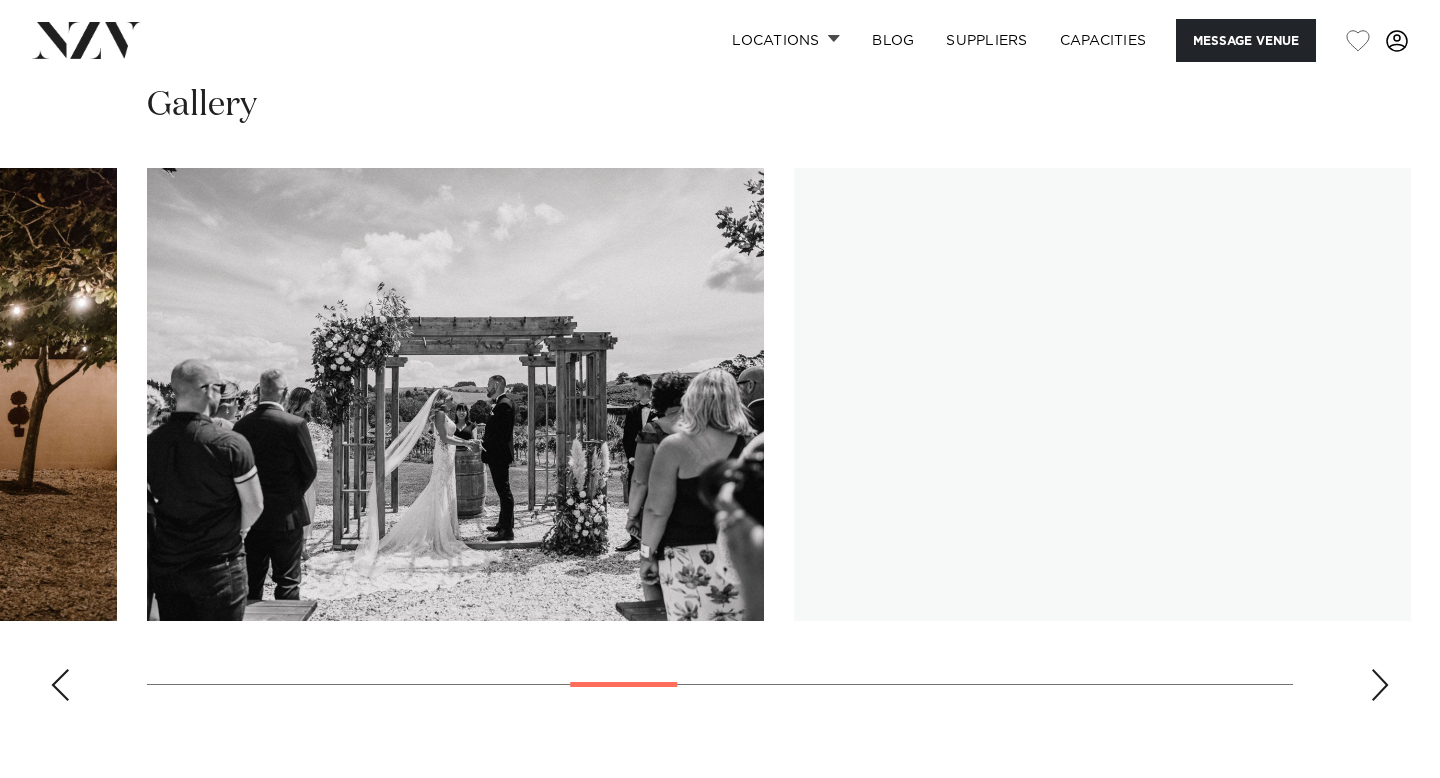 click at bounding box center [1380, 685] 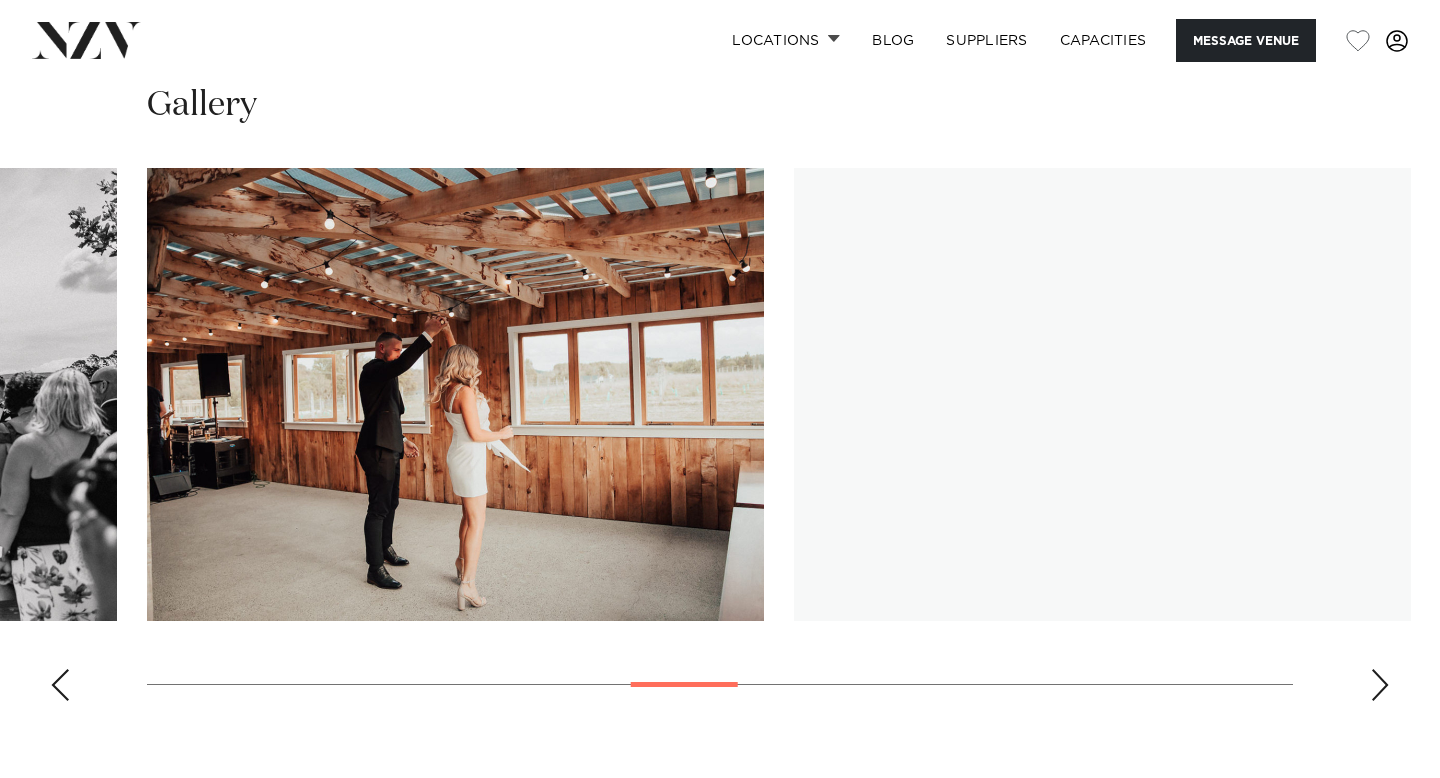 click at bounding box center [1380, 685] 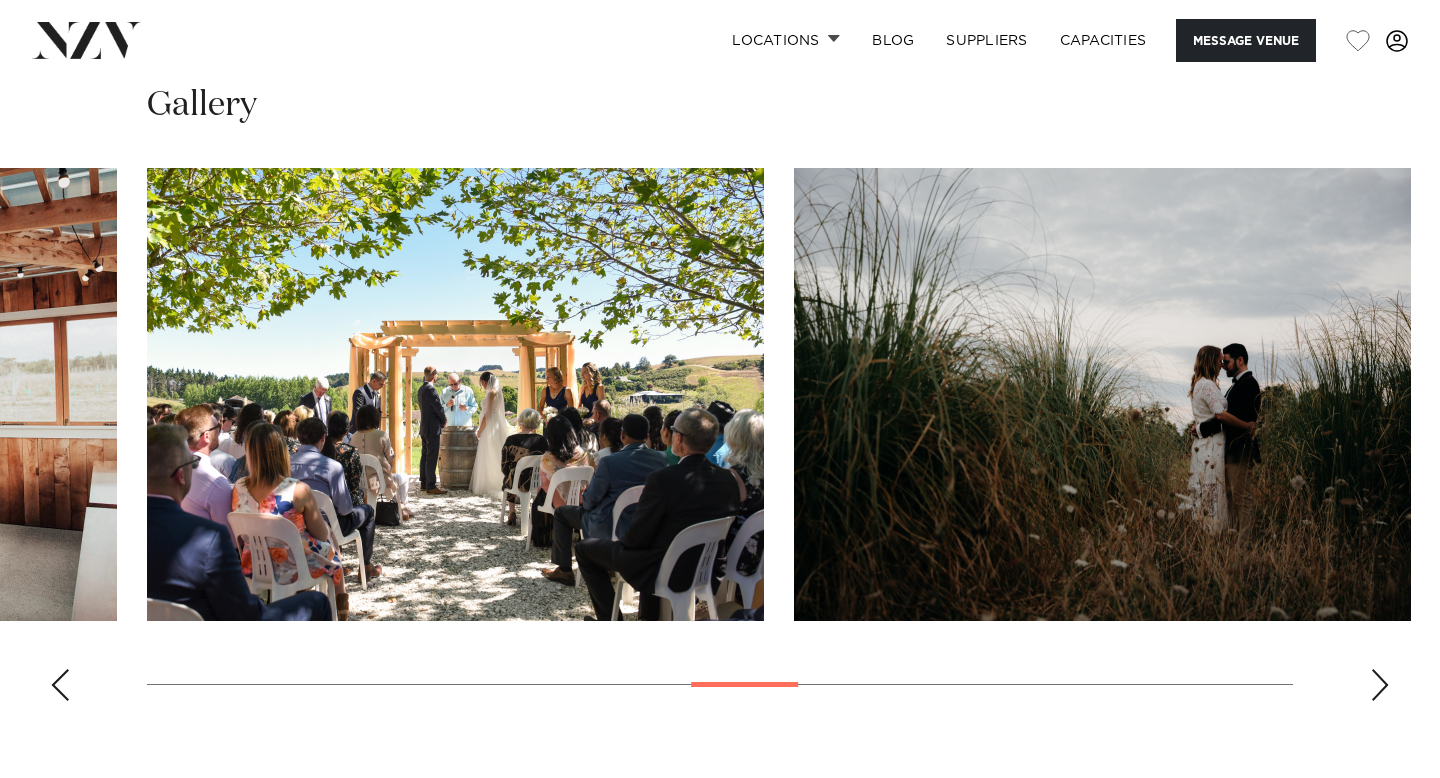 click at bounding box center (1380, 685) 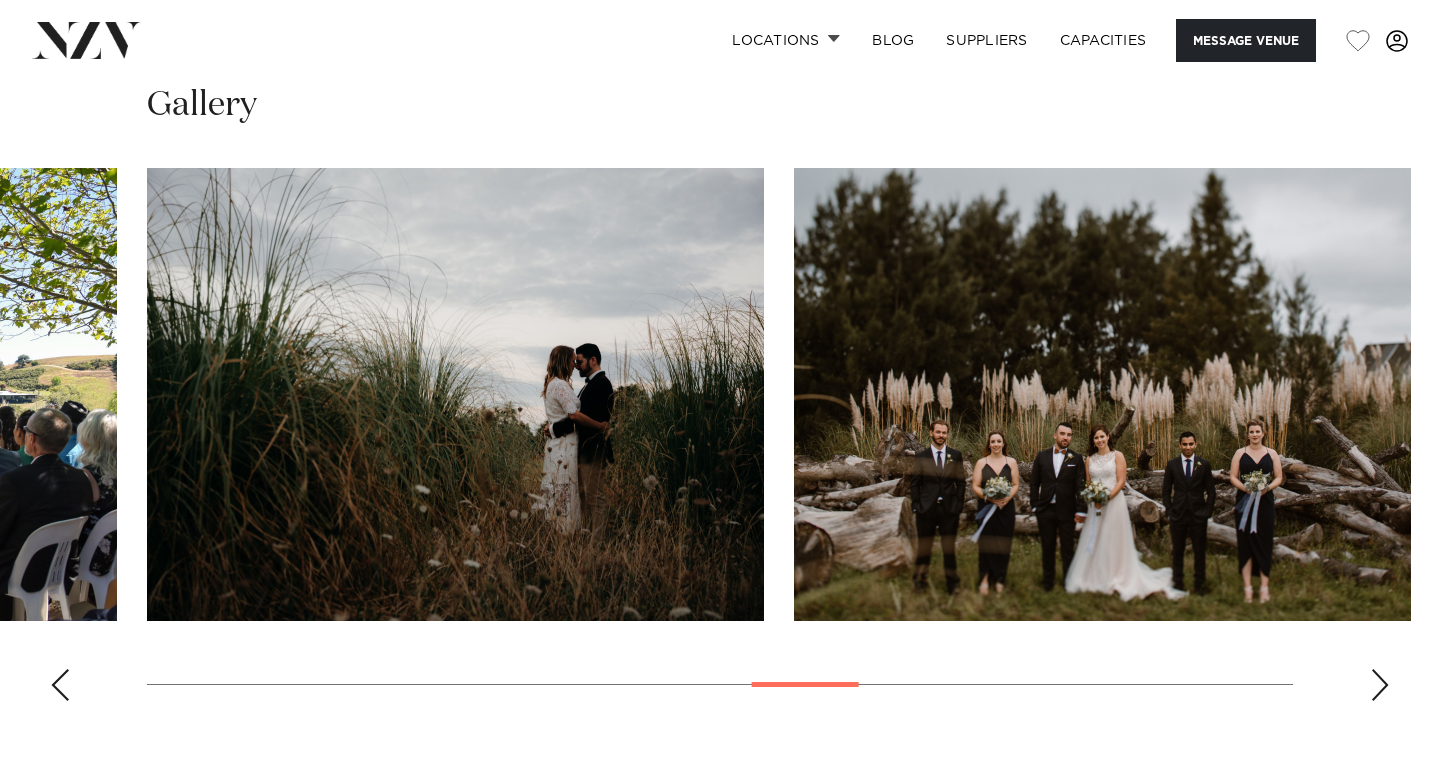 click at bounding box center (1380, 685) 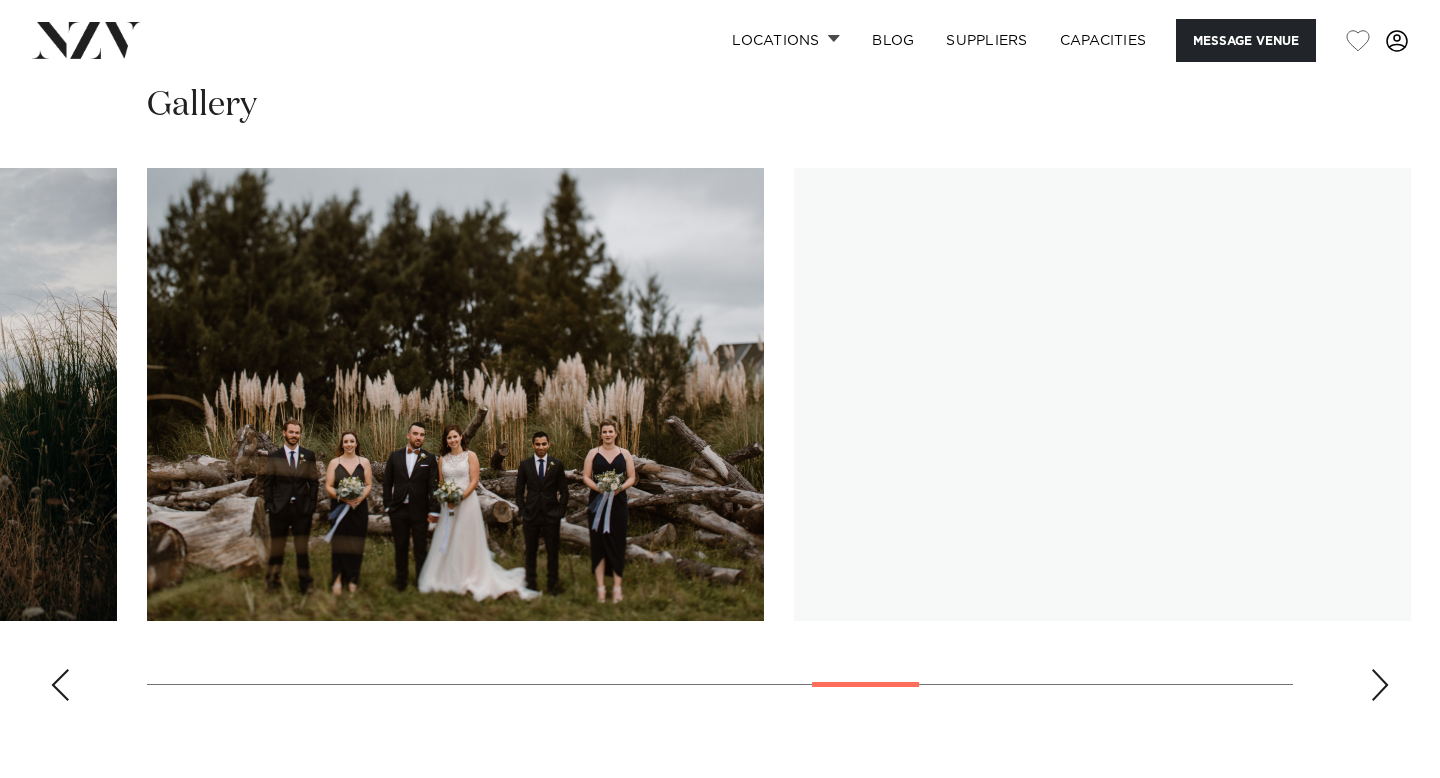 click at bounding box center (1380, 685) 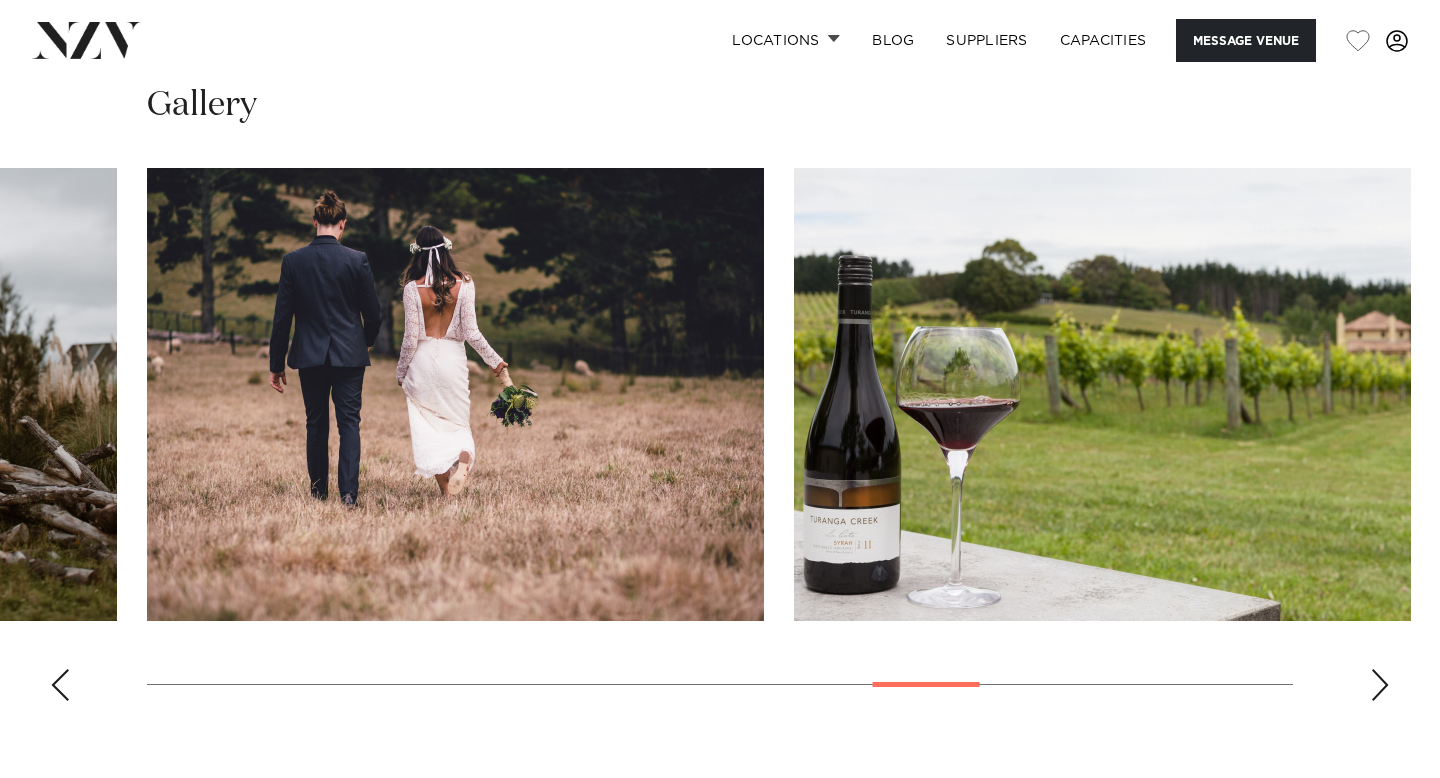 click at bounding box center (1380, 685) 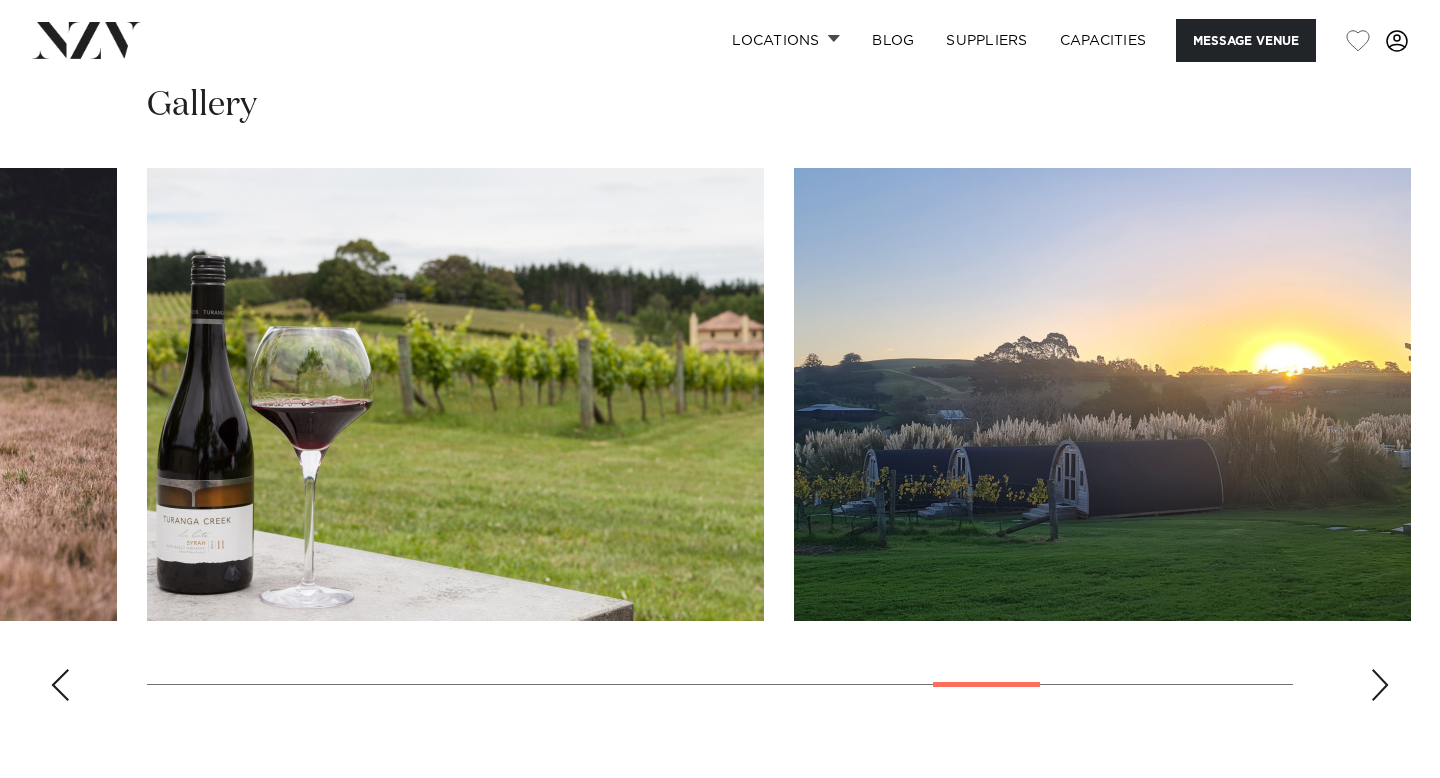 click at bounding box center (1380, 685) 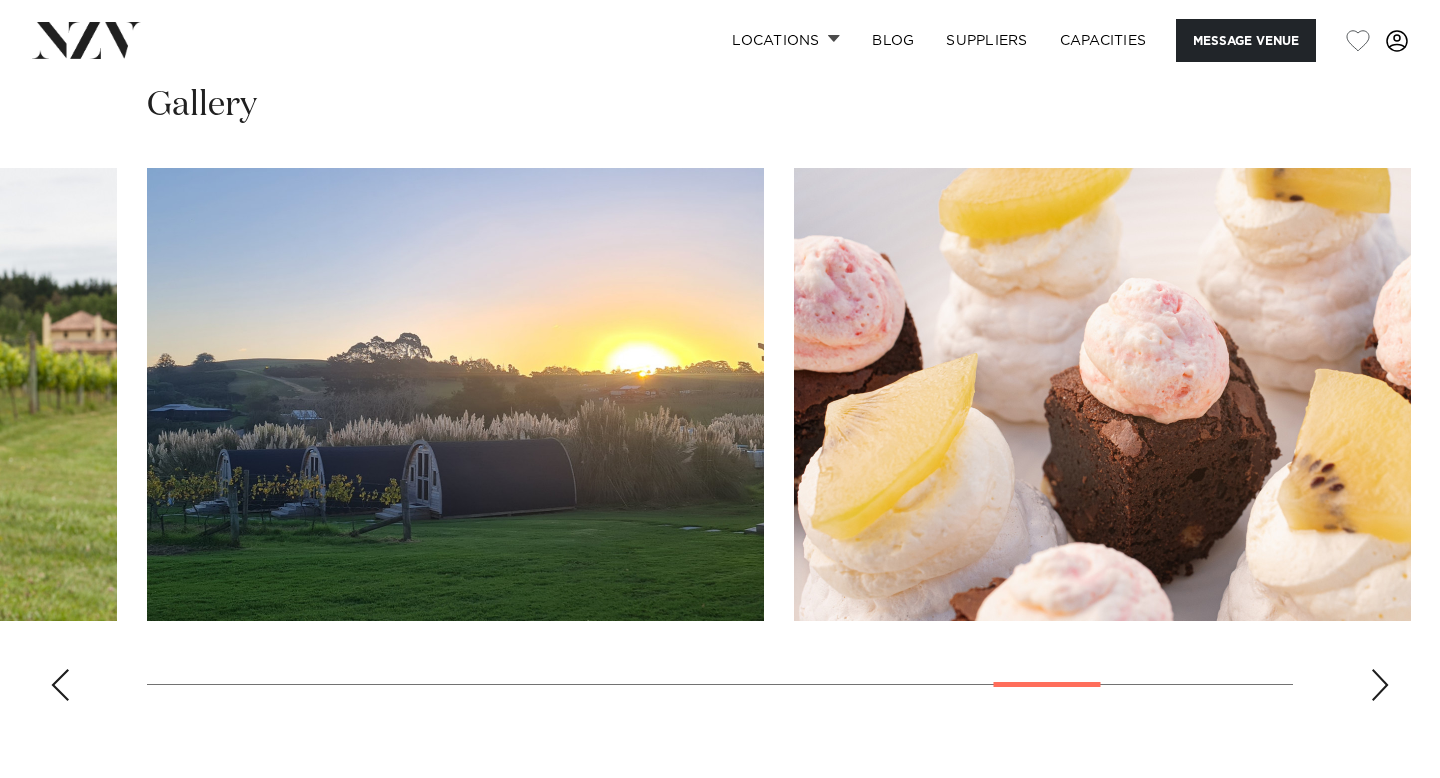 click at bounding box center [1380, 685] 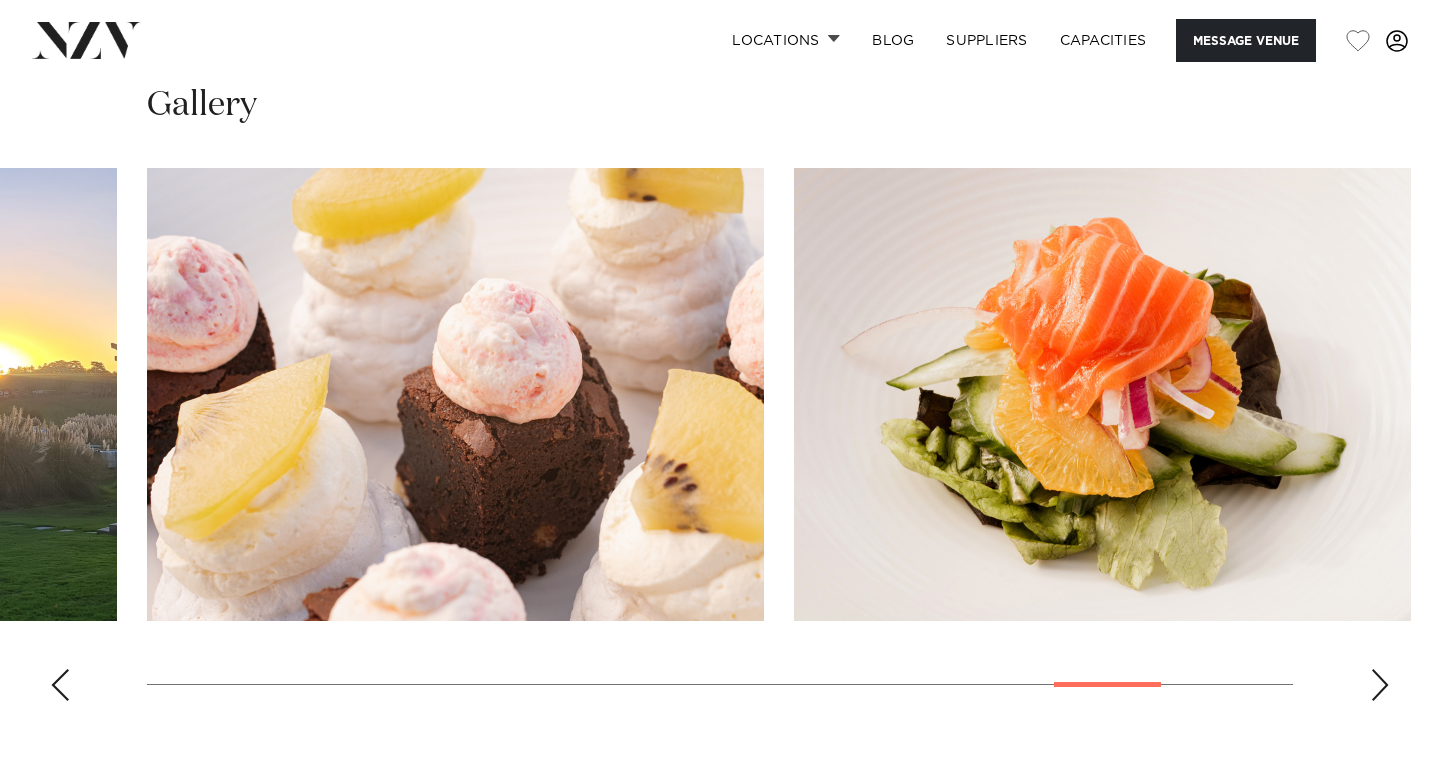 click at bounding box center [1380, 685] 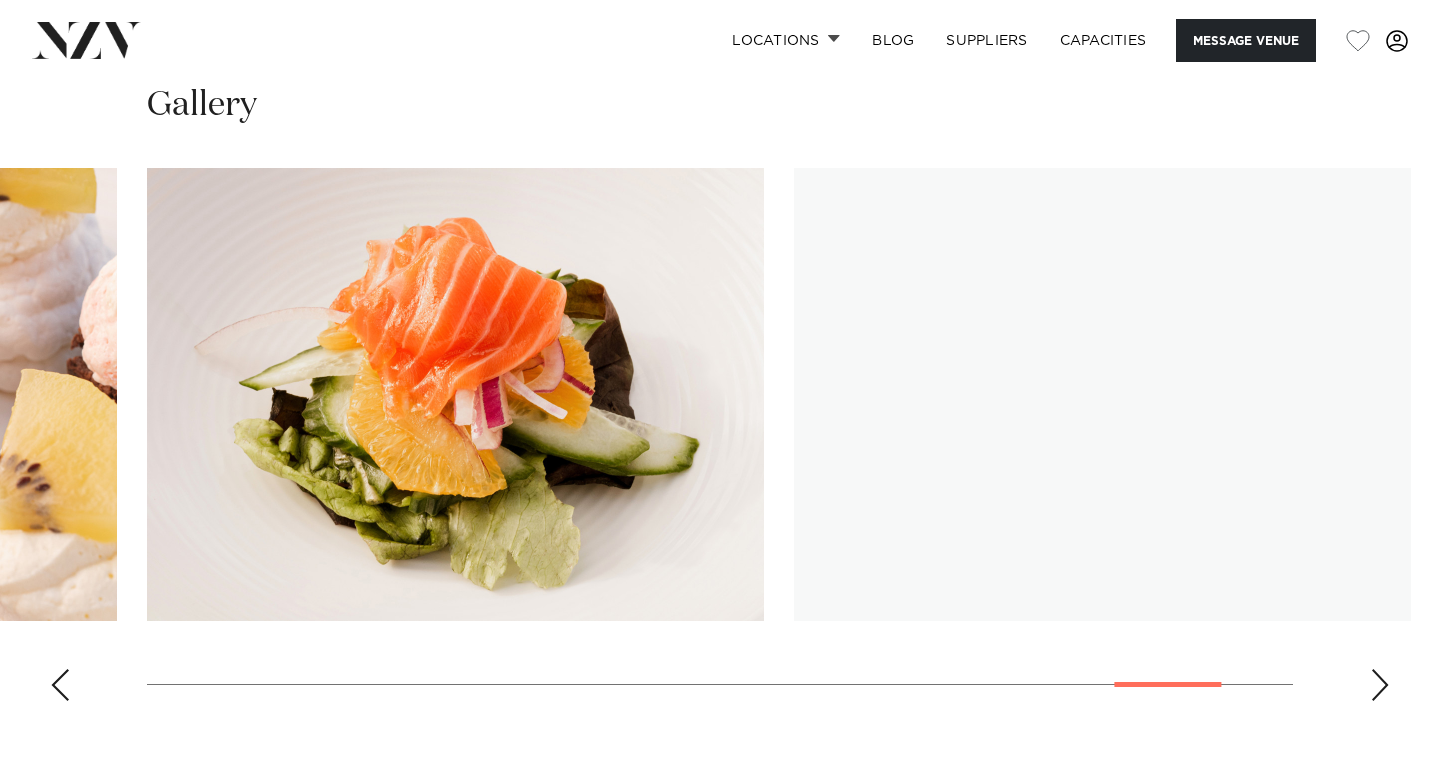 click at bounding box center [1380, 685] 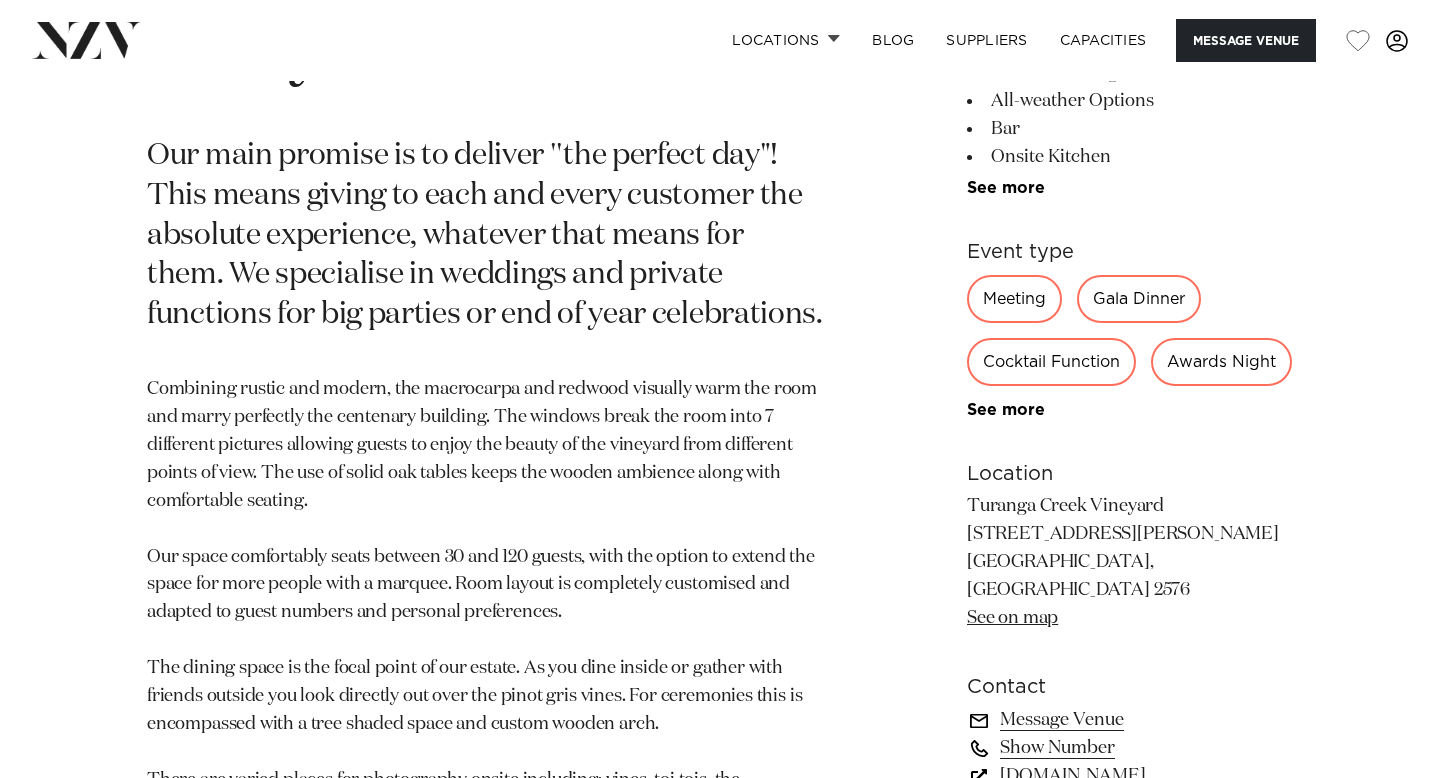 scroll, scrollTop: 1019, scrollLeft: 0, axis: vertical 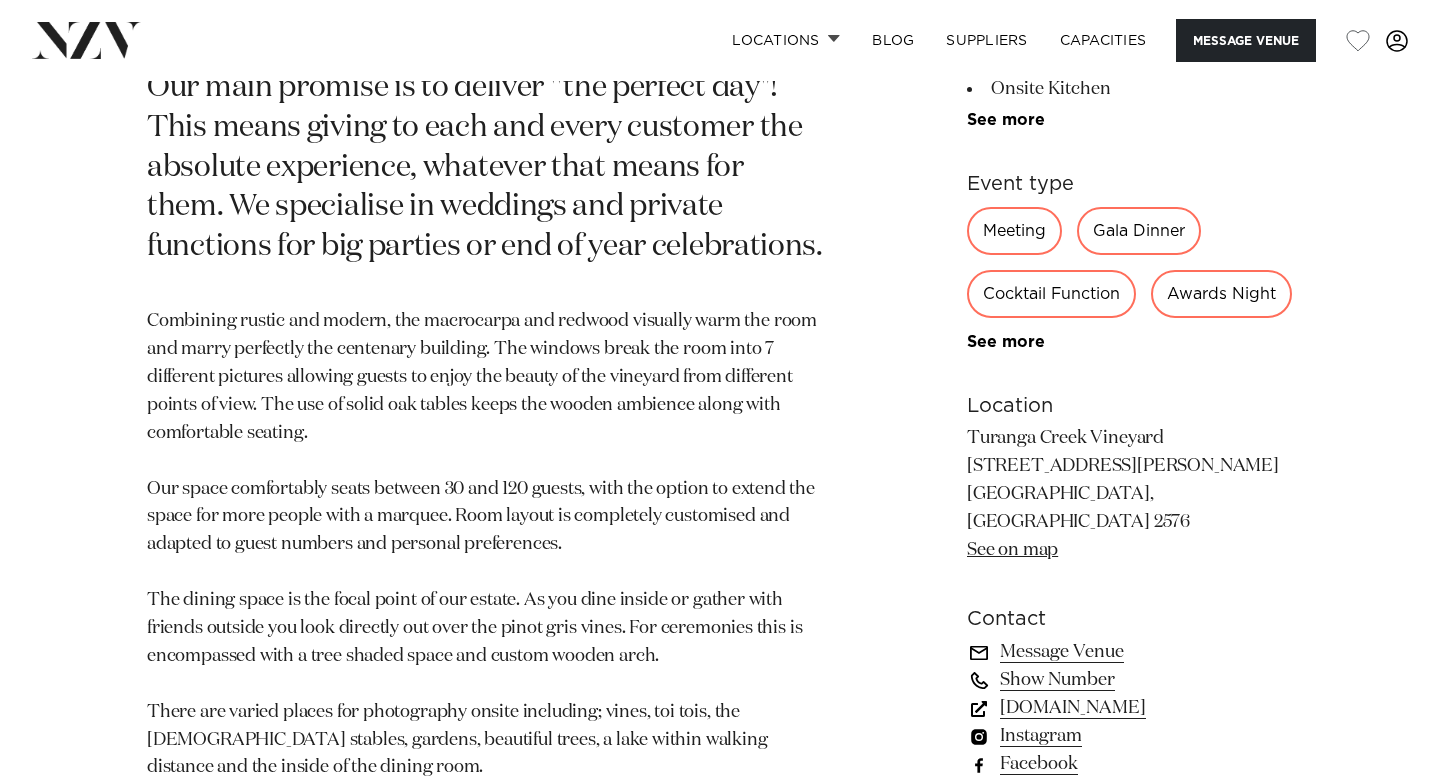 drag, startPoint x: 1152, startPoint y: 536, endPoint x: 970, endPoint y: 530, distance: 182.09888 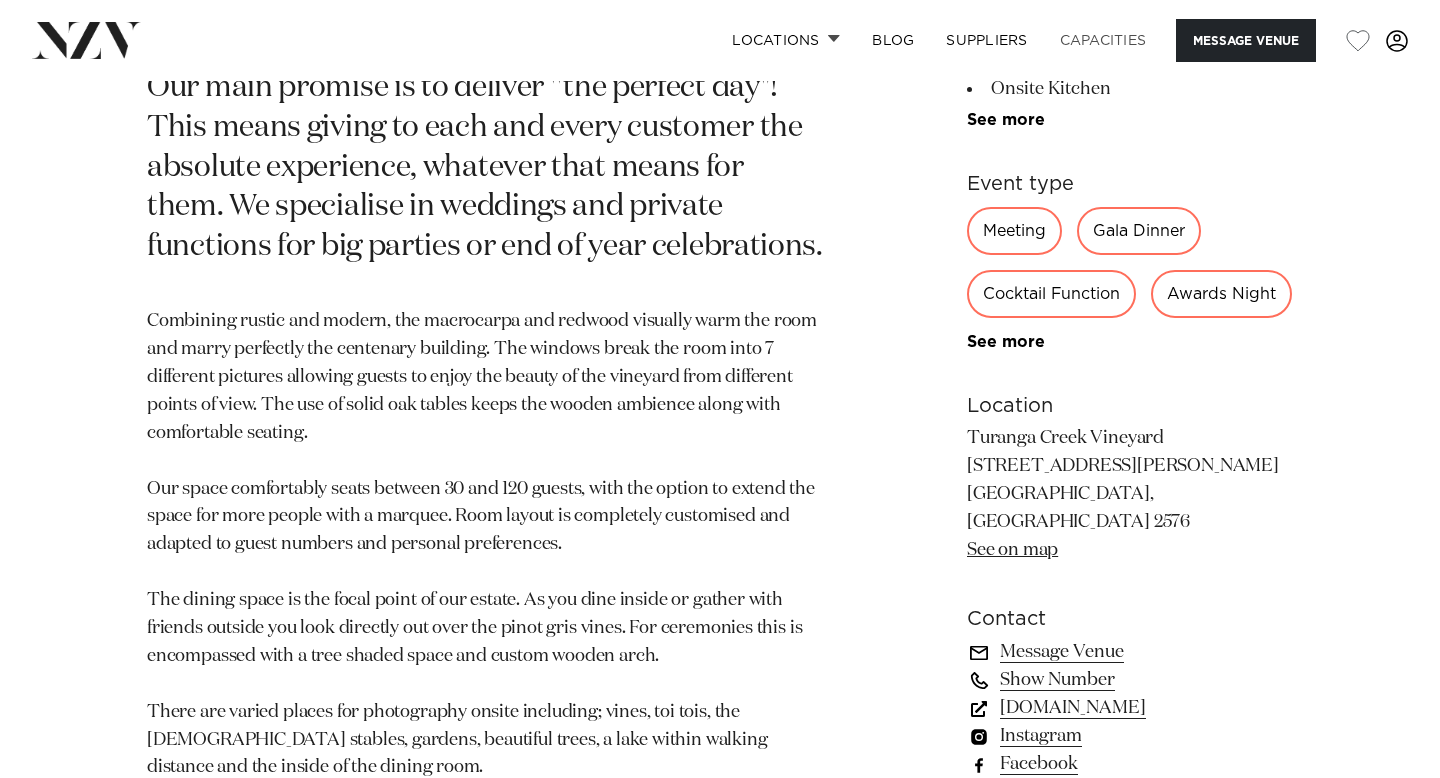 copy on "133 Whitford Park Road" 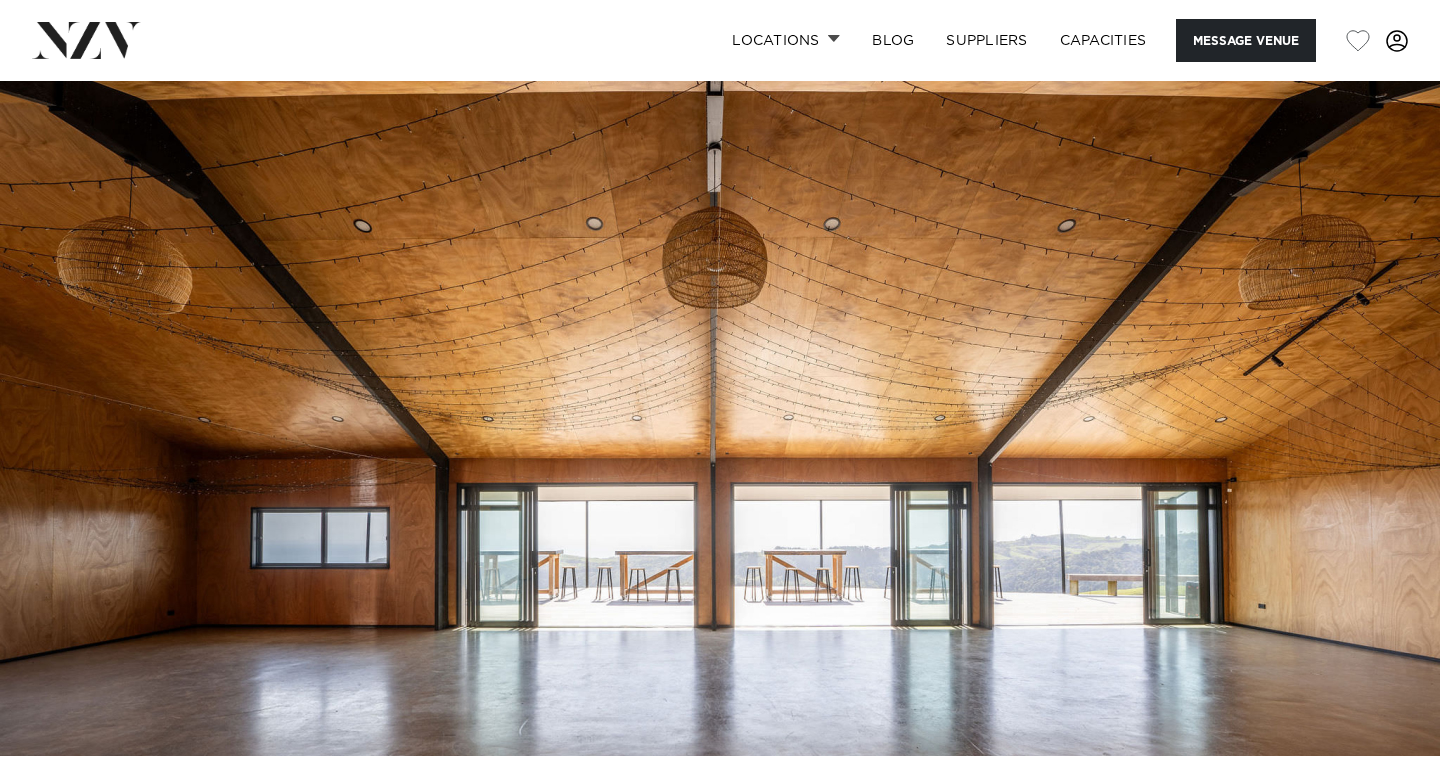 scroll, scrollTop: 0, scrollLeft: 0, axis: both 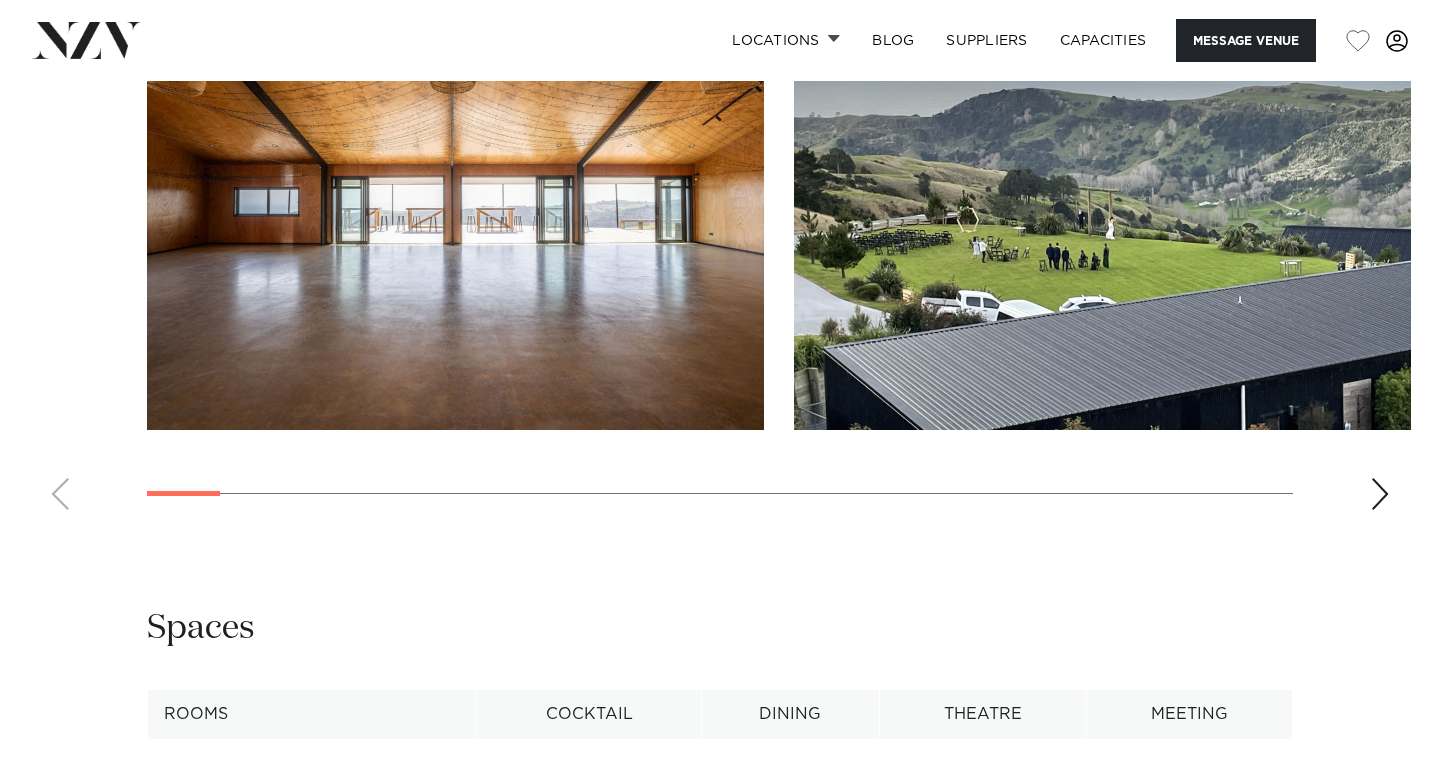click at bounding box center [1380, 494] 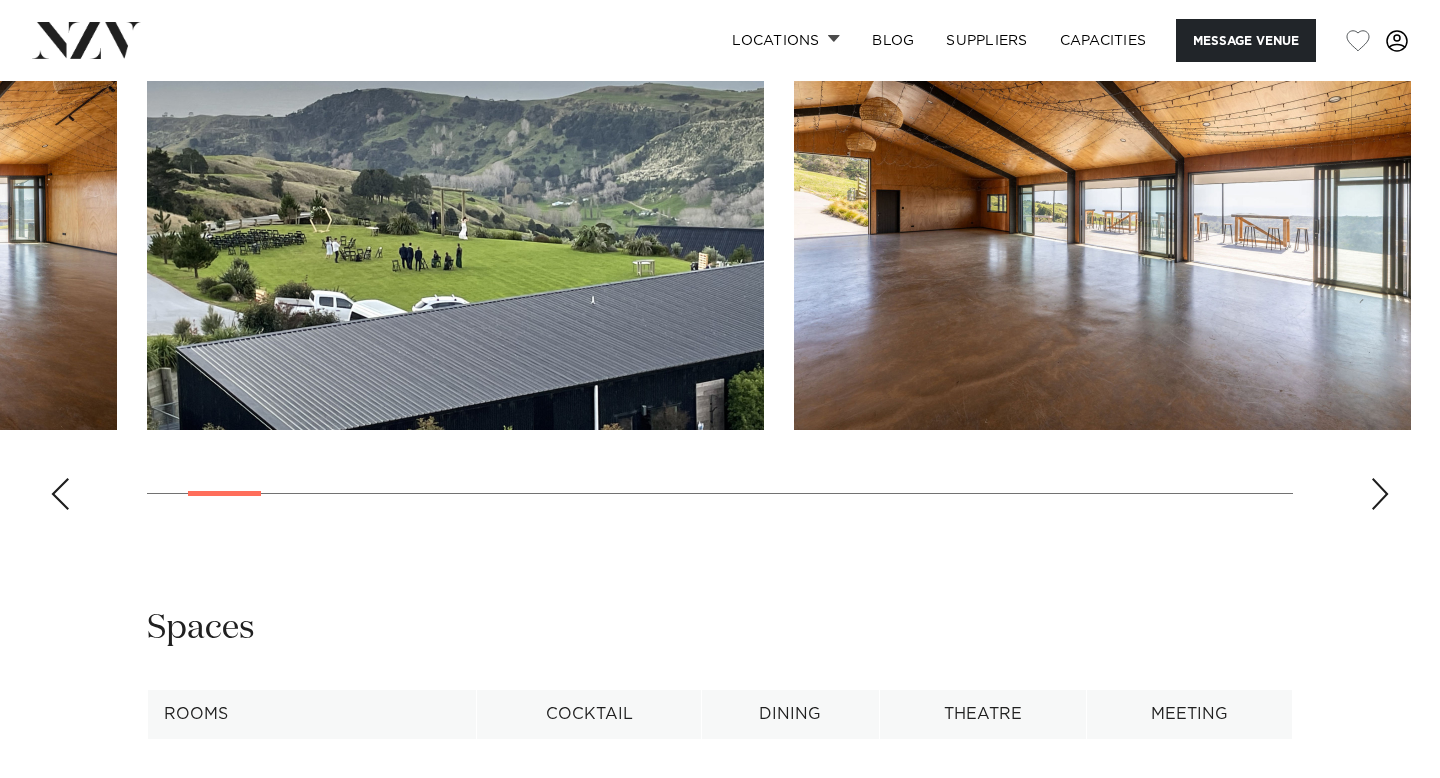 click at bounding box center (1380, 494) 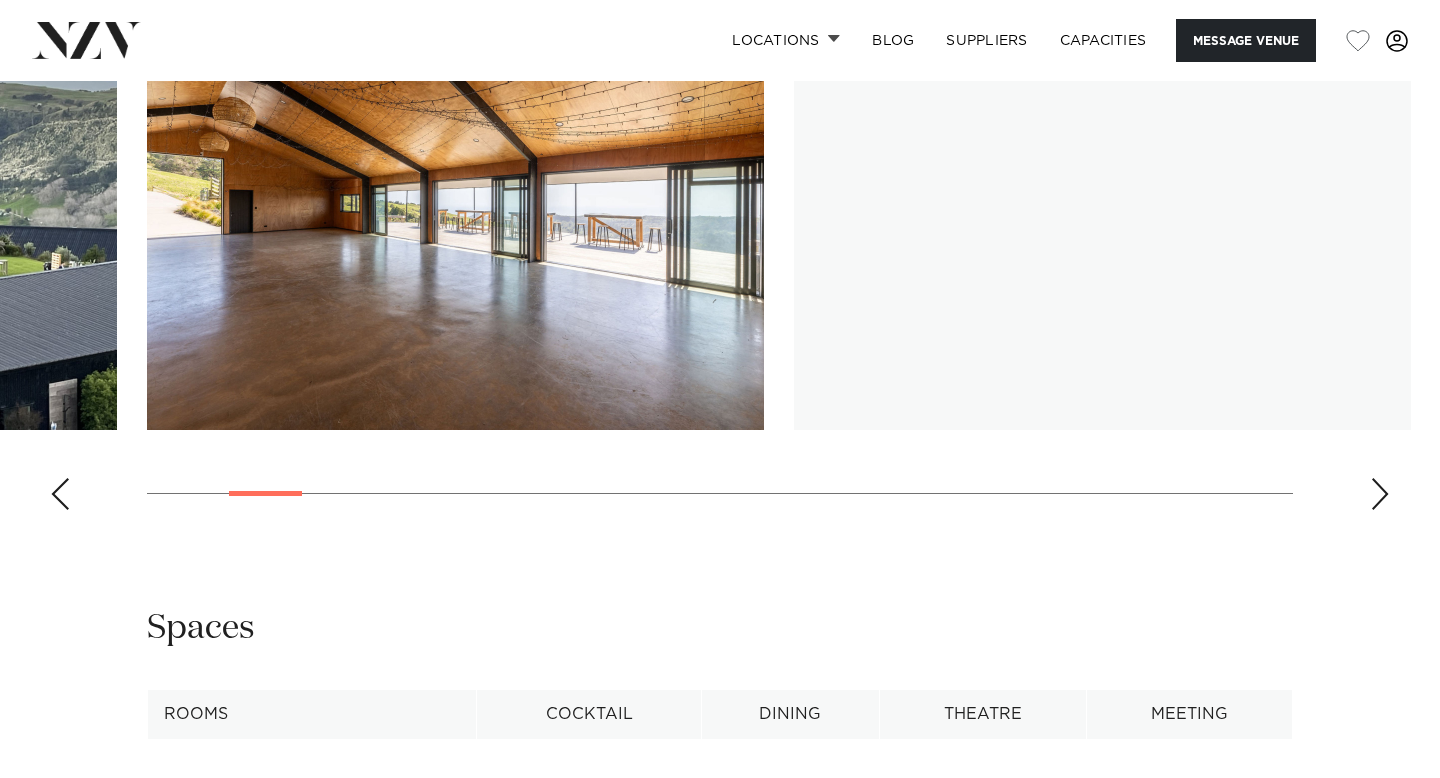 click at bounding box center [1380, 494] 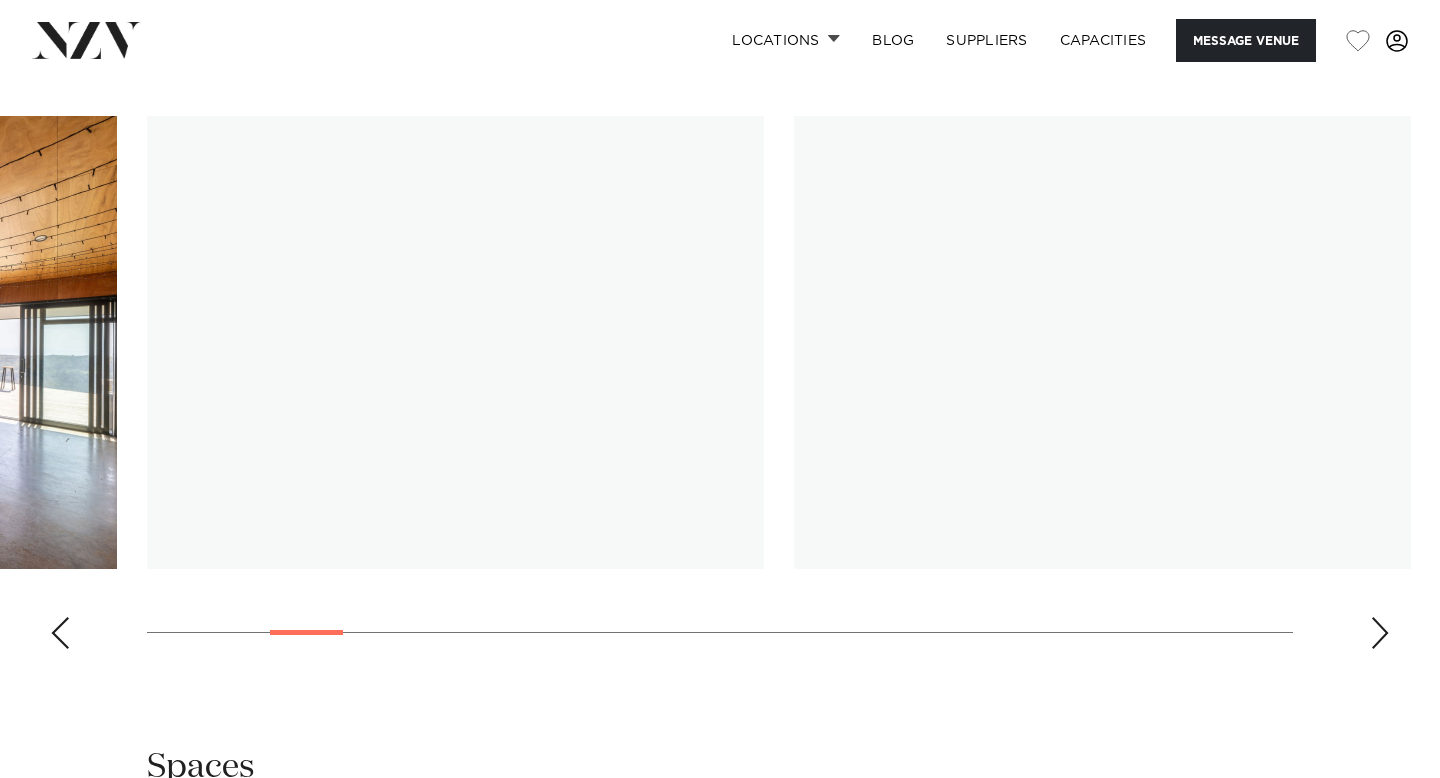 scroll, scrollTop: 1926, scrollLeft: 0, axis: vertical 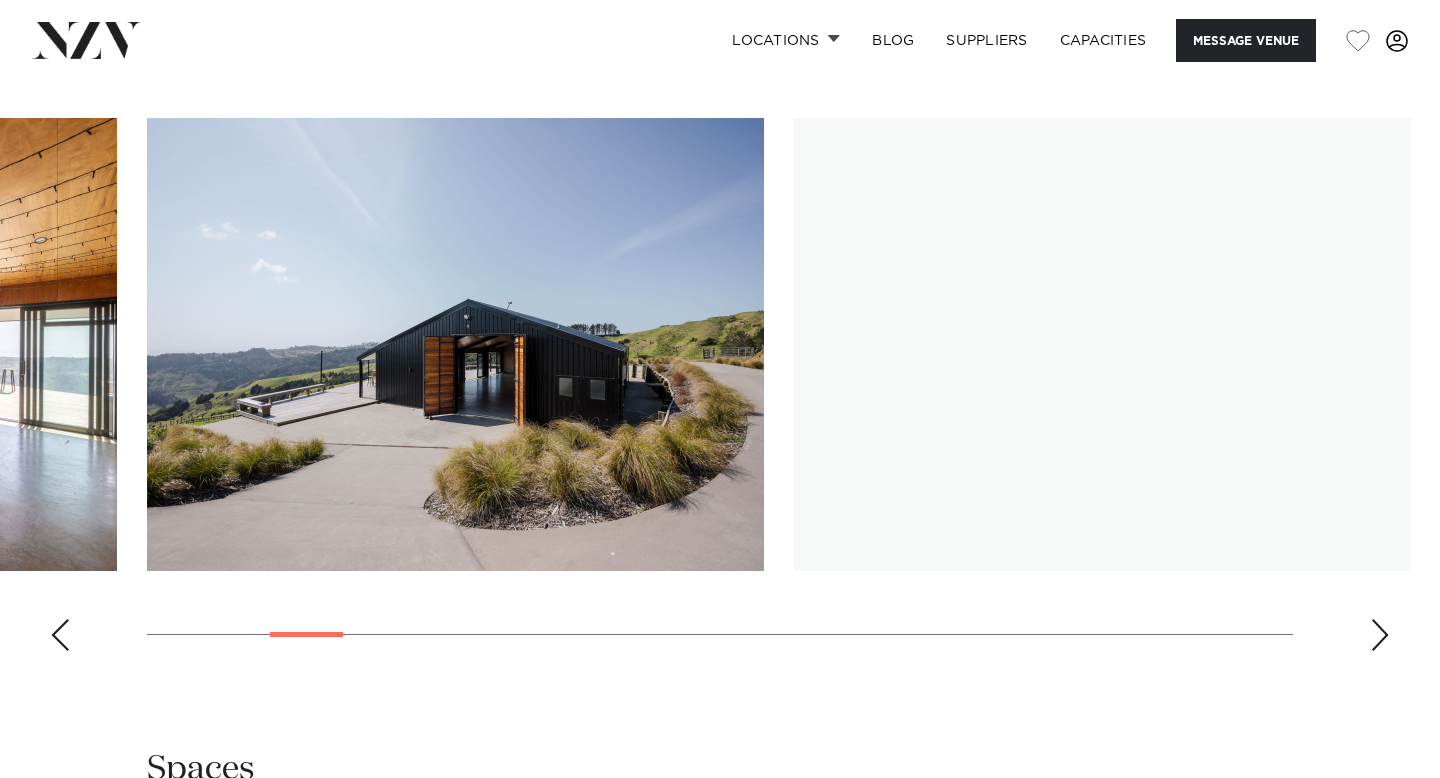 click at bounding box center (1380, 635) 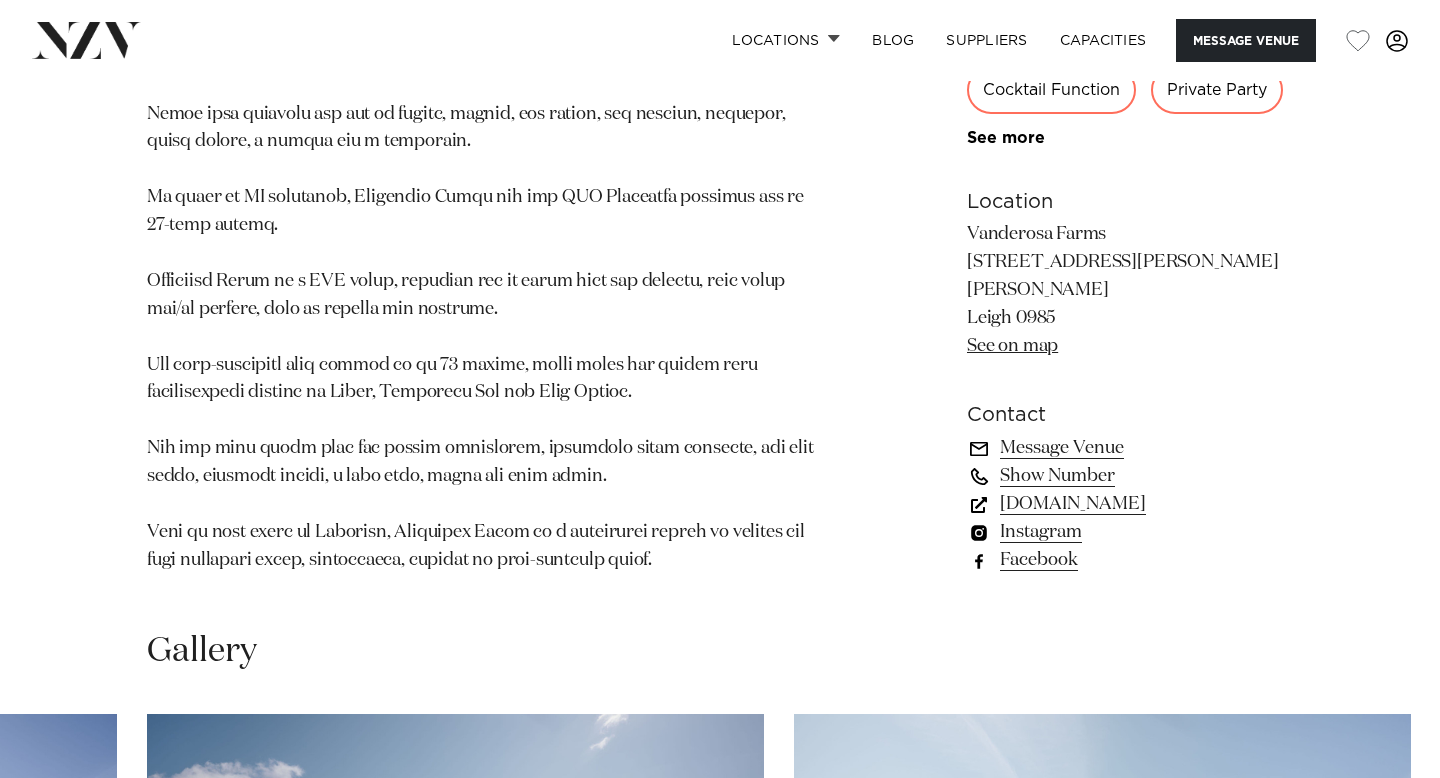 scroll, scrollTop: 1332, scrollLeft: 0, axis: vertical 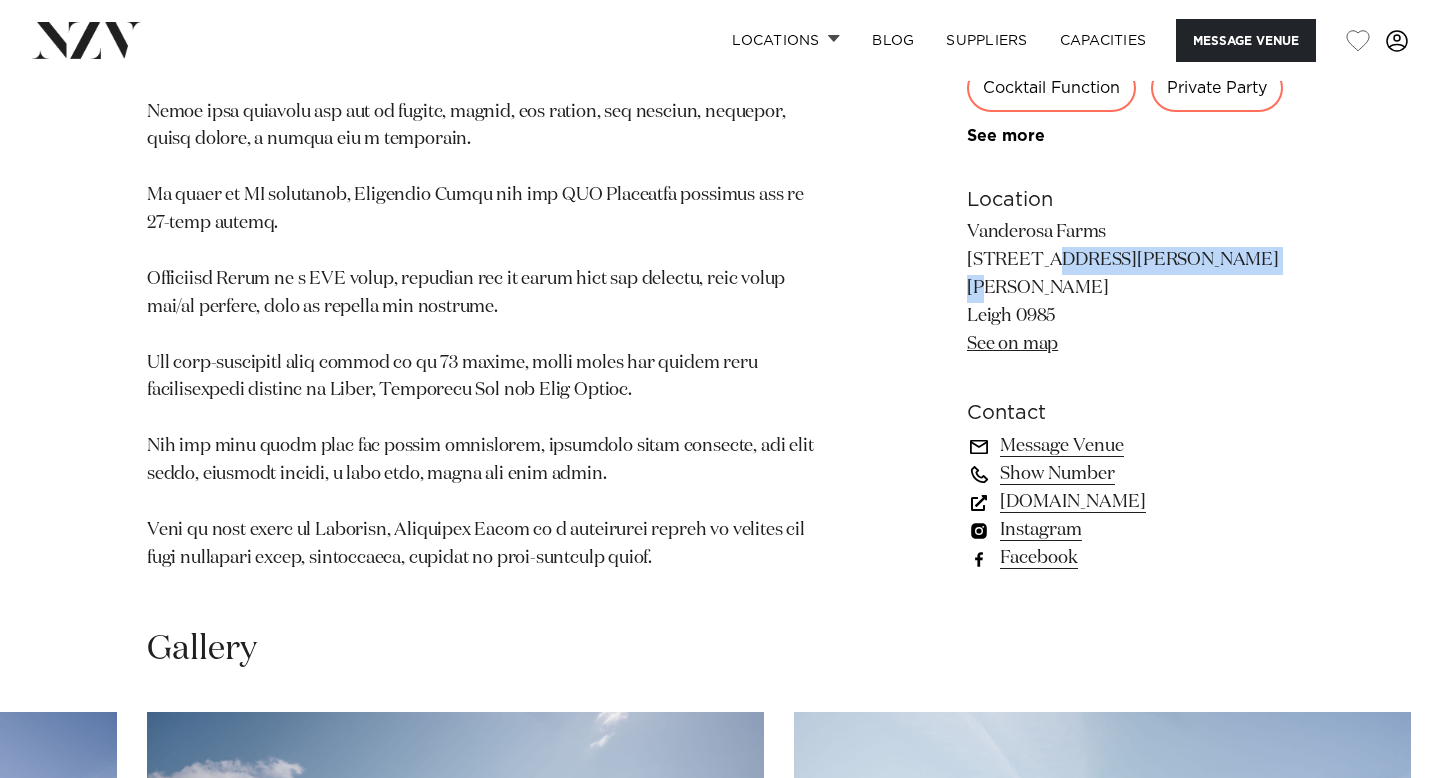 drag, startPoint x: 1165, startPoint y: 249, endPoint x: 969, endPoint y: 245, distance: 196.04082 